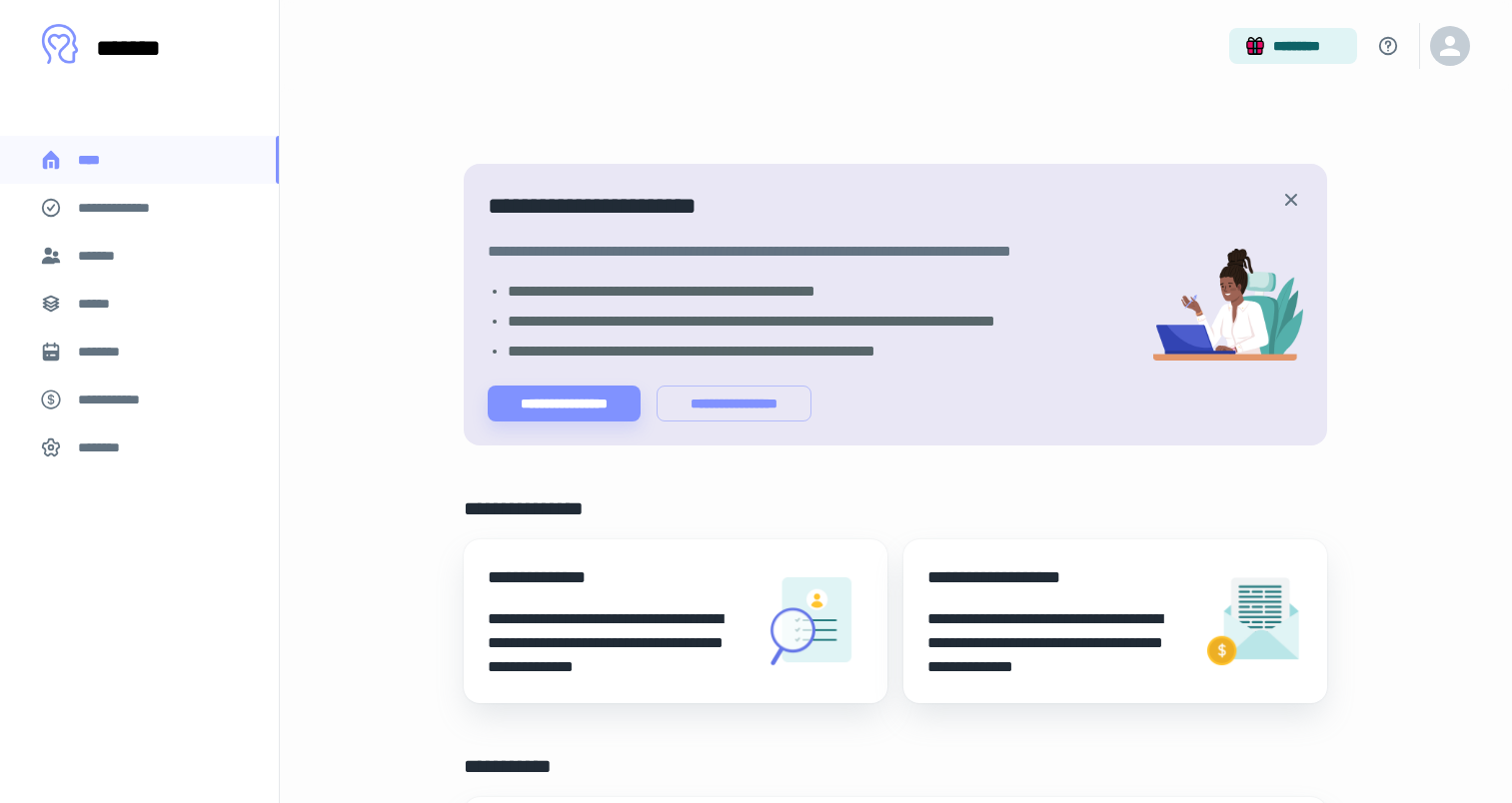 scroll, scrollTop: 0, scrollLeft: 0, axis: both 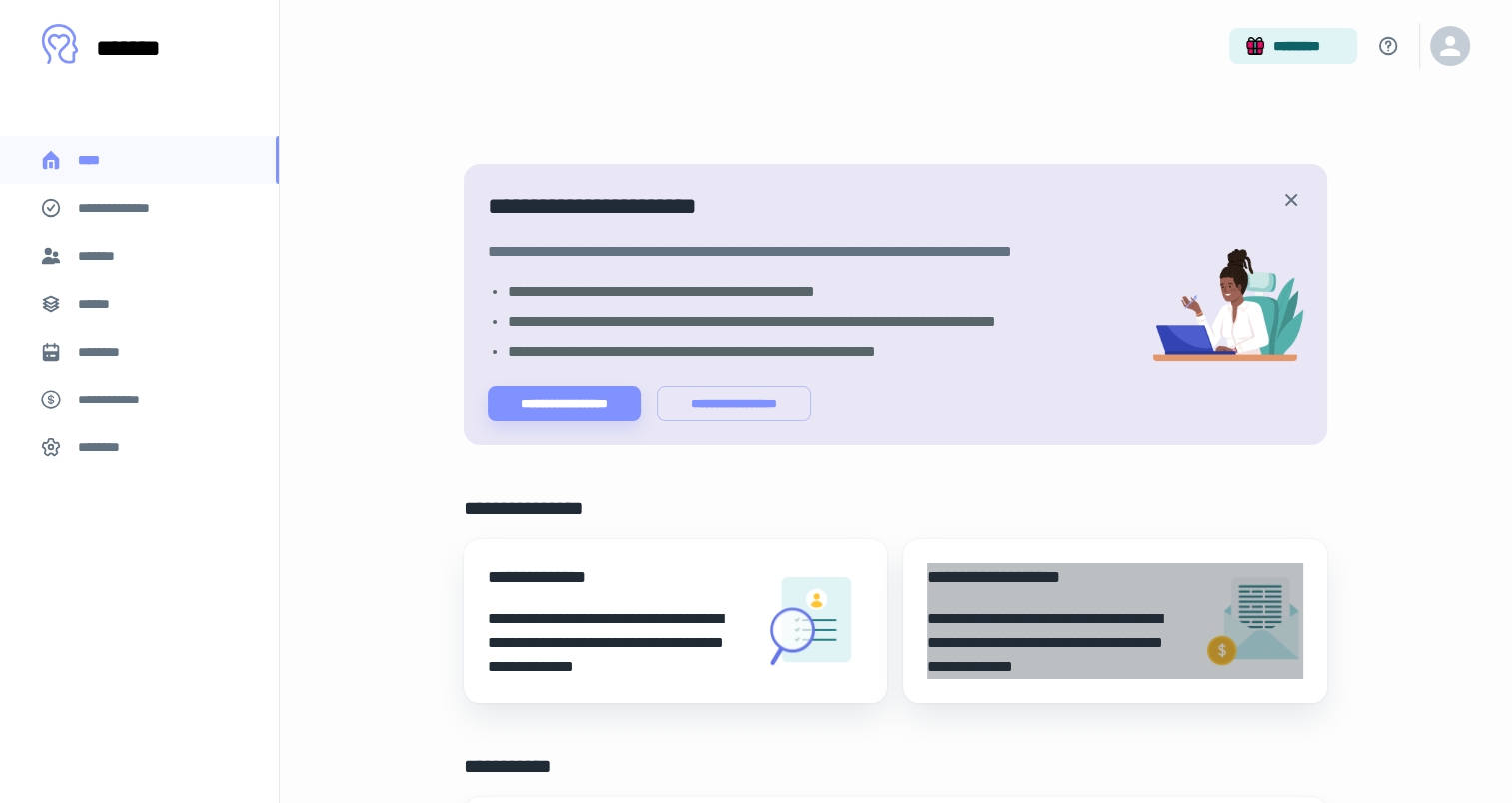 click on "**********" at bounding box center [1057, 621] 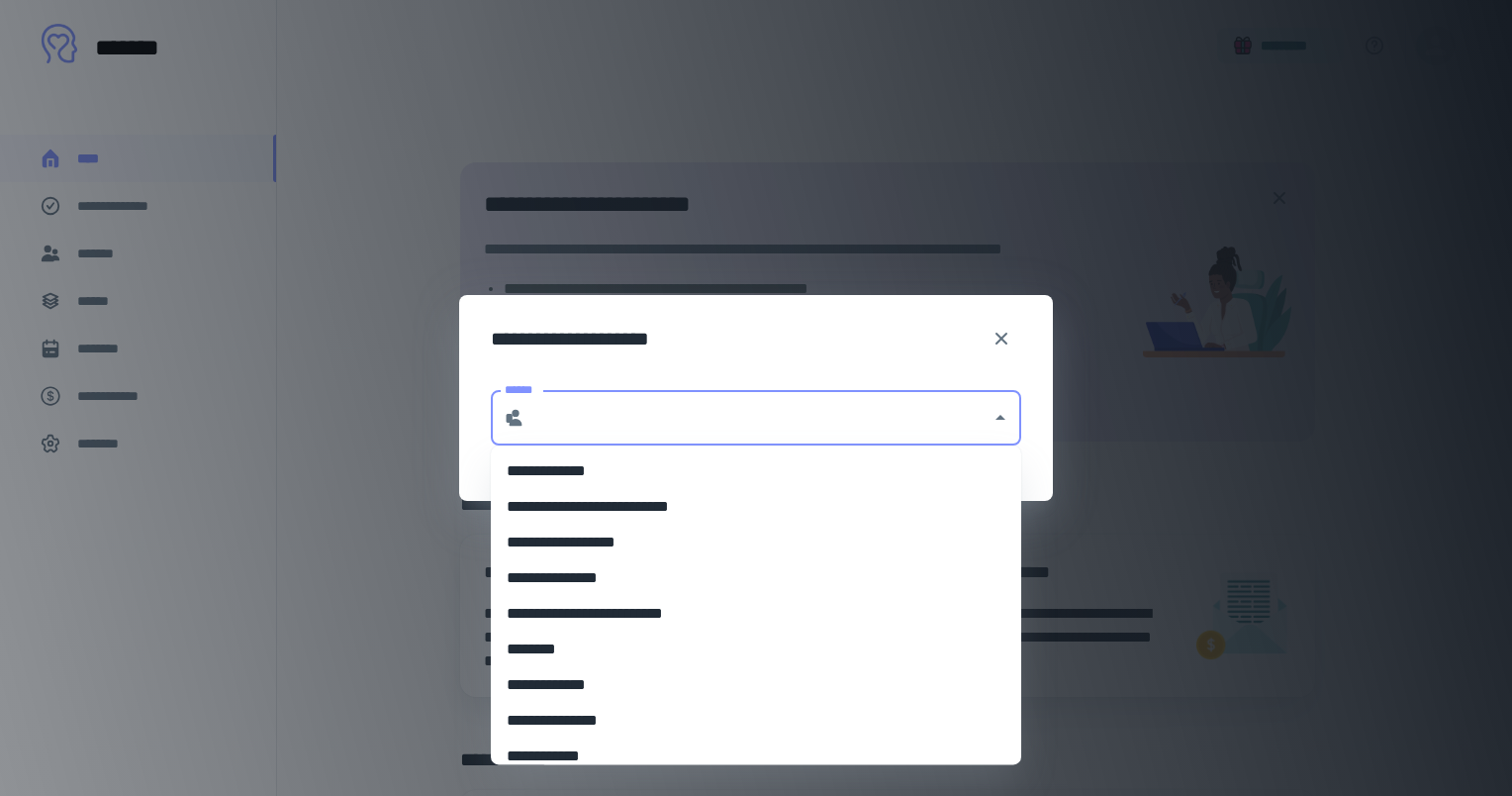 click on "******" at bounding box center [758, 418] 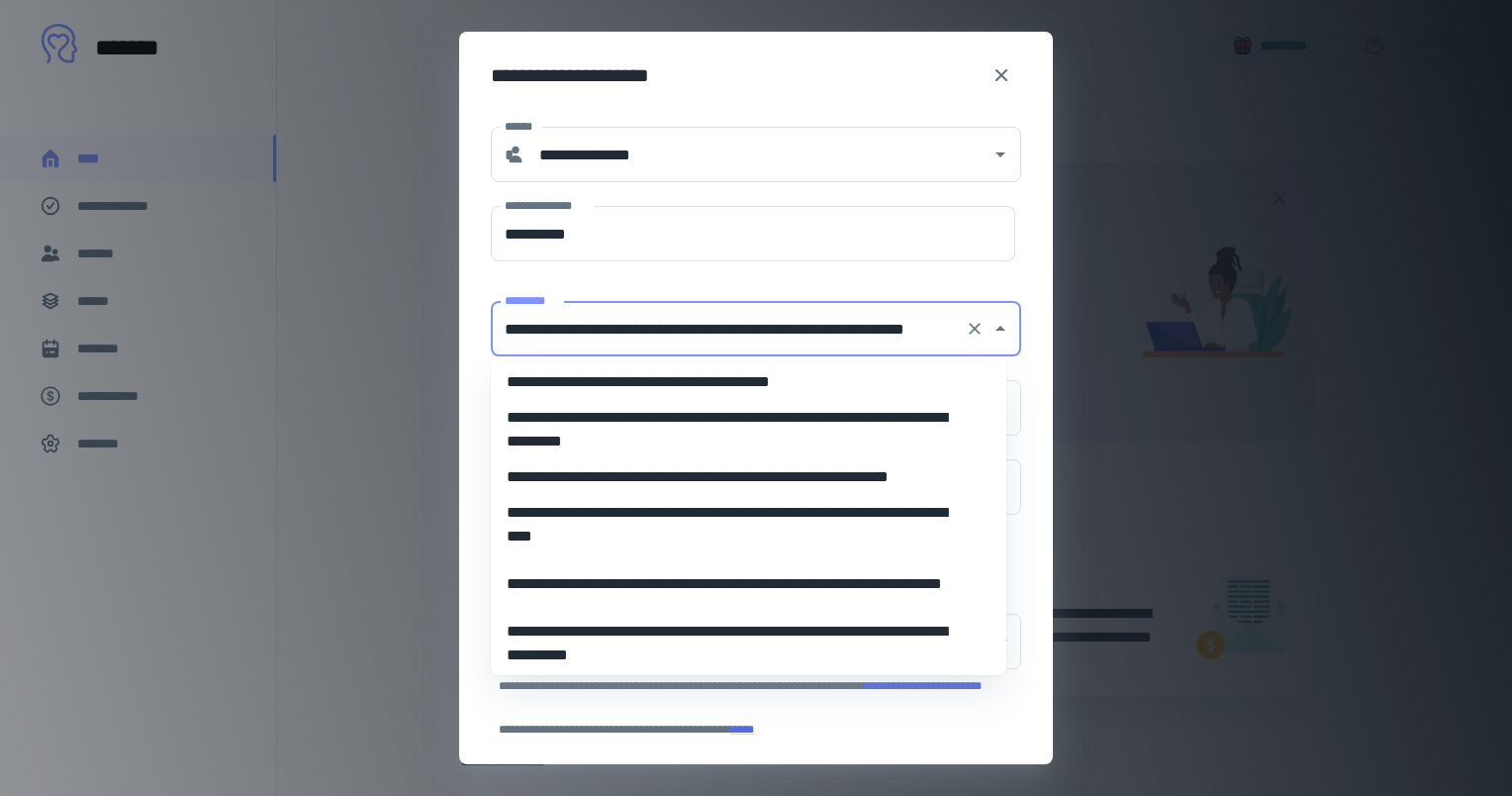 click on "**********" at bounding box center [728, 329] 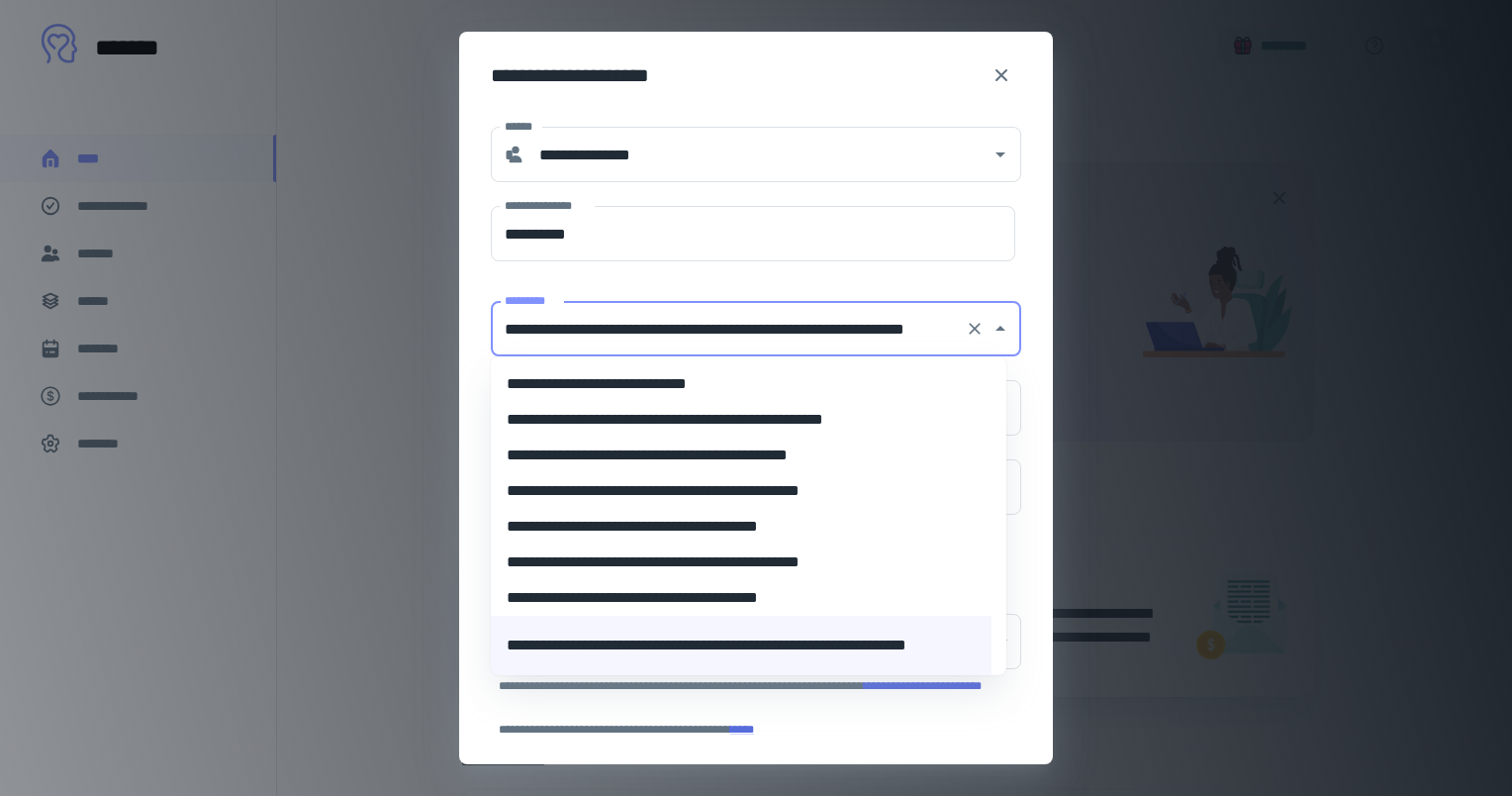 click on "**********" at bounding box center (741, 598) 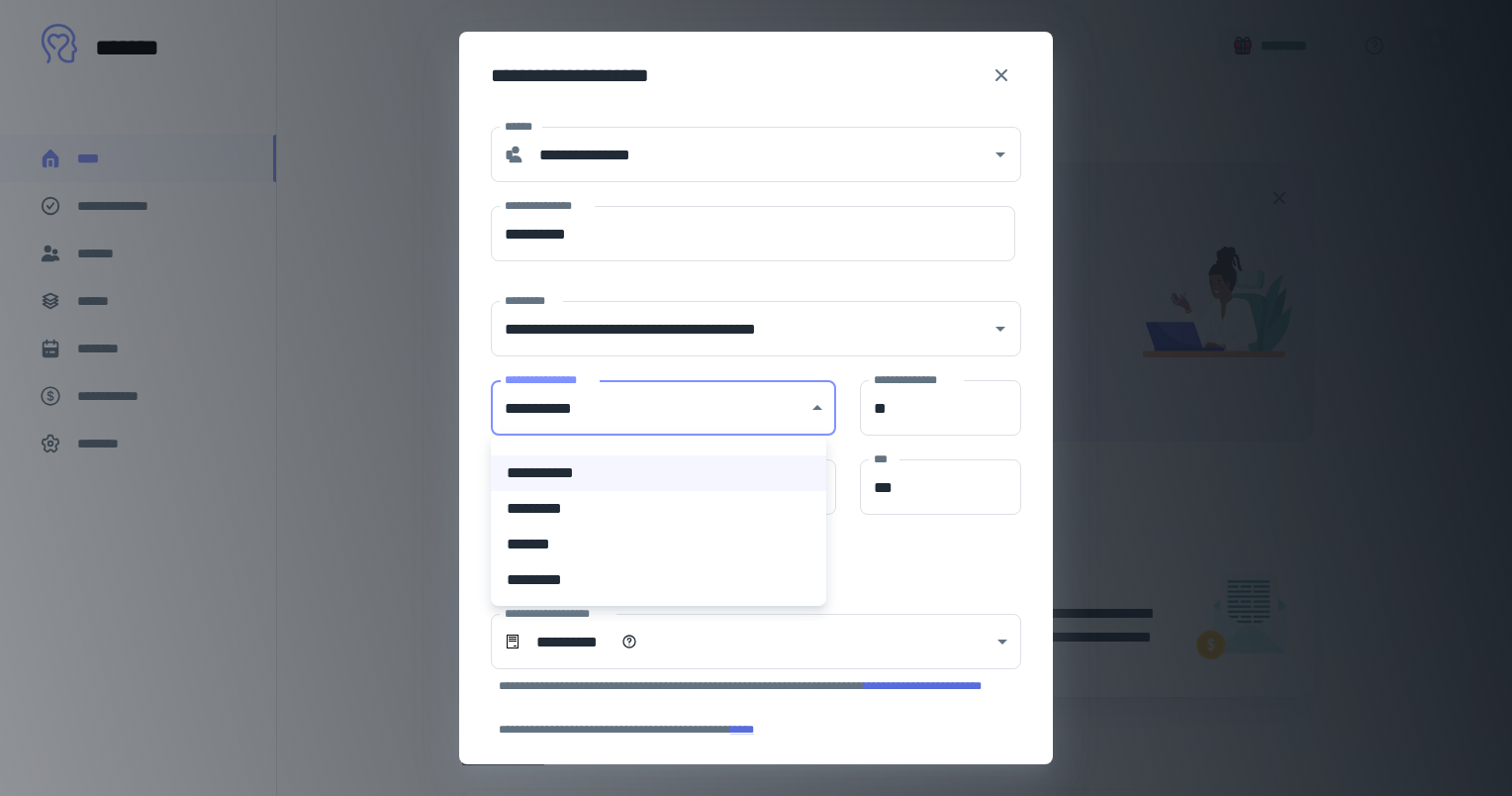 click on "**********" at bounding box center [756, 398] 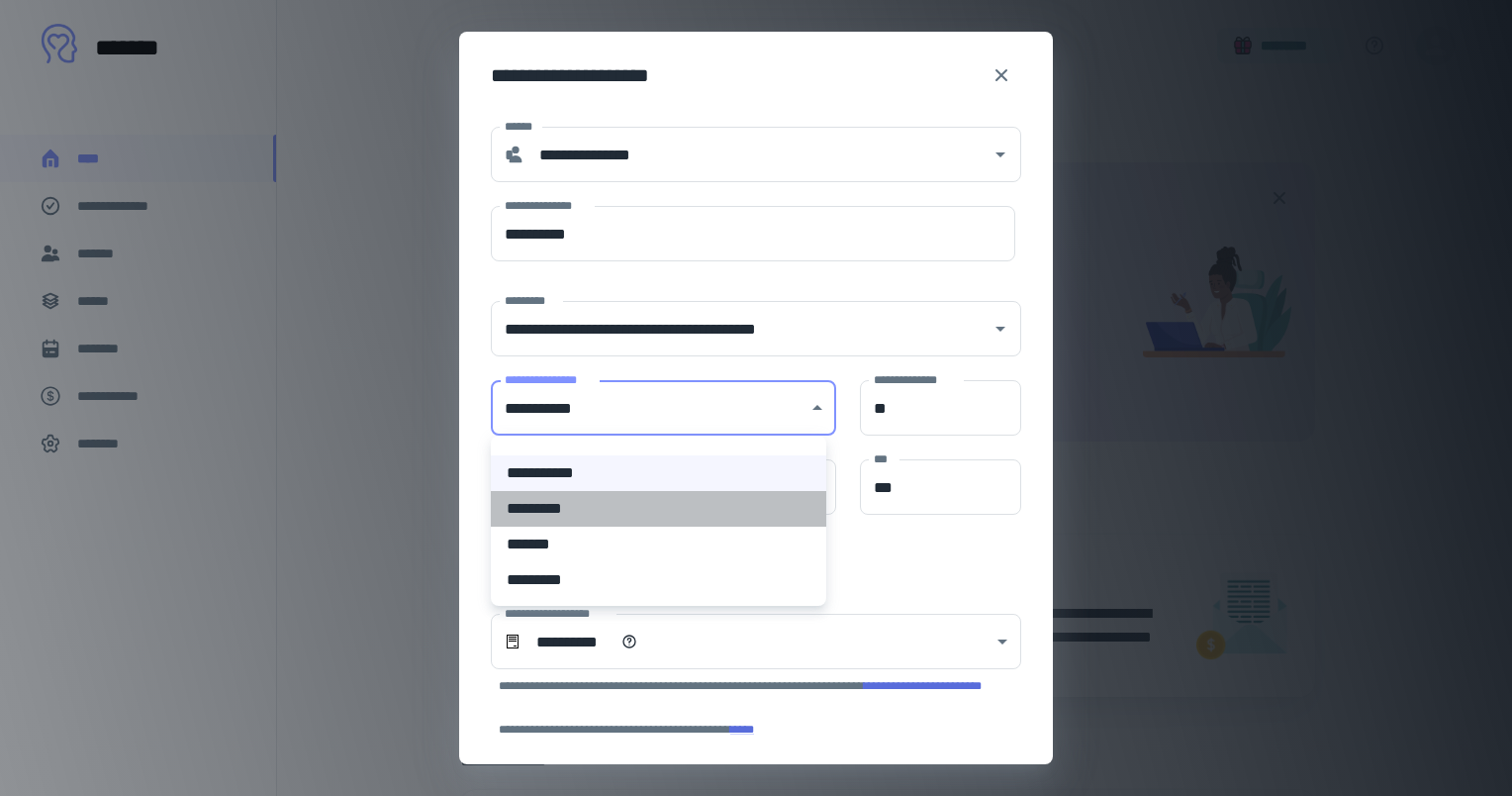 click on "*********" at bounding box center (658, 509) 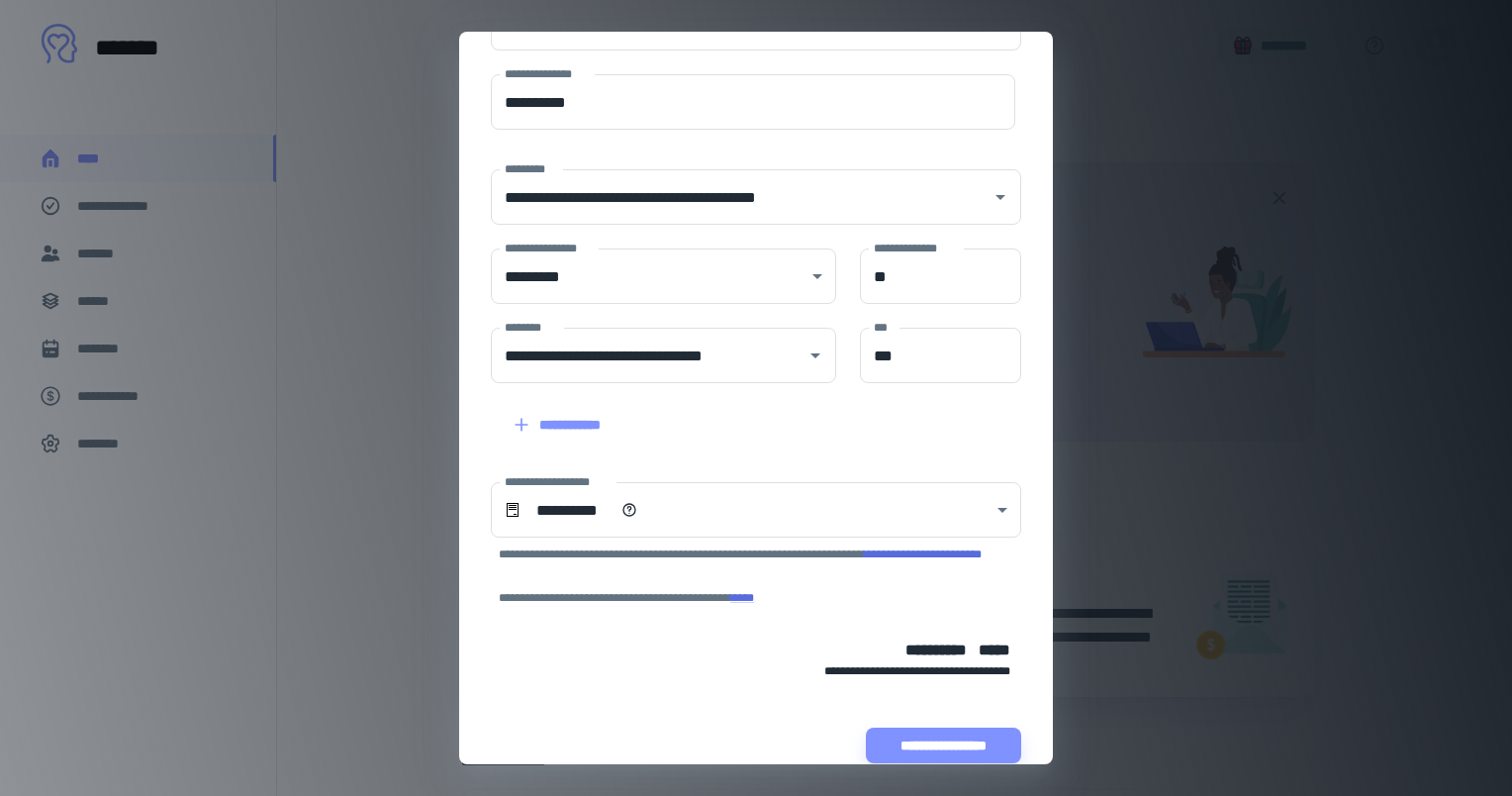 scroll, scrollTop: 162, scrollLeft: 0, axis: vertical 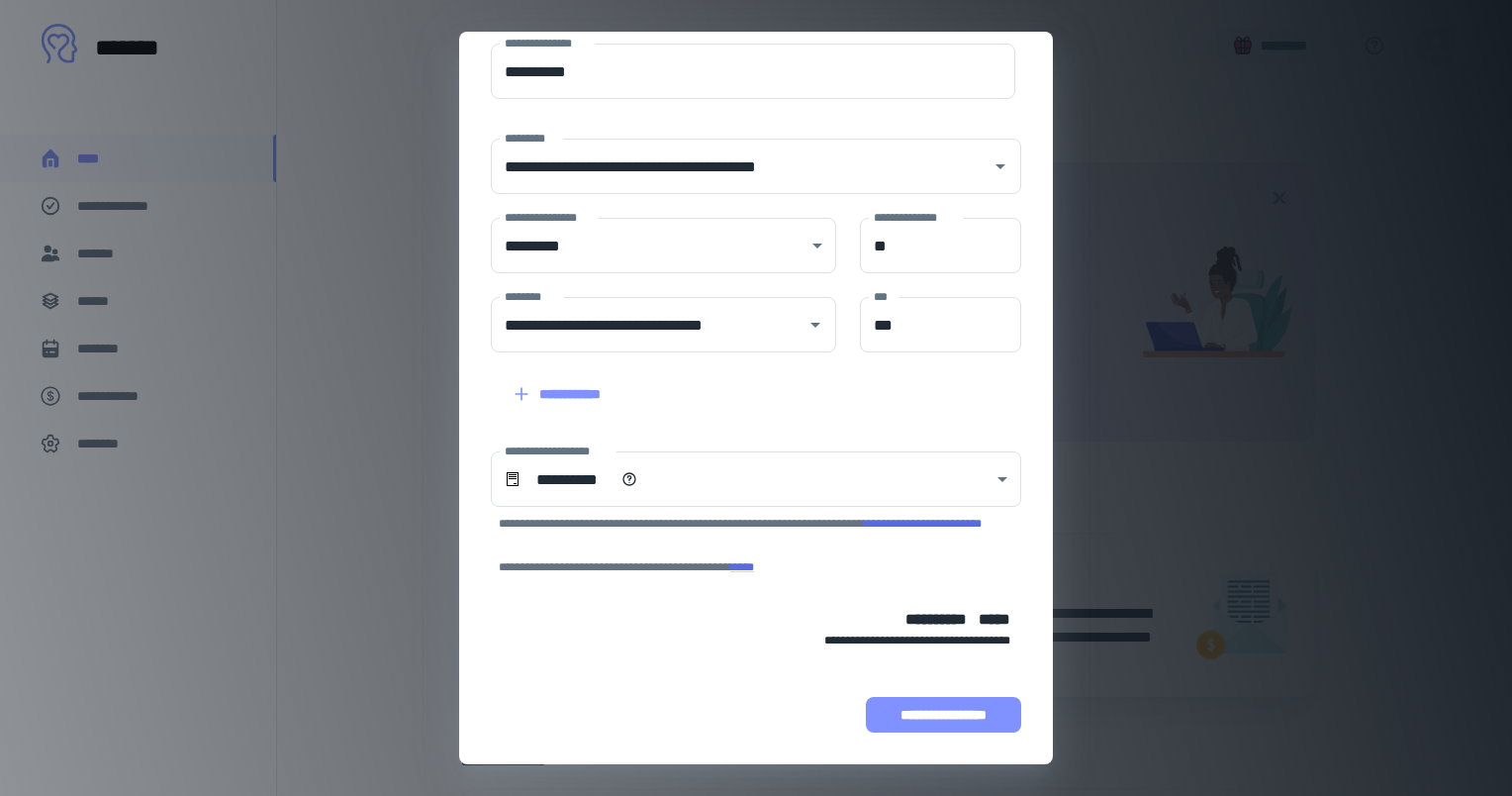 click on "**********" at bounding box center [943, 715] 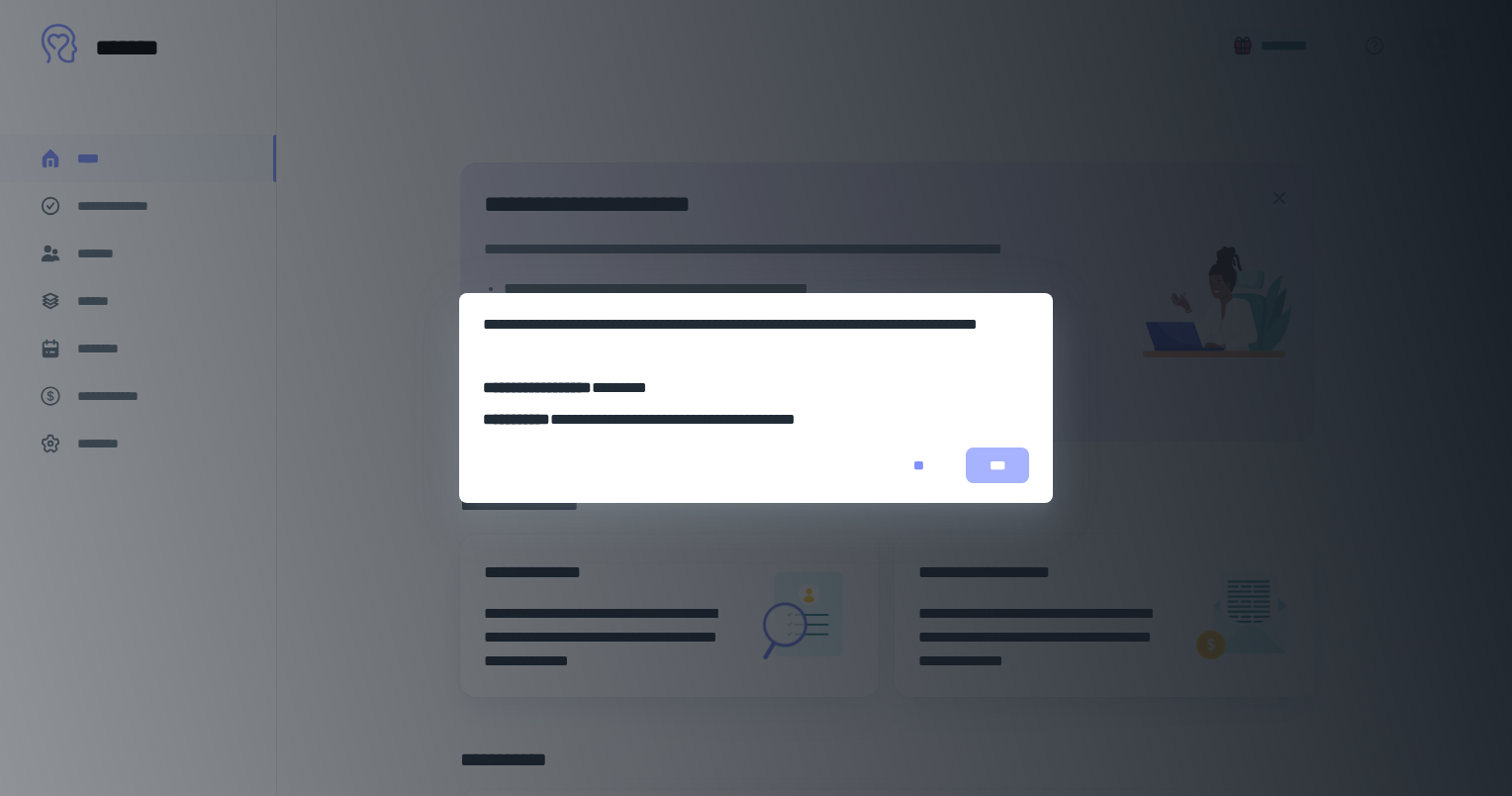 click on "***" at bounding box center [997, 465] 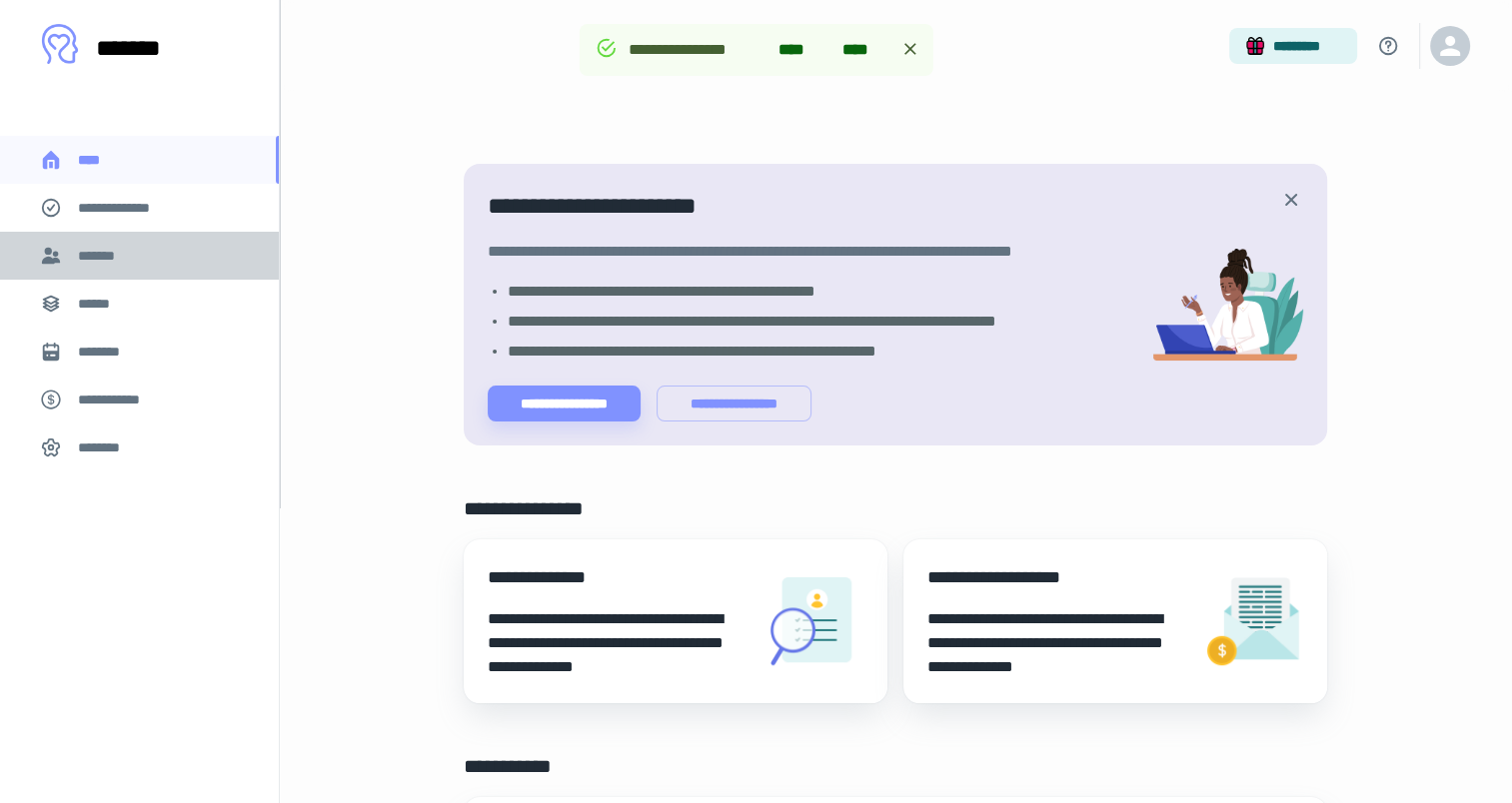 click on "*******" at bounding box center (139, 256) 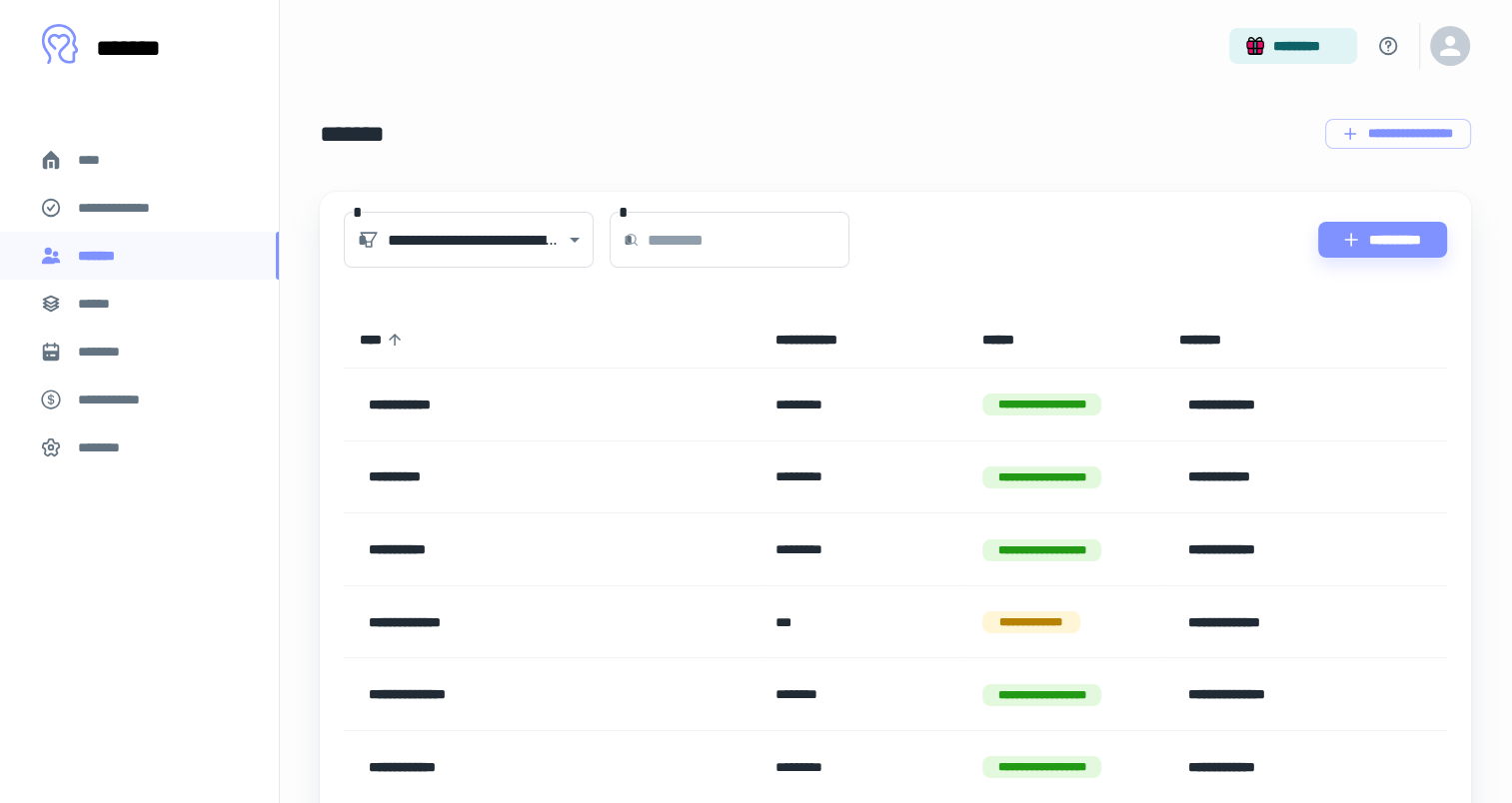 click on "**********" at bounding box center (531, 622) 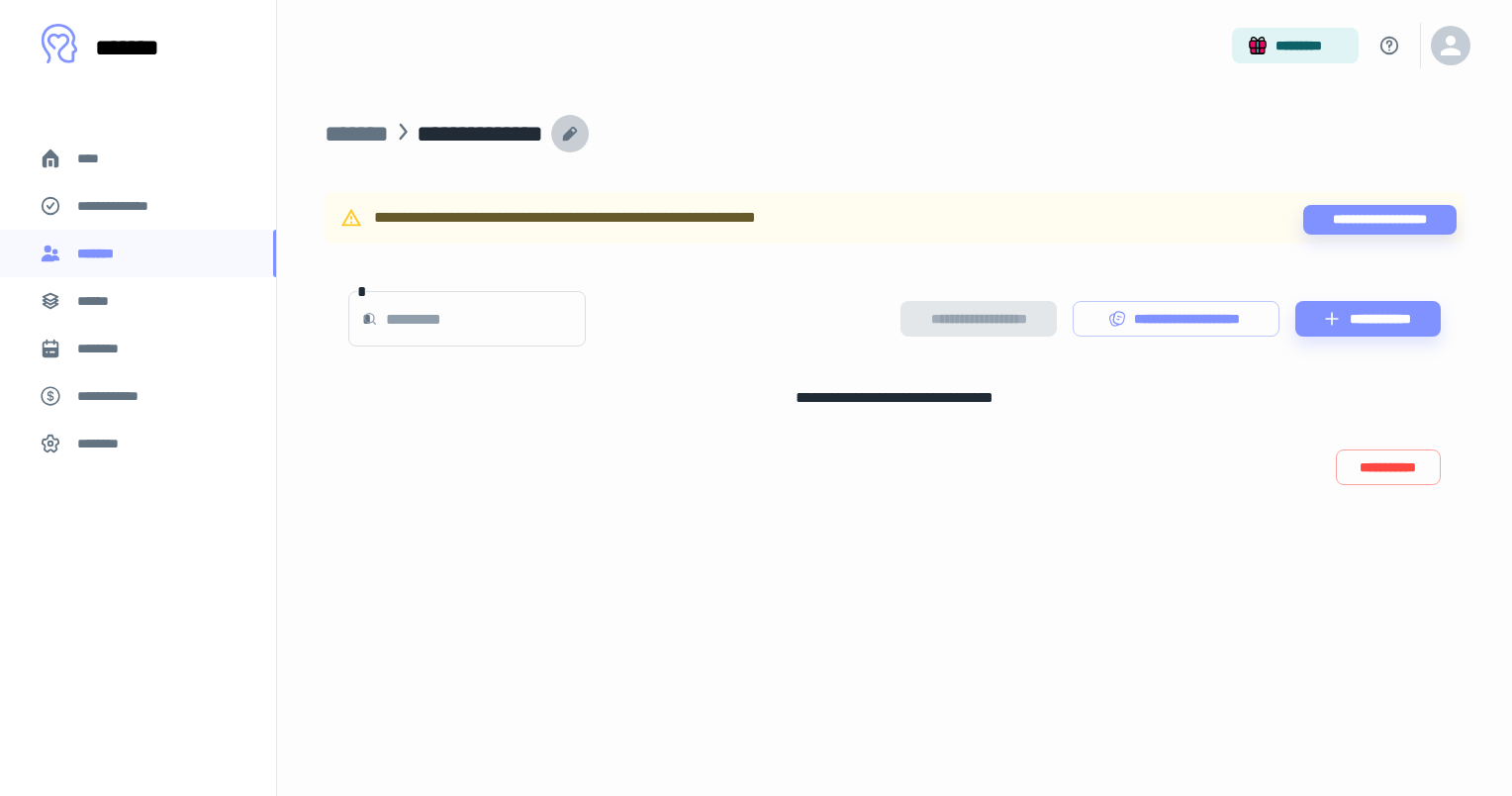 click 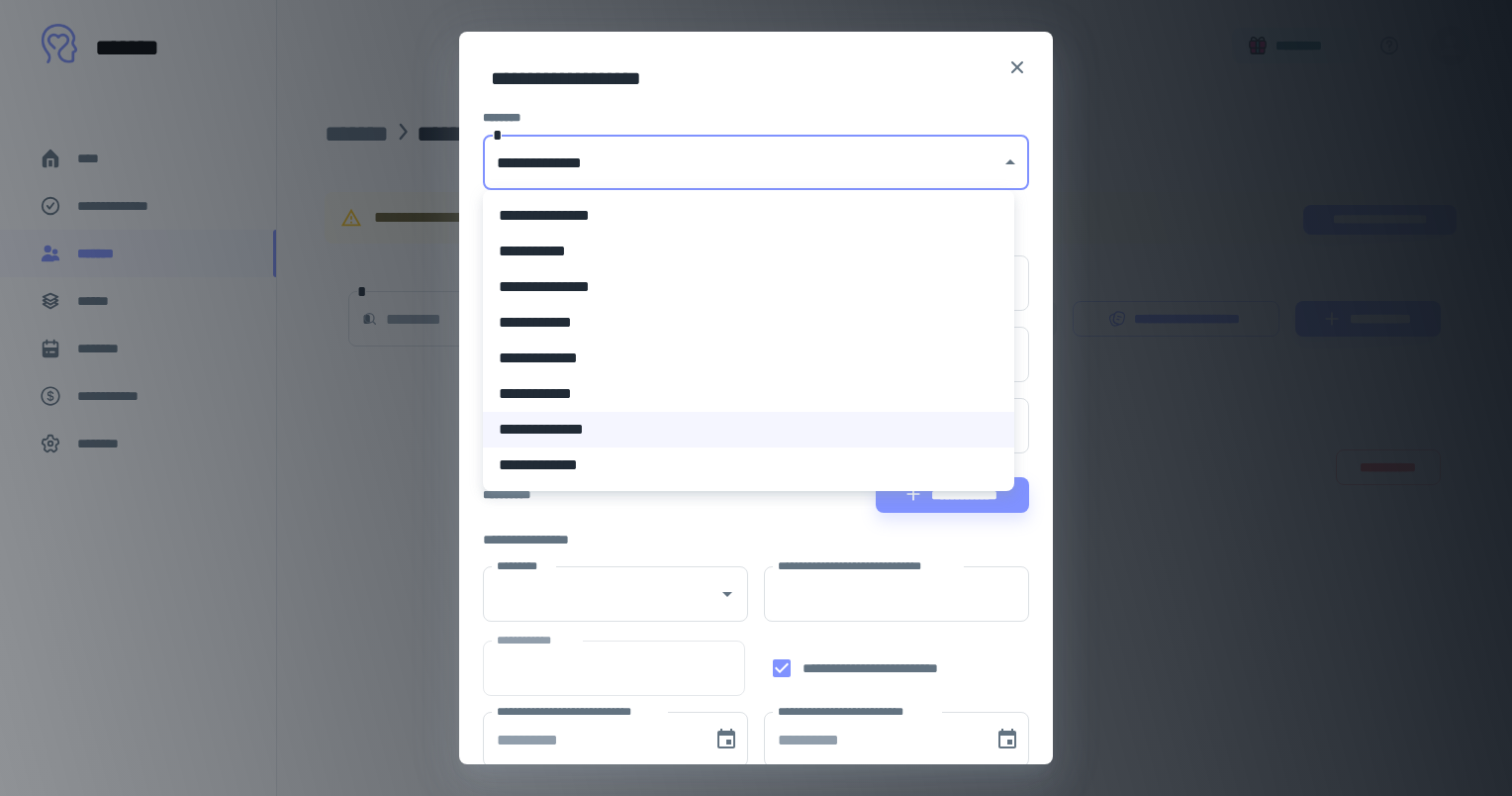 click on "**********" at bounding box center (756, 398) 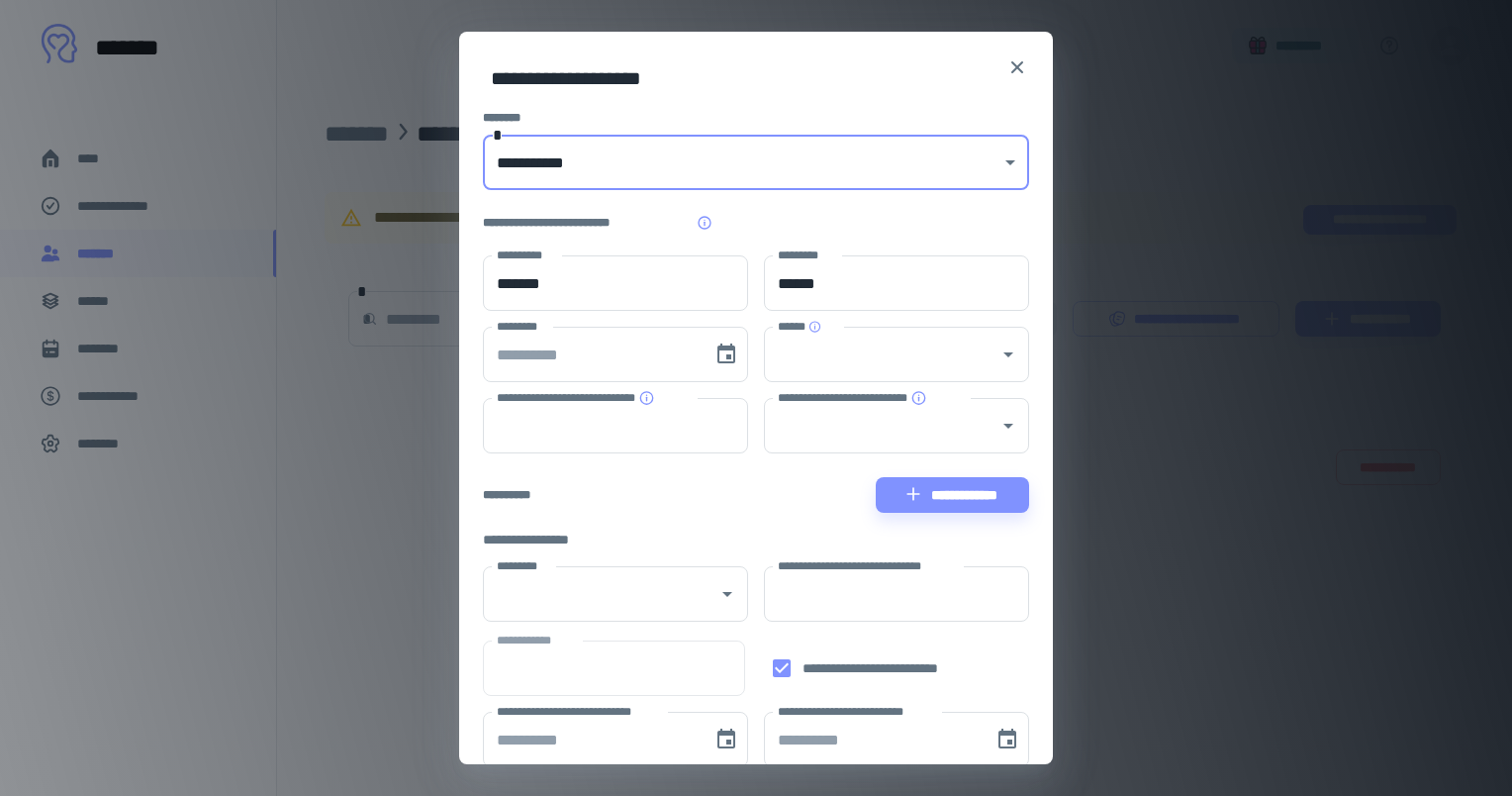type on "**********" 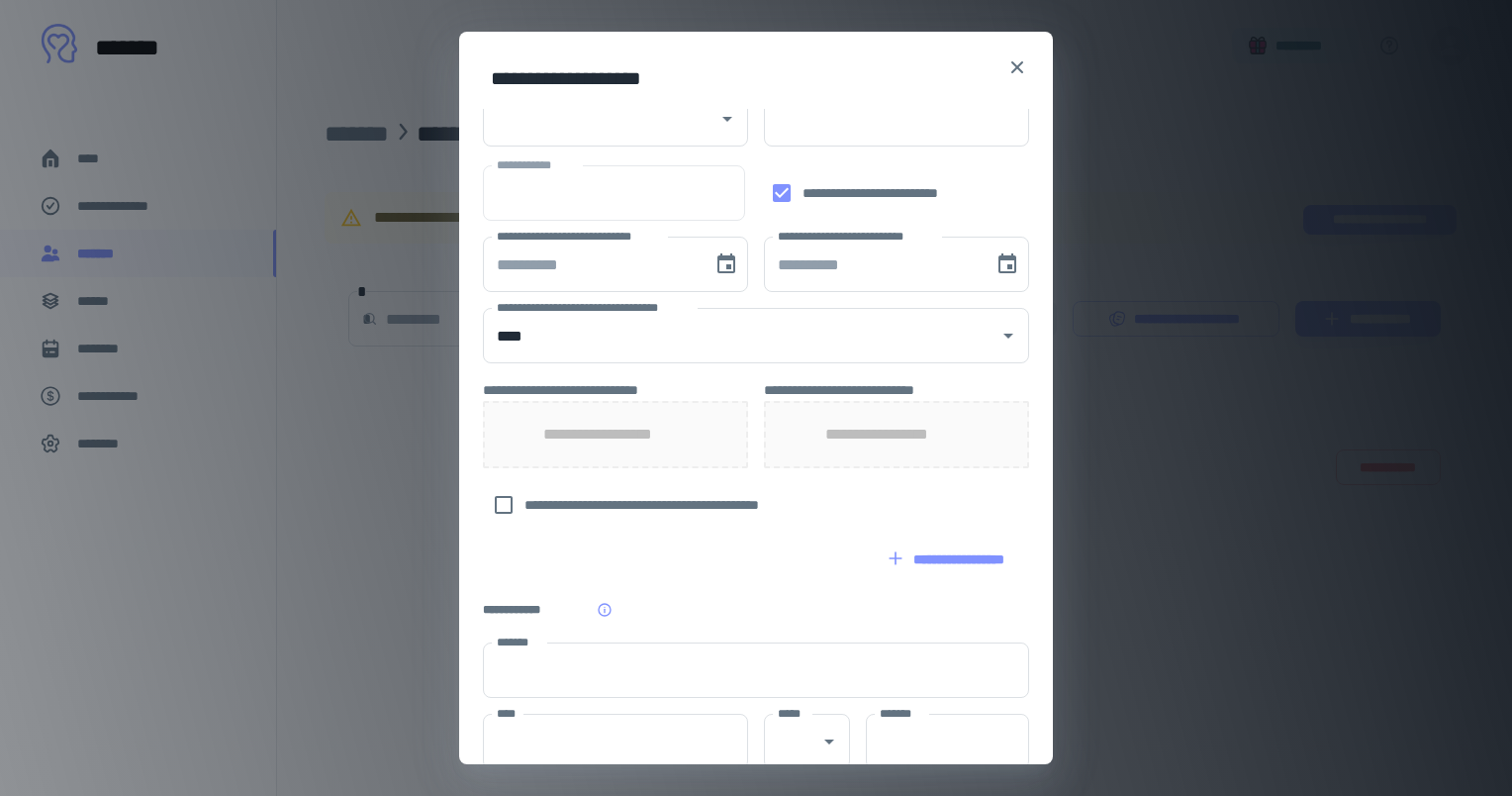 scroll, scrollTop: 558, scrollLeft: 0, axis: vertical 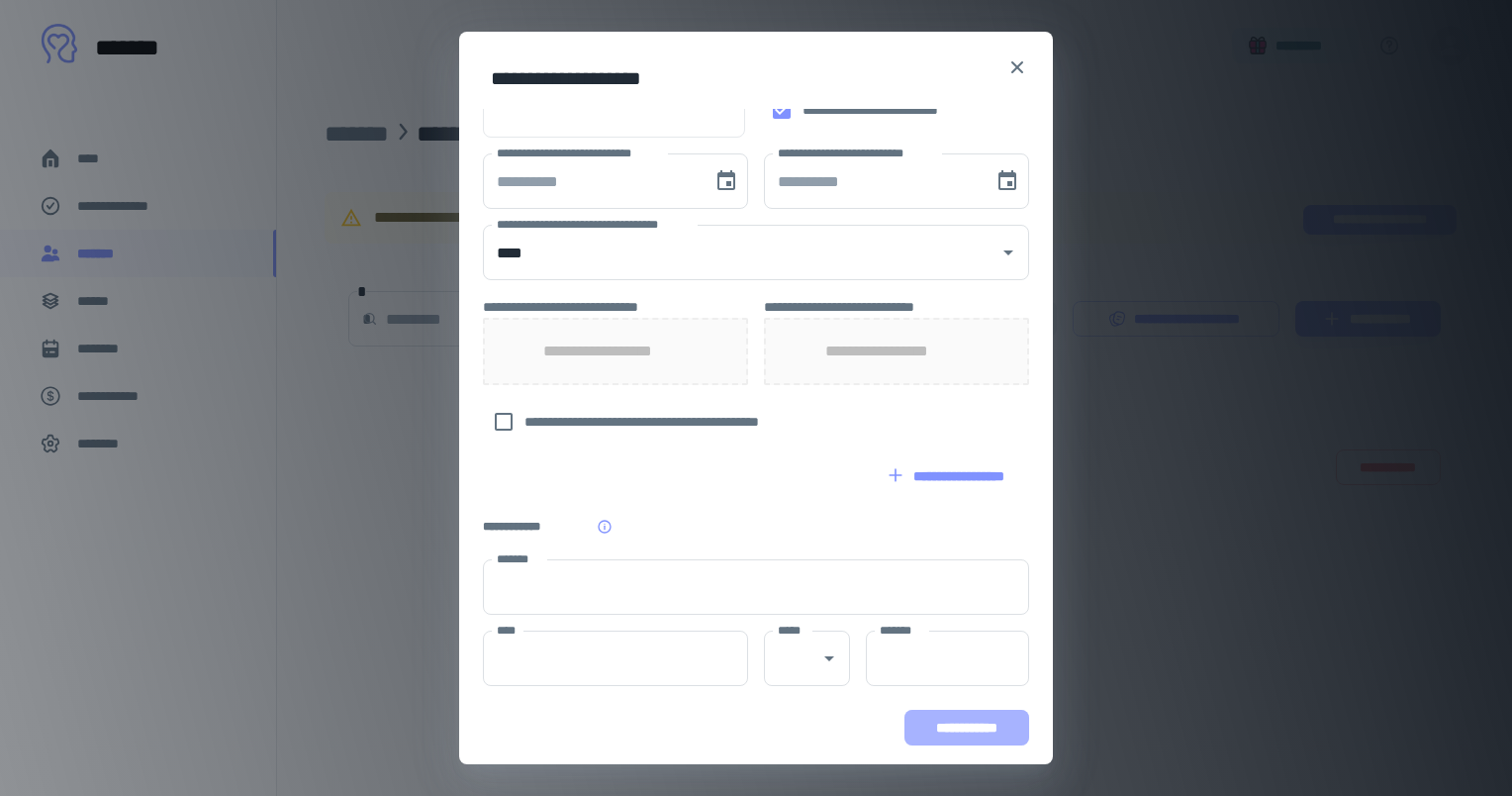 click on "**********" at bounding box center (967, 728) 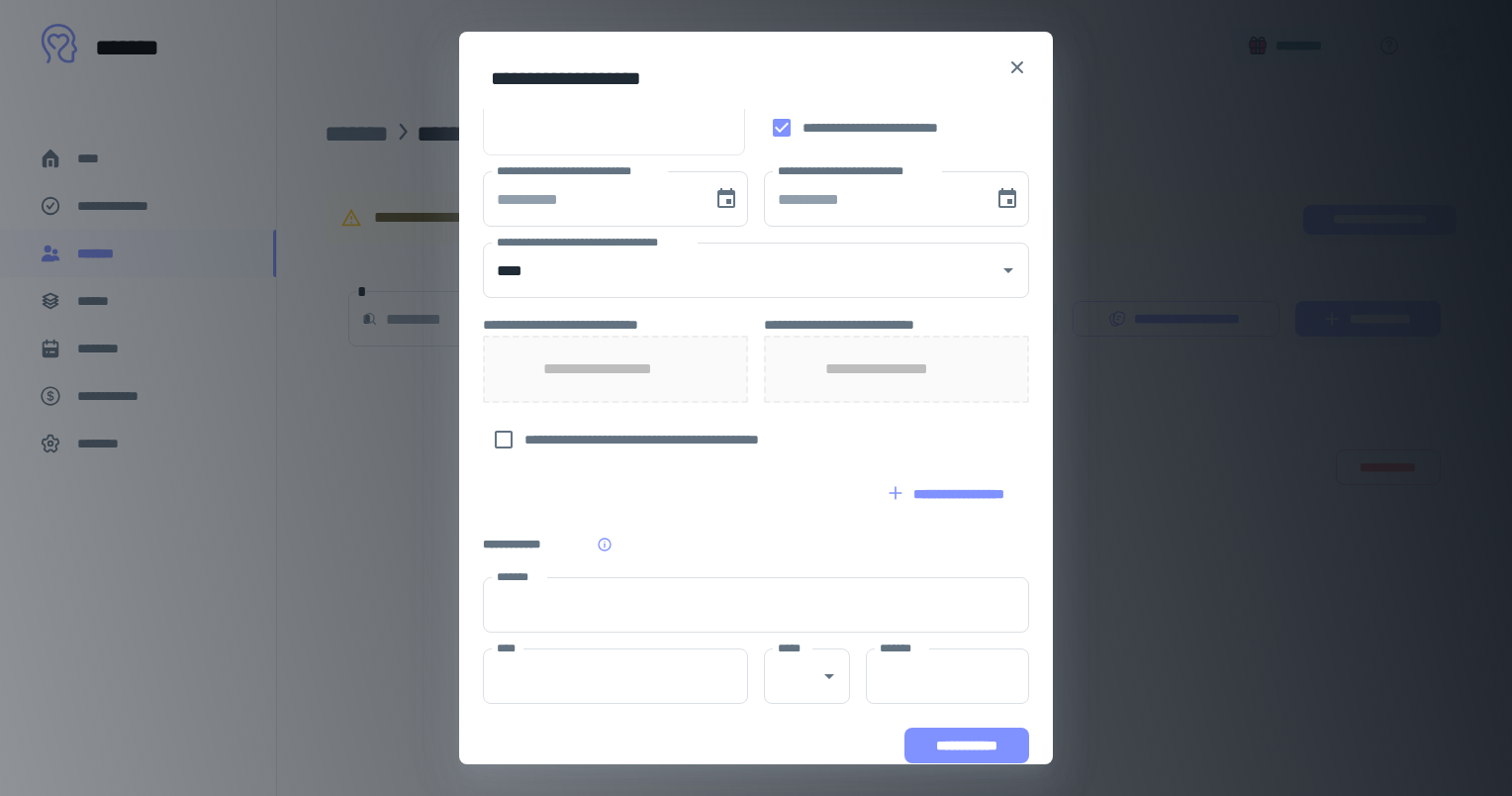 scroll, scrollTop: 575, scrollLeft: 0, axis: vertical 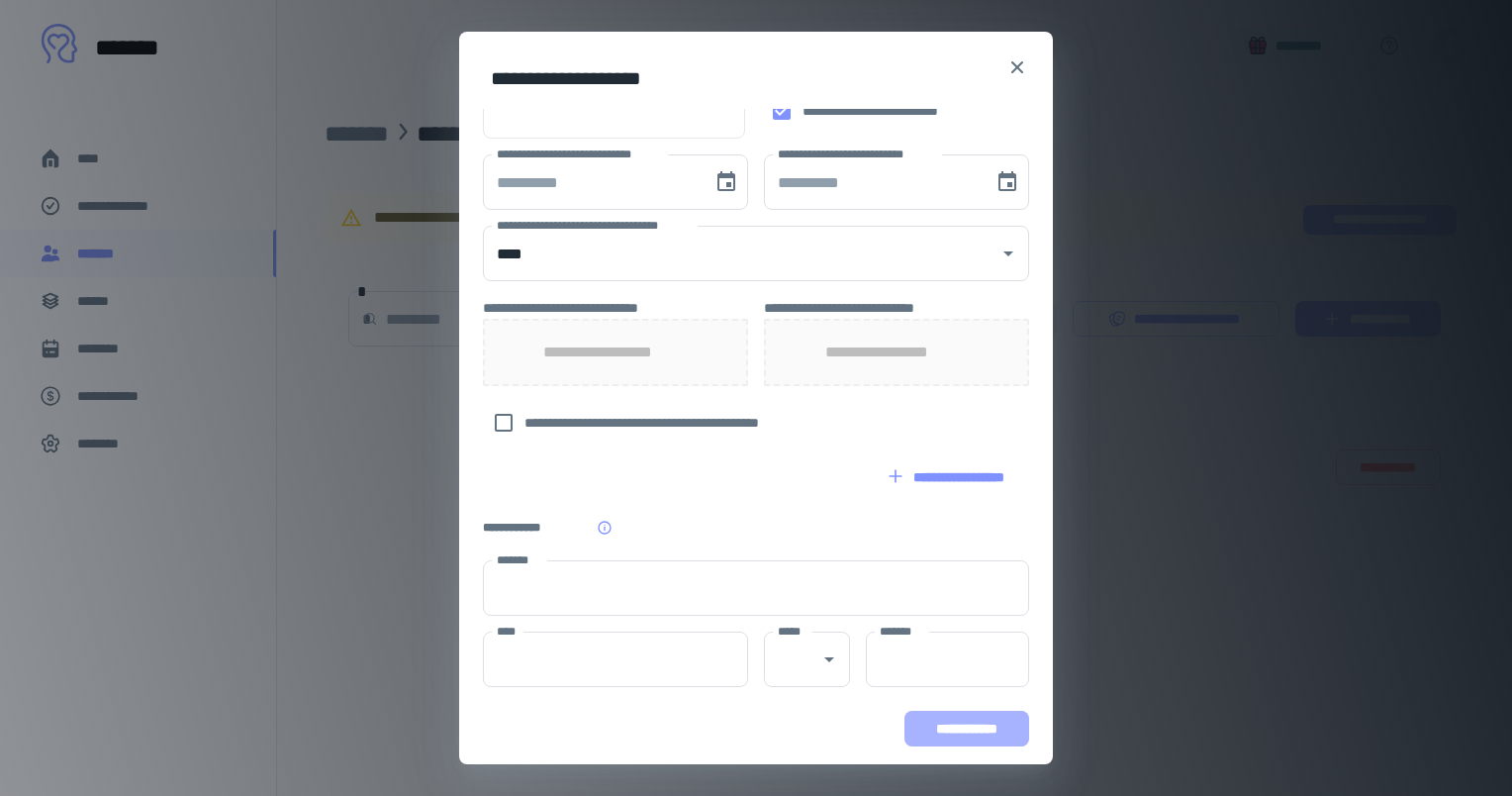 click on "**********" at bounding box center (967, 729) 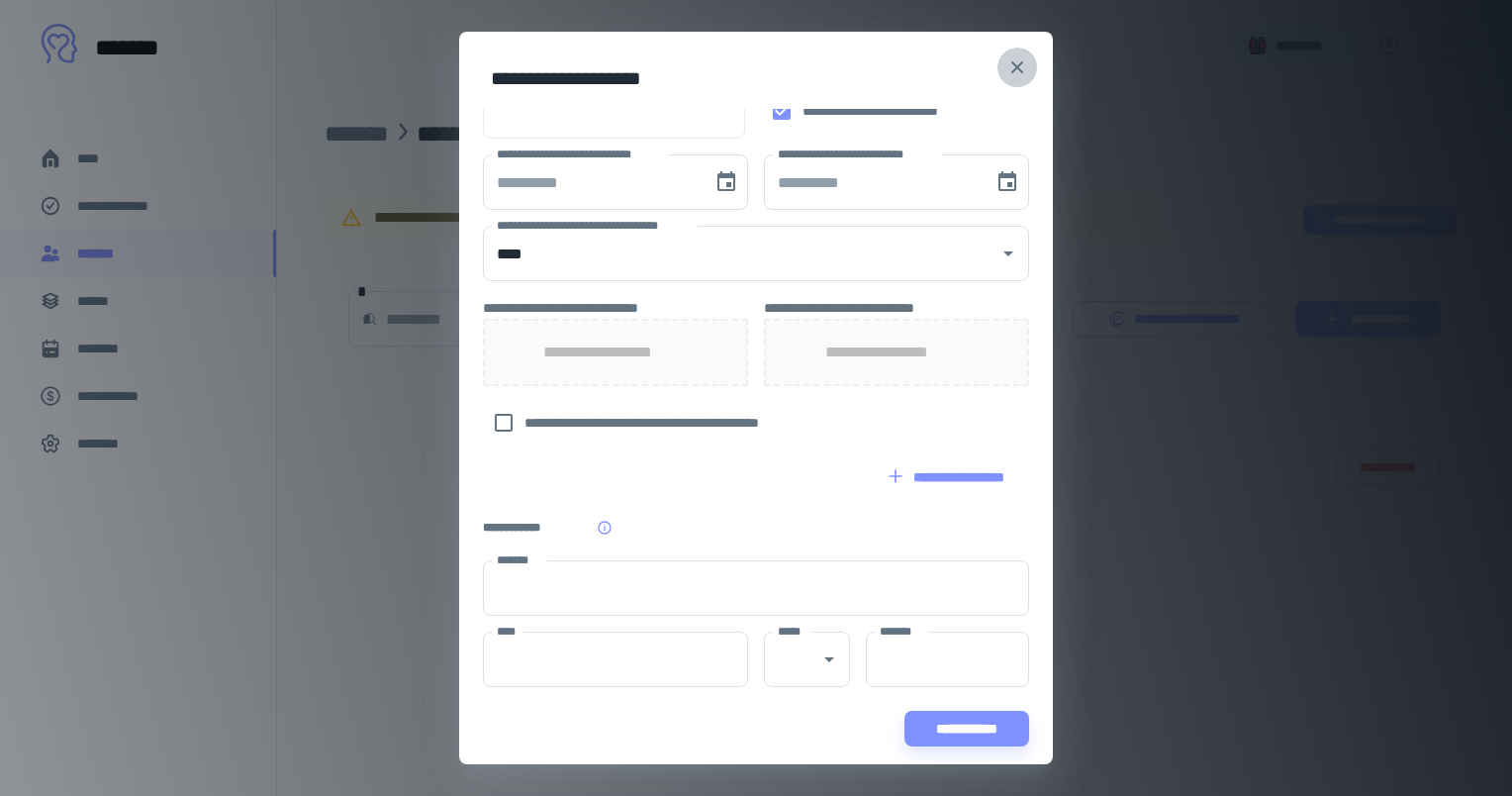 click at bounding box center [1017, 67] 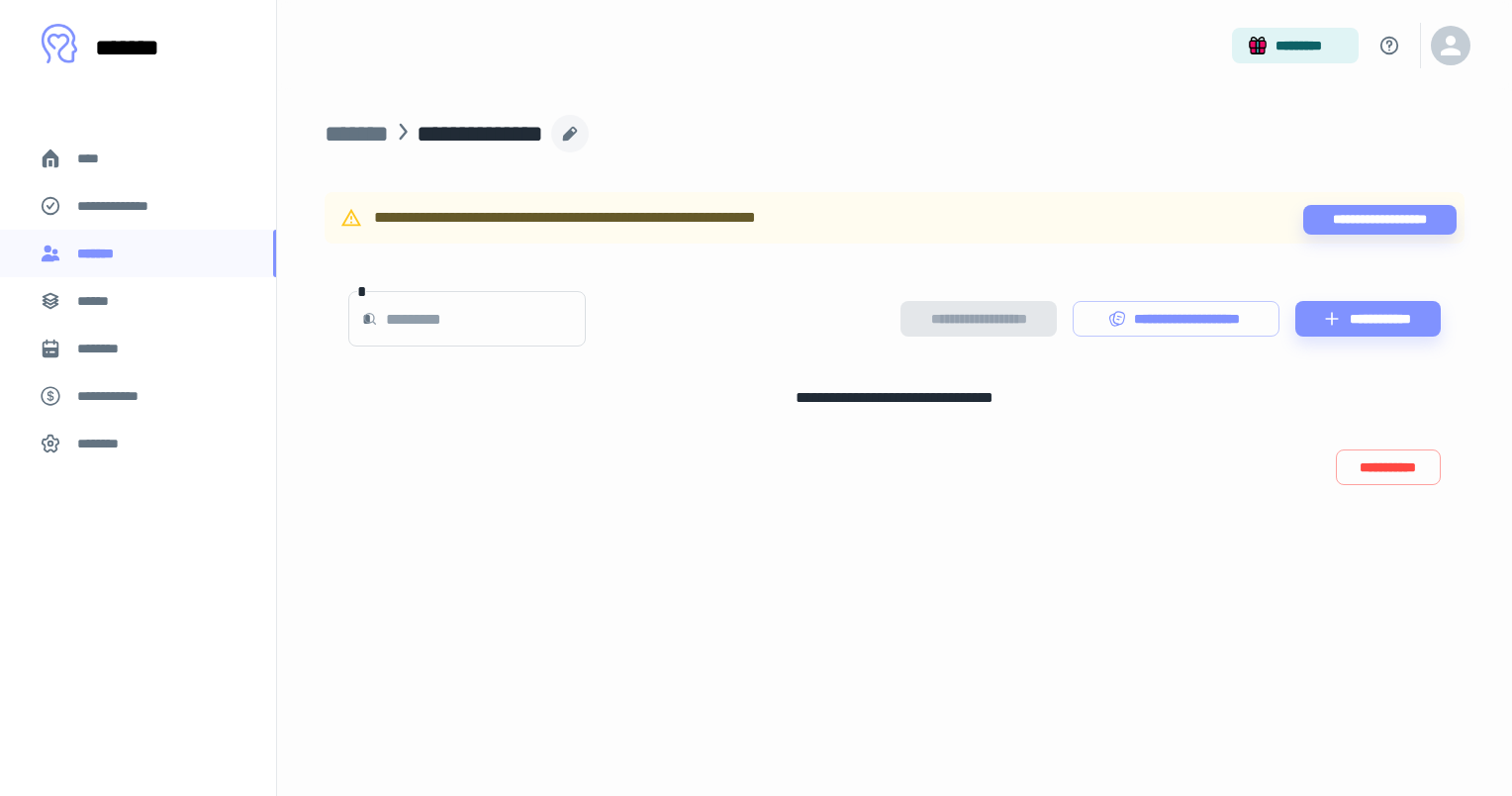 click on "**********" at bounding box center [480, 134] 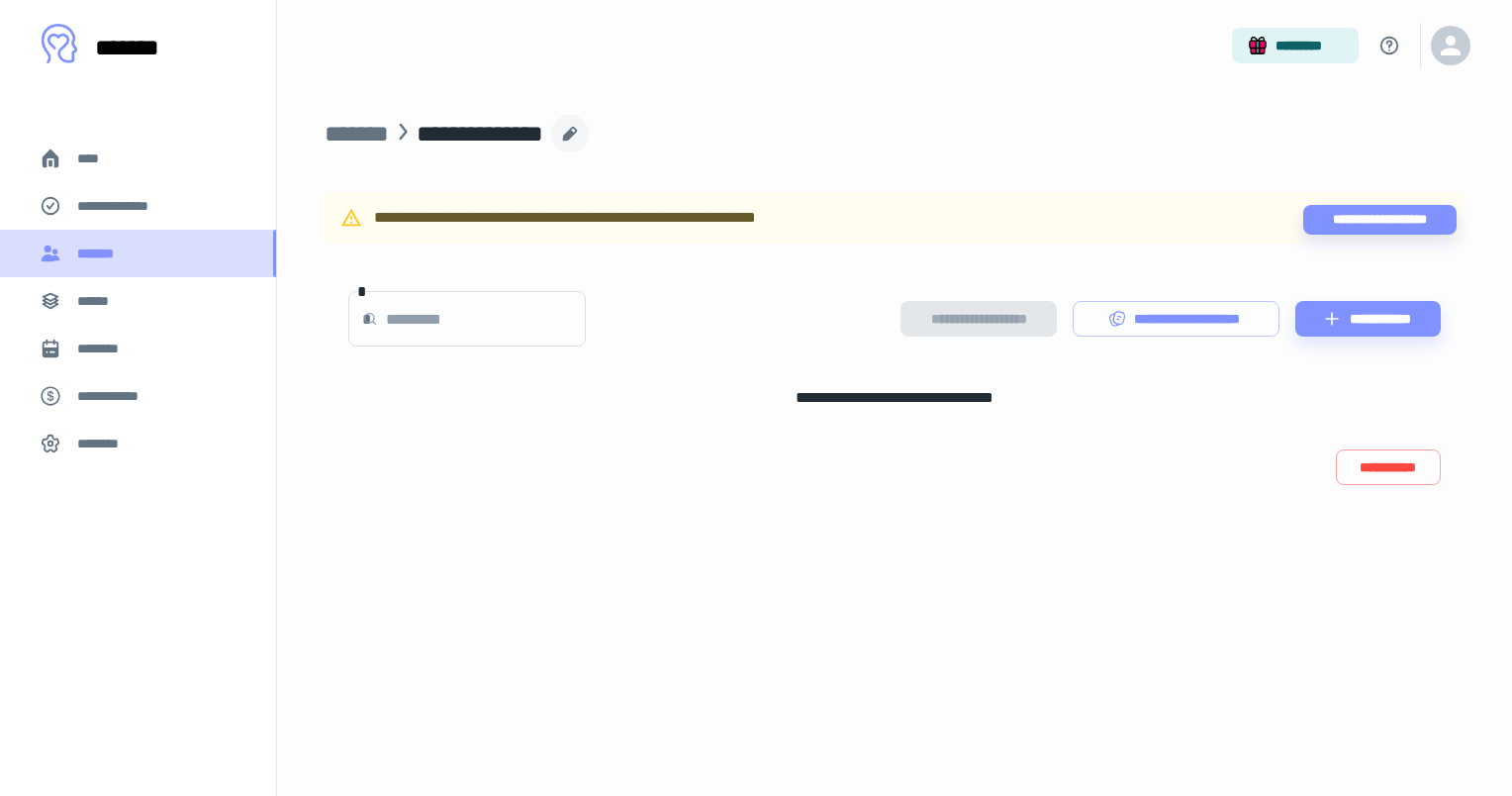 click on "*******" at bounding box center (100, 253) 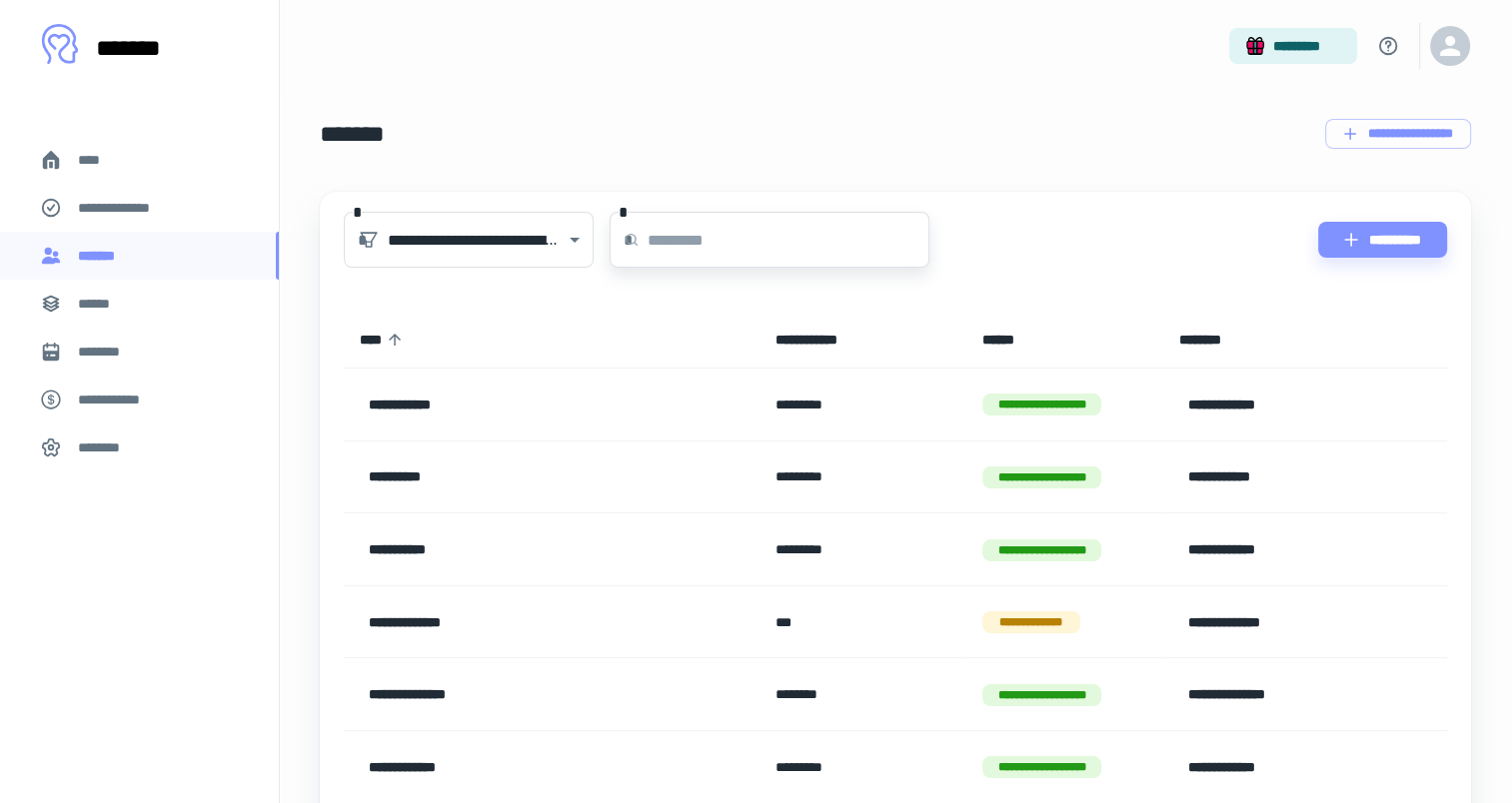 click at bounding box center [788, 240] 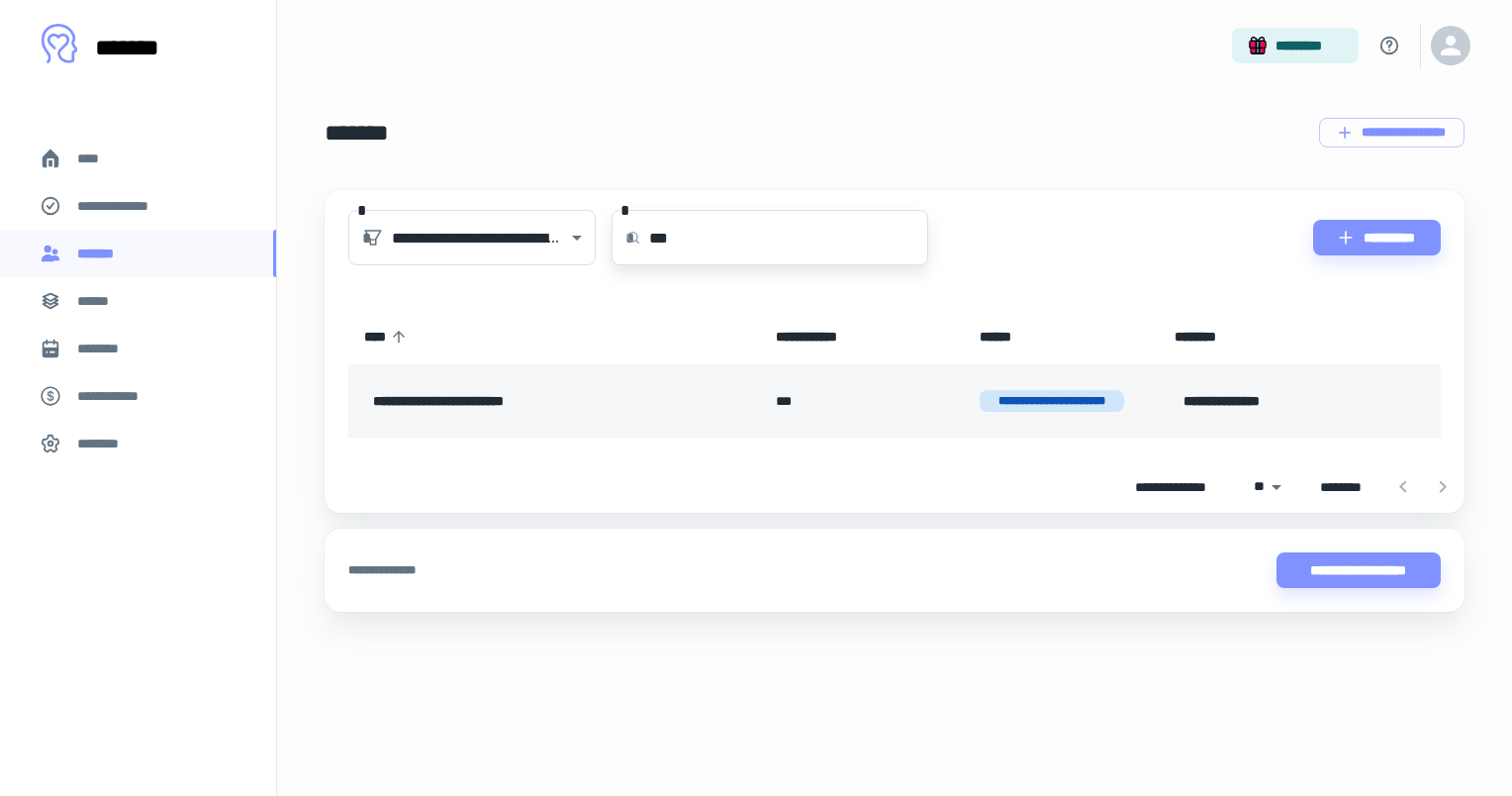 type on "***" 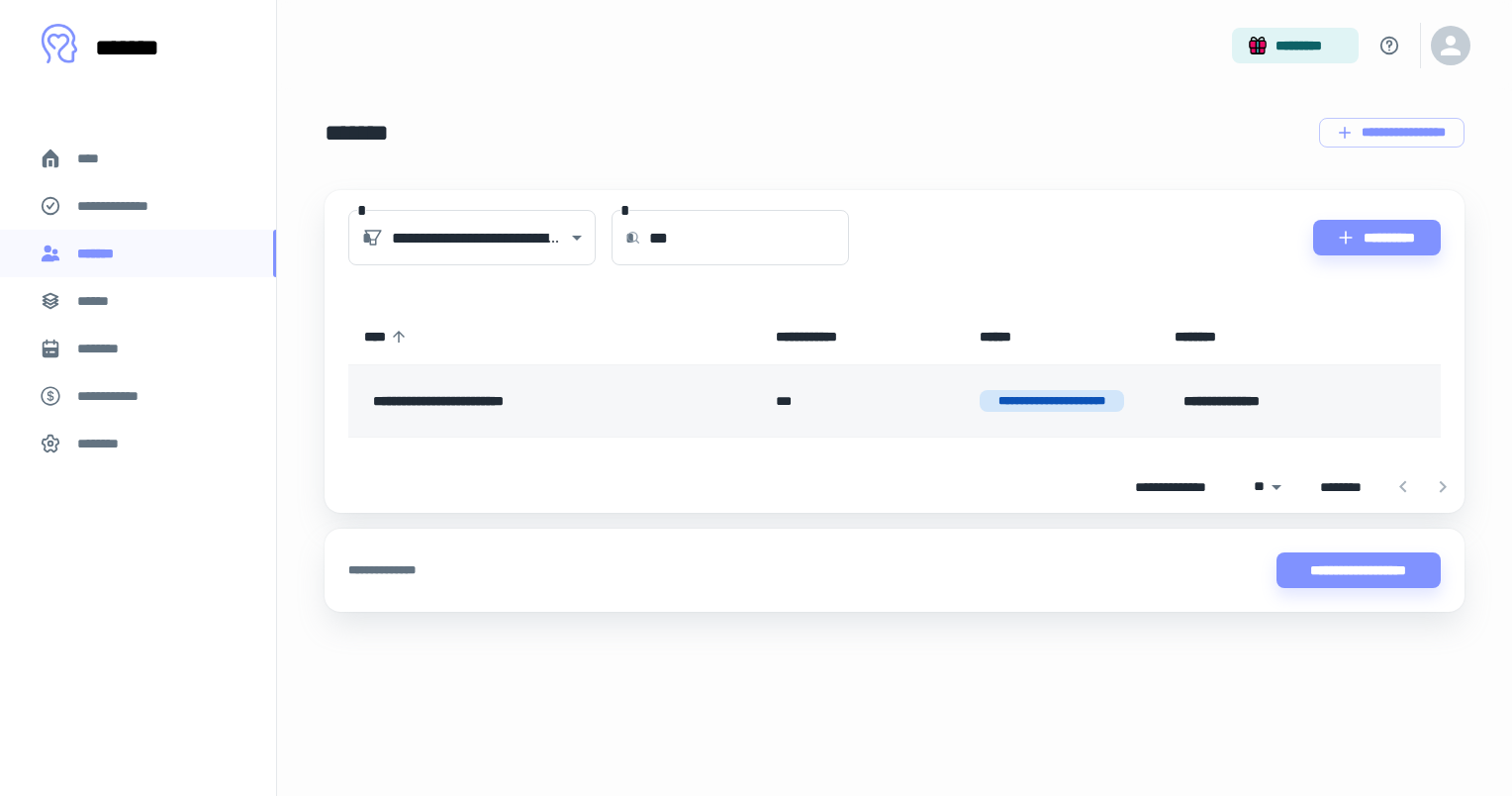 click on "**********" at bounding box center [533, 401] 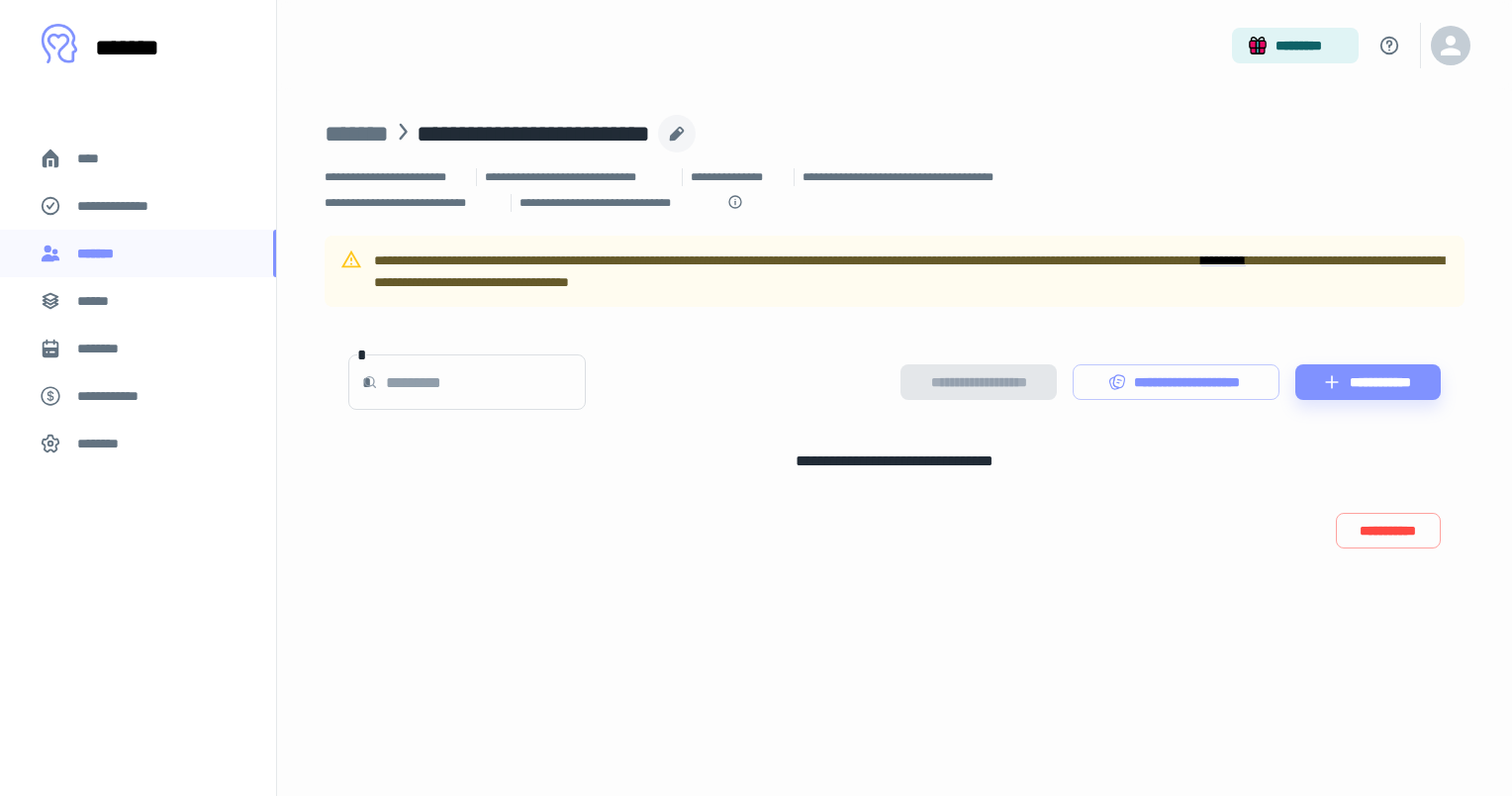 click 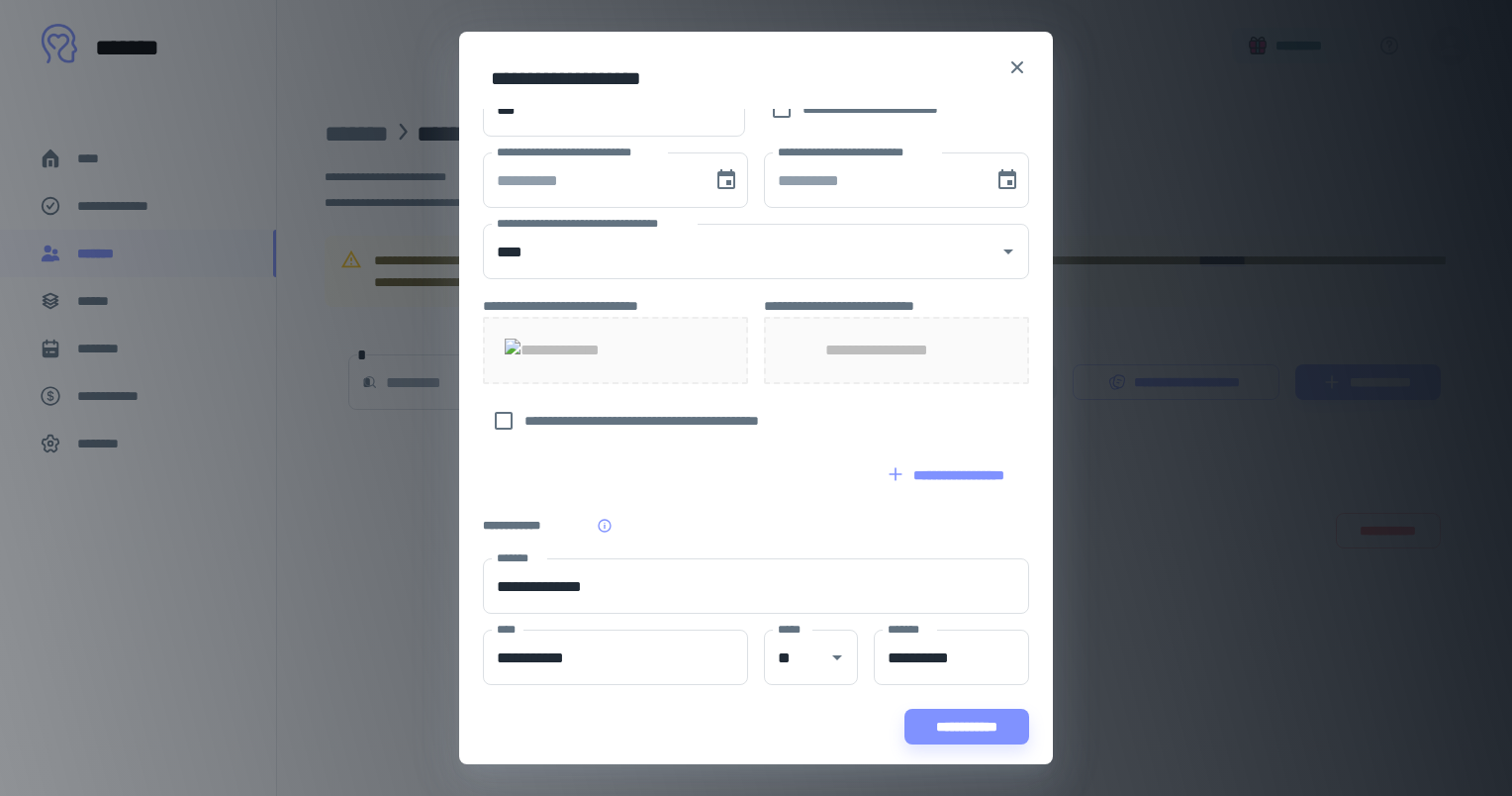 scroll, scrollTop: 791, scrollLeft: 0, axis: vertical 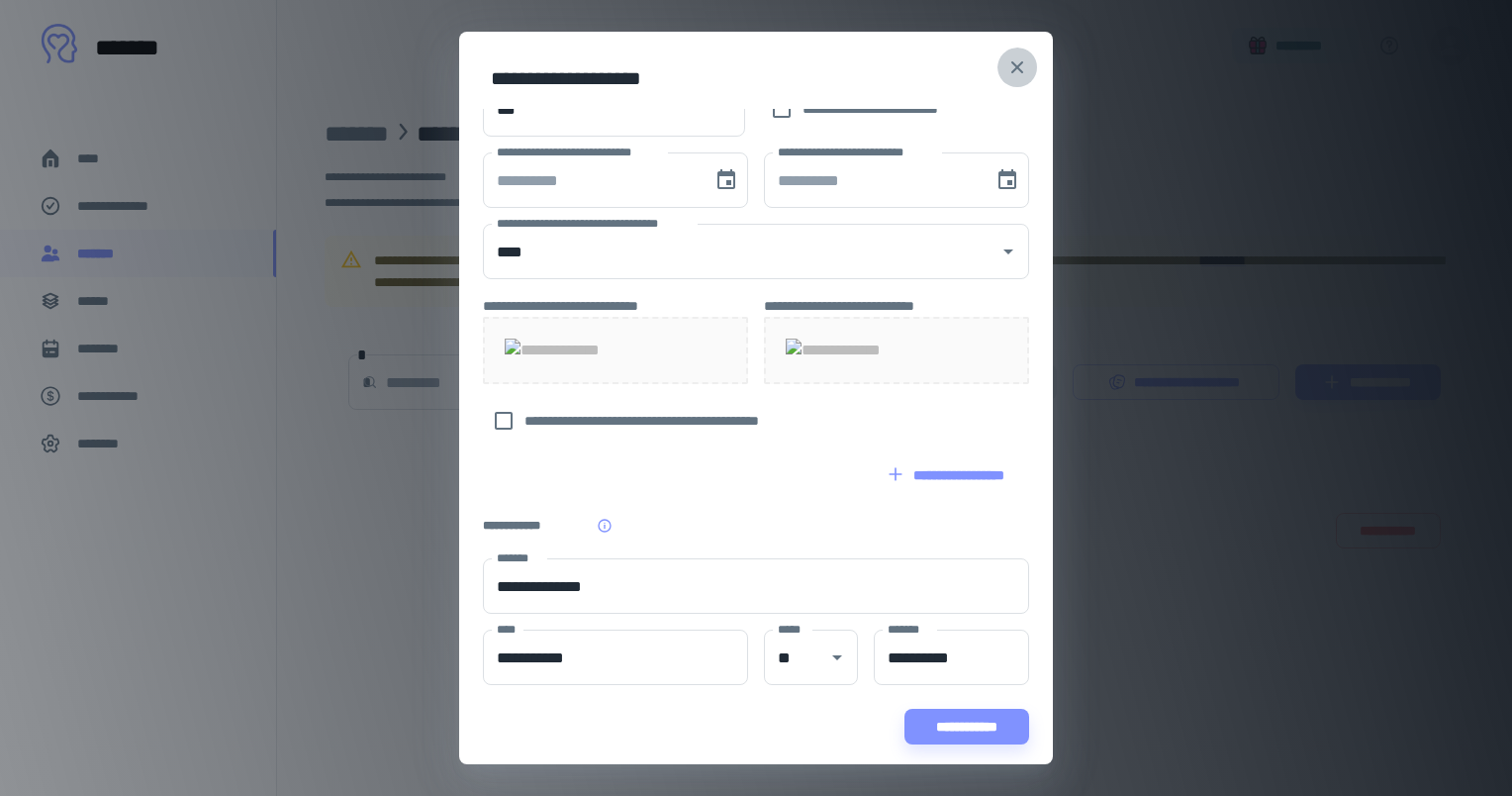 click 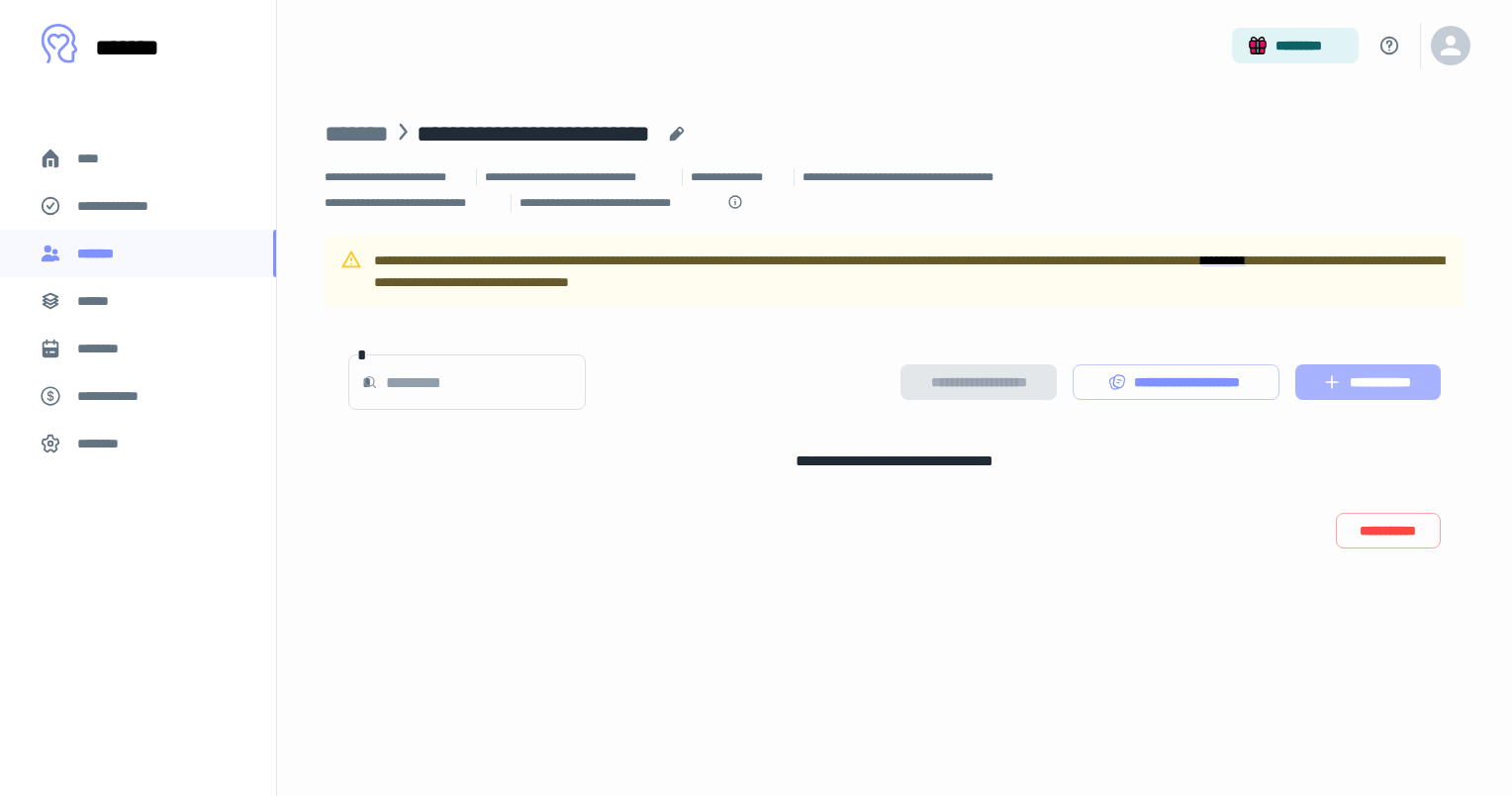 click on "**********" at bounding box center (1368, 382) 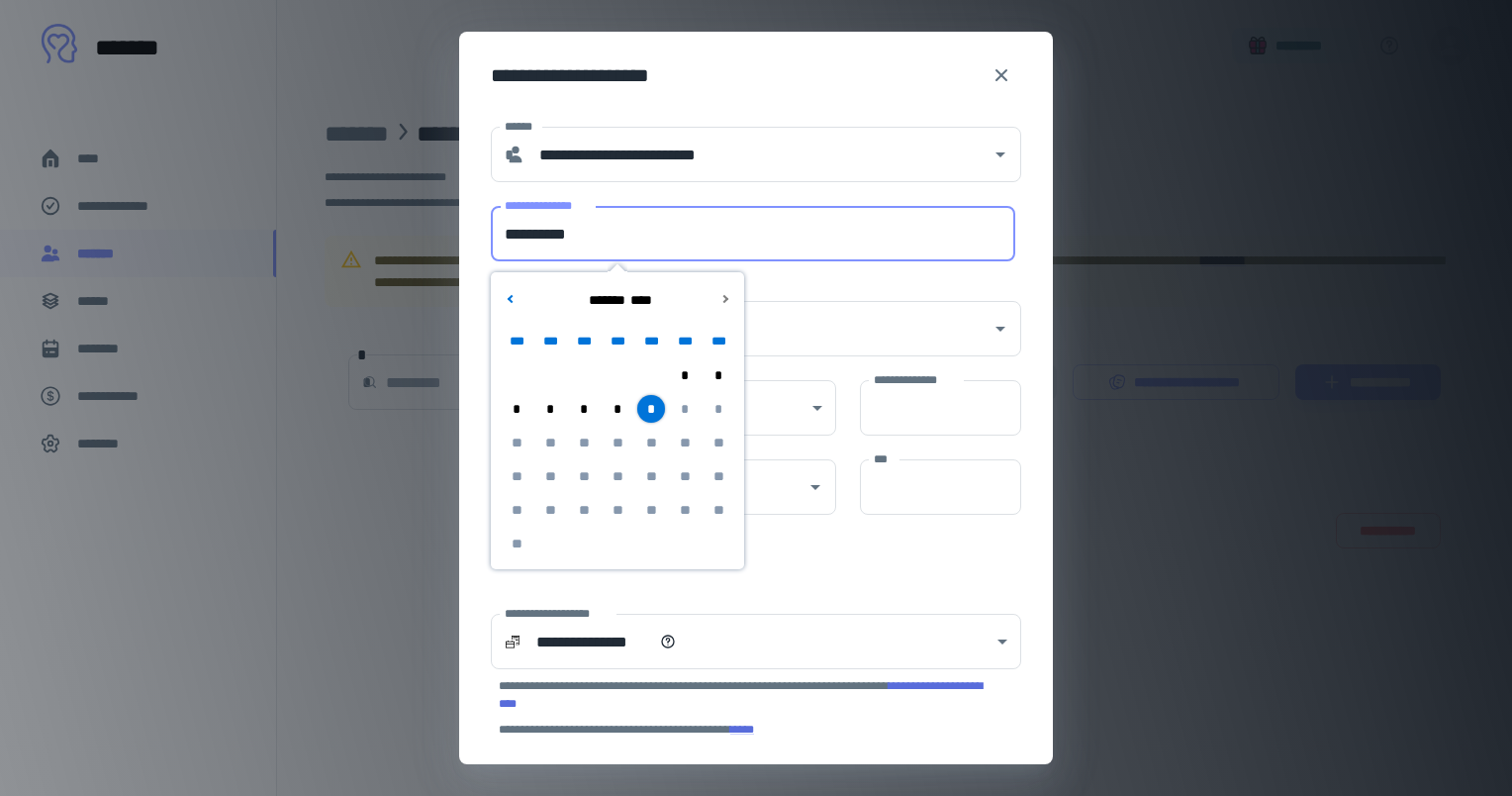 click on "**********" at bounding box center (753, 234) 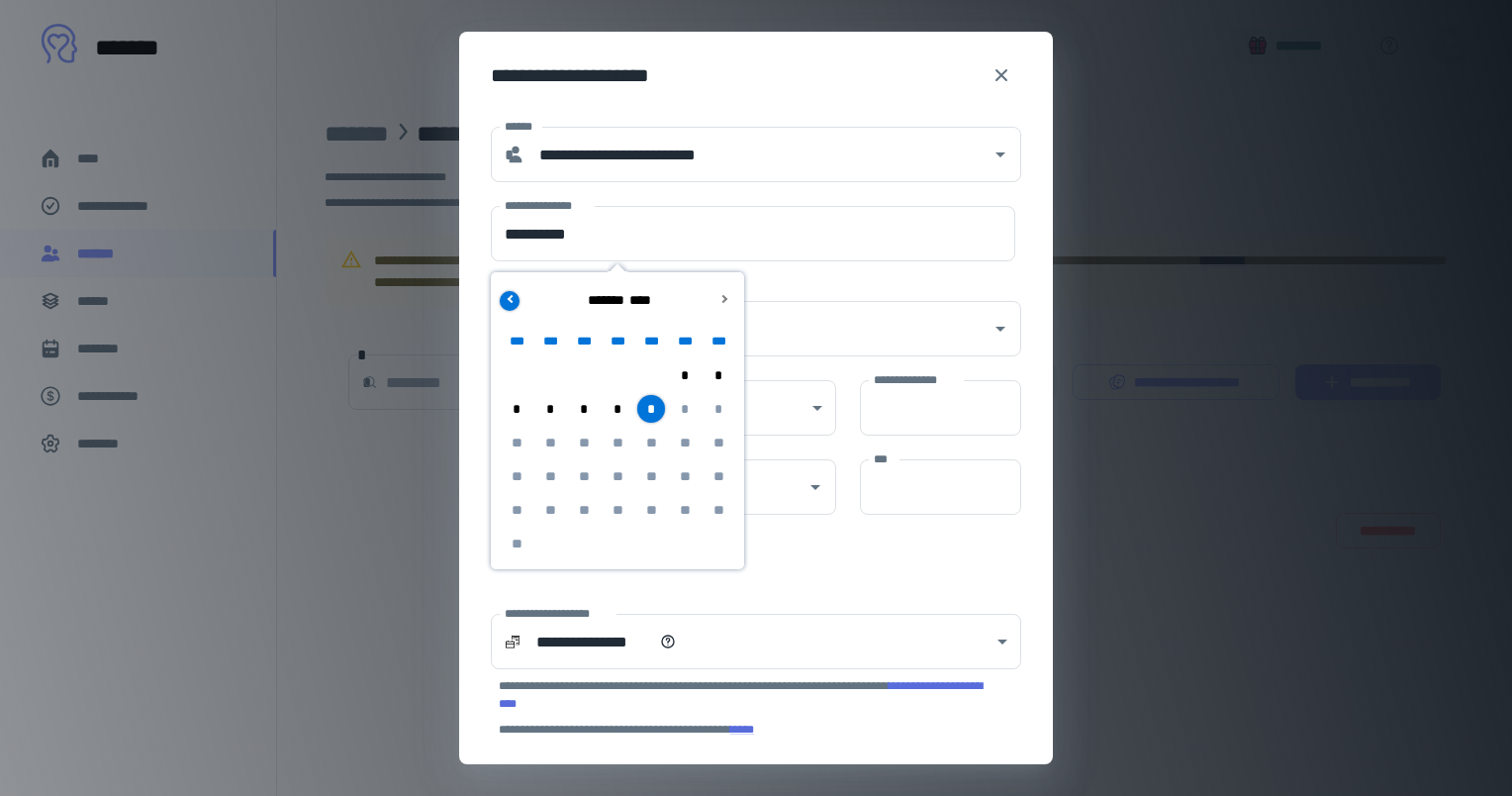 click at bounding box center (510, 301) 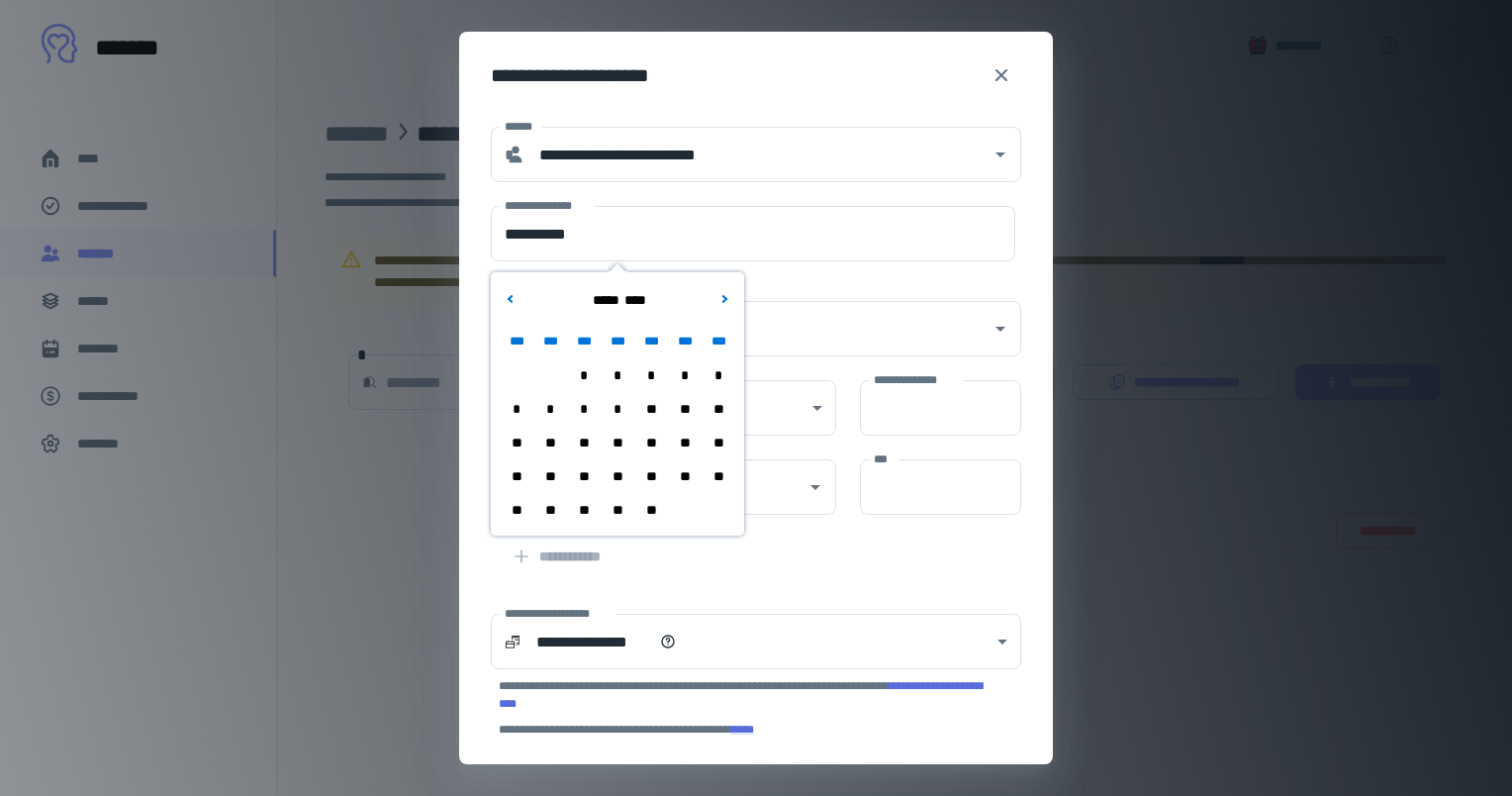 click on "**" at bounding box center [651, 476] 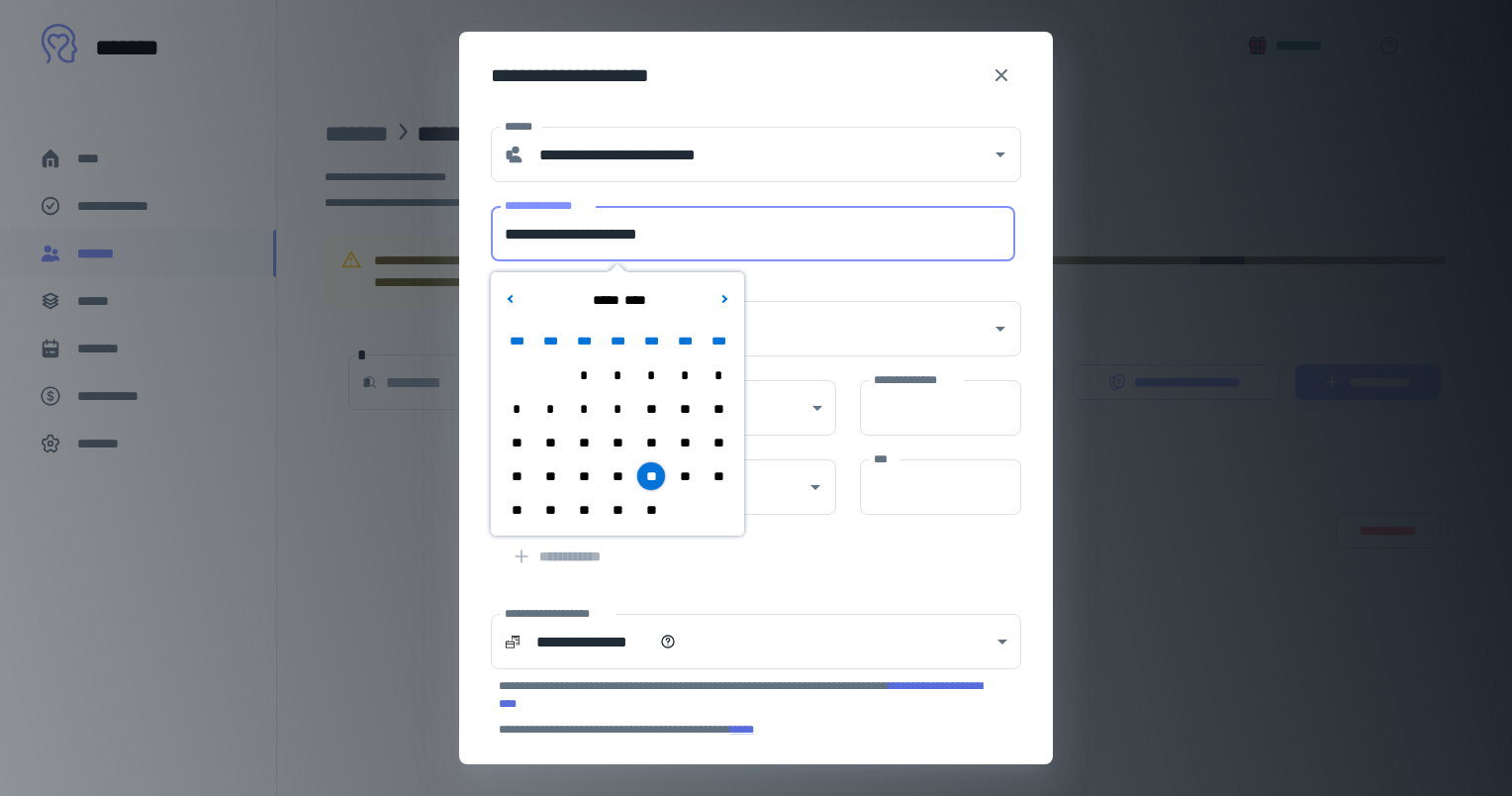 click on "**********" at bounding box center (753, 234) 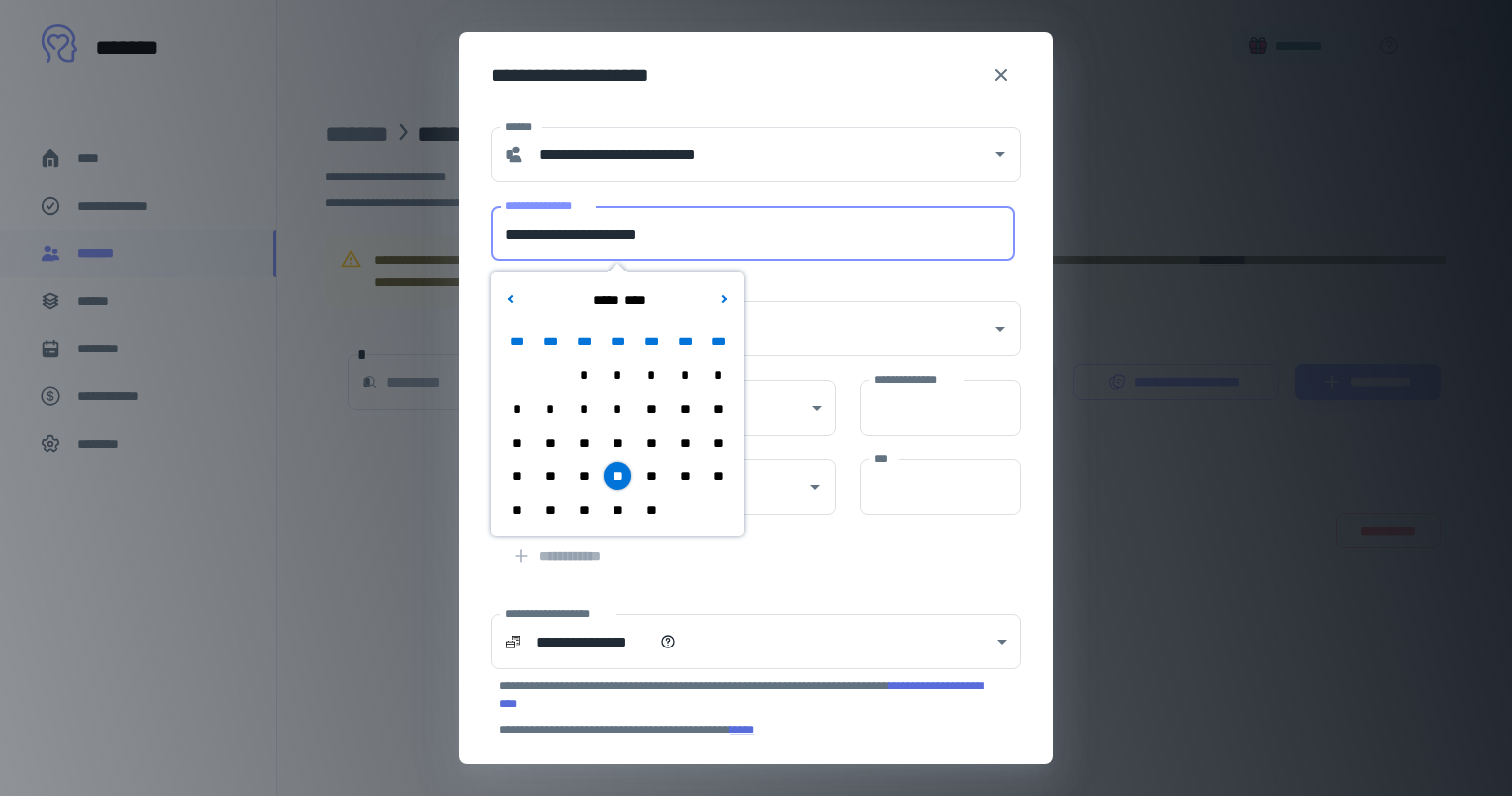 drag, startPoint x: 598, startPoint y: 234, endPoint x: 296, endPoint y: 240, distance: 302.0596 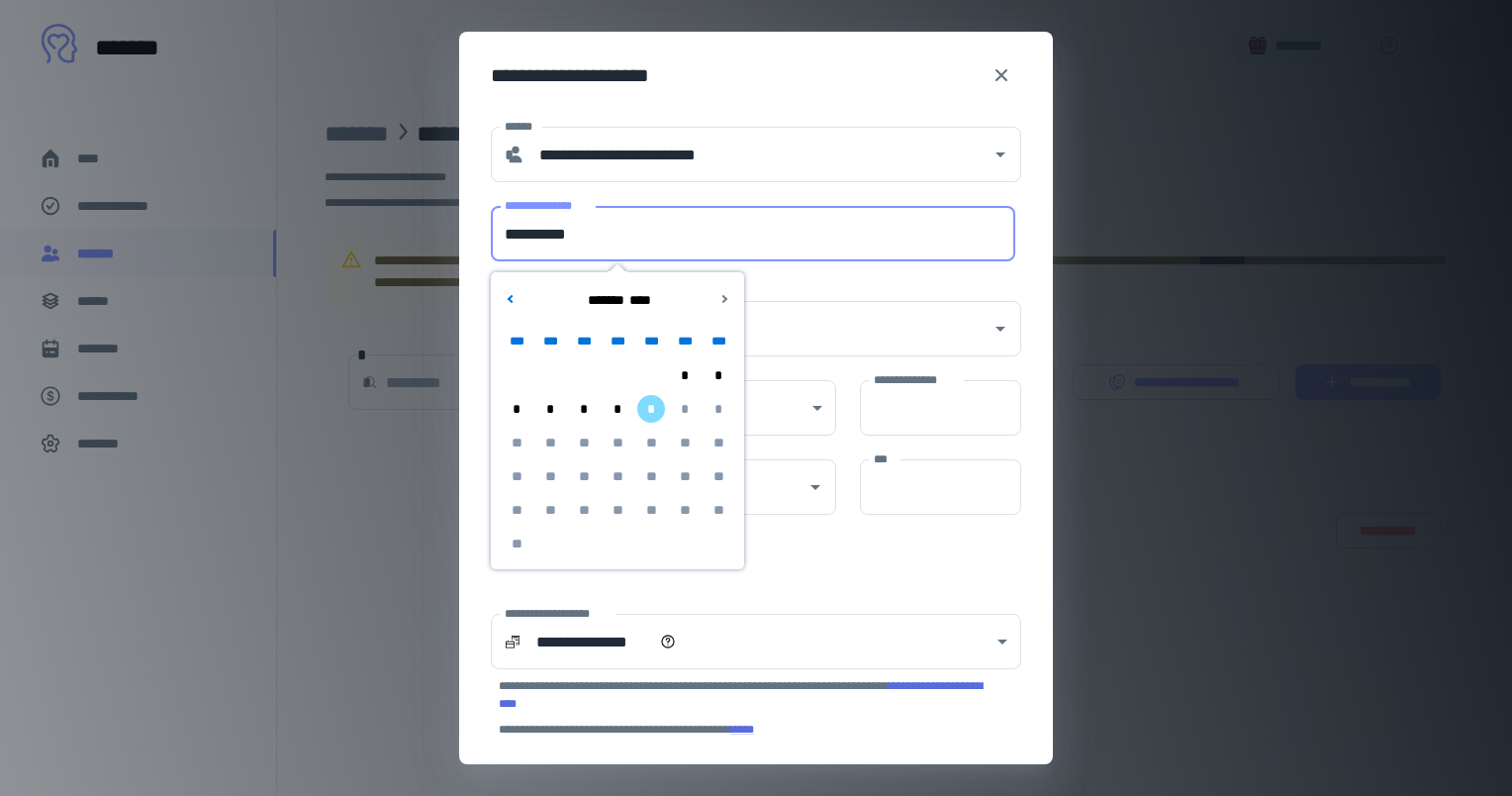 type on "**********" 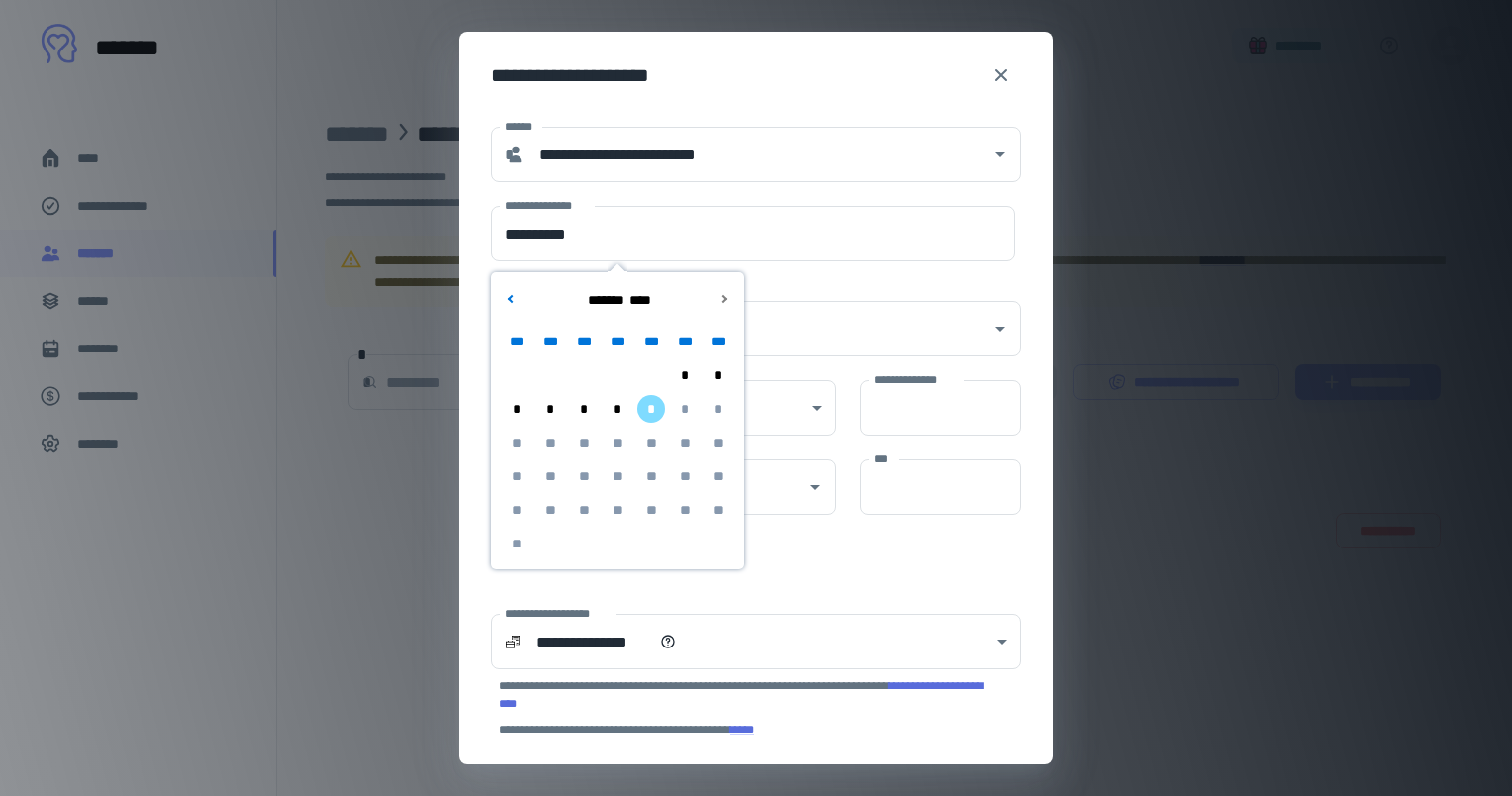 click on "**********" at bounding box center (756, 75) 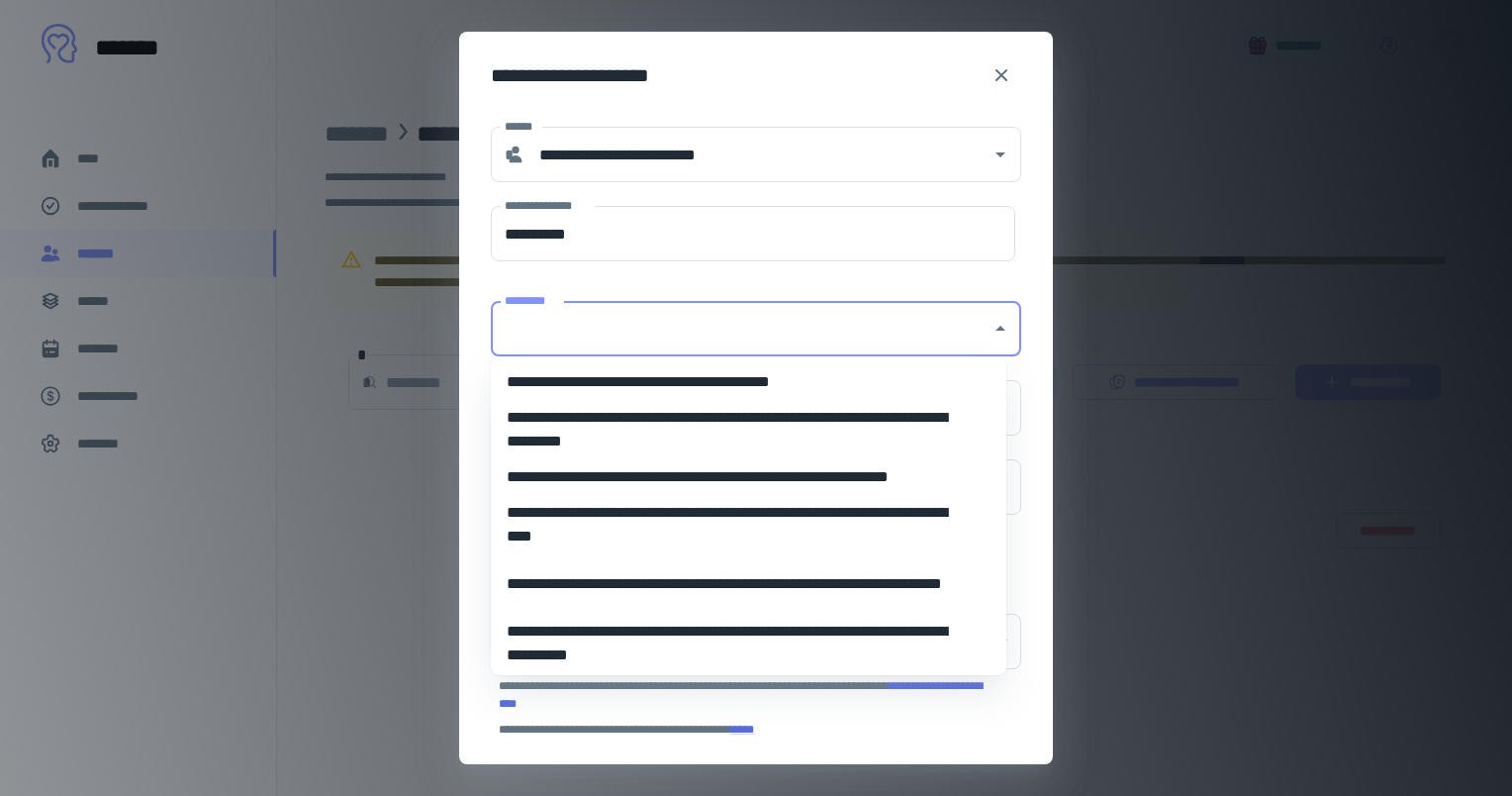 click on "*********" at bounding box center [741, 329] 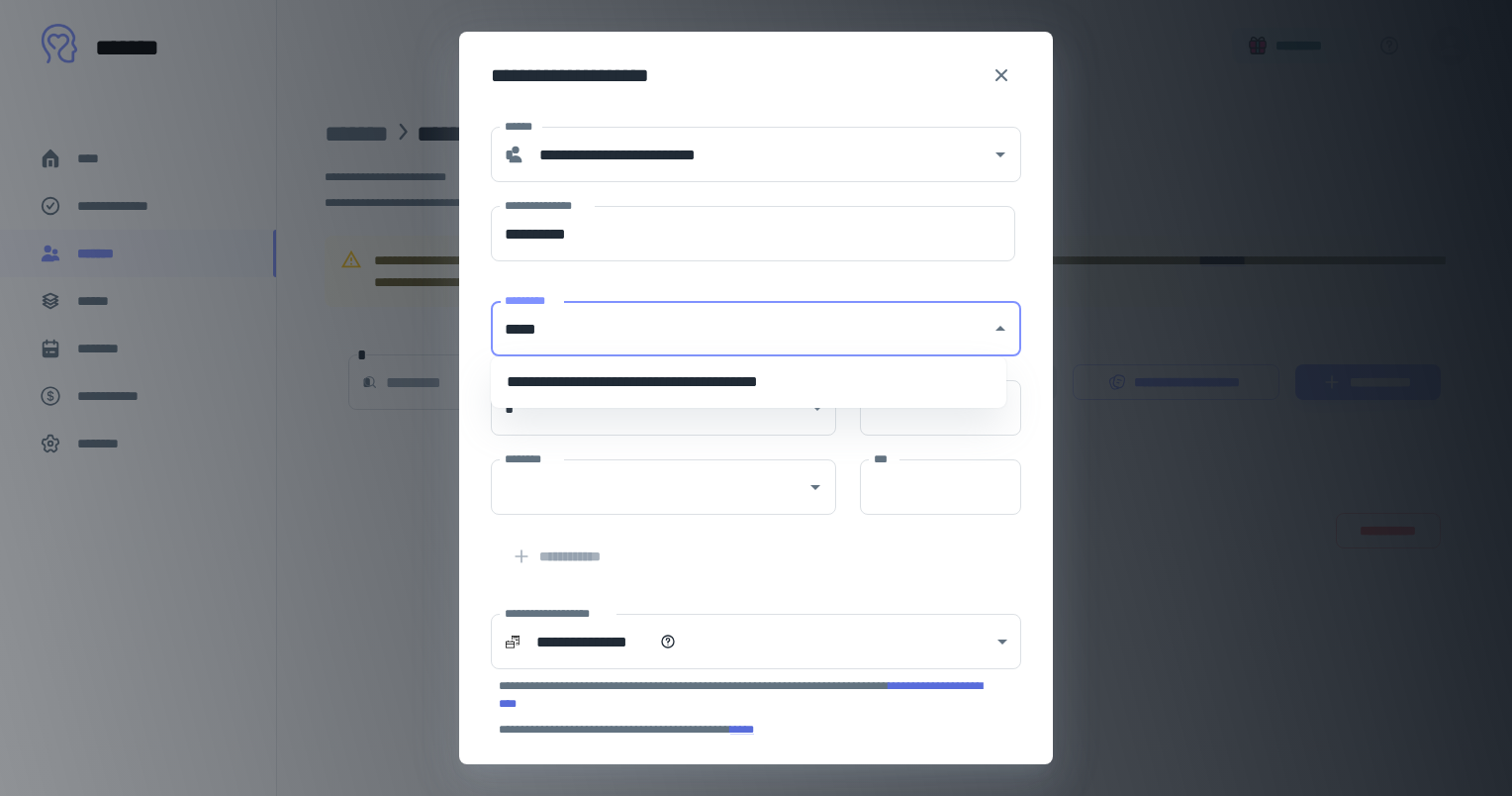 click on "**********" at bounding box center (748, 382) 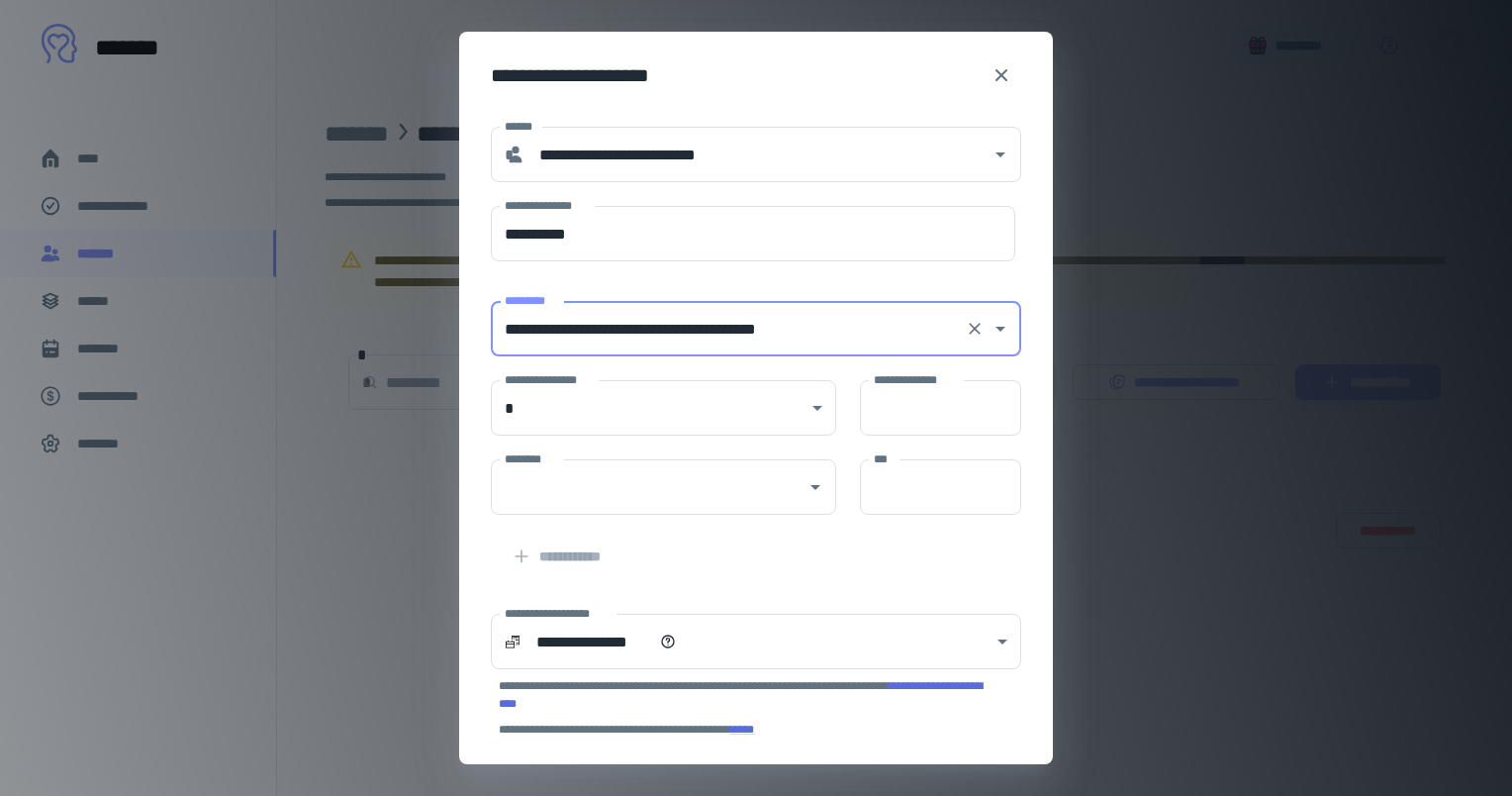 type on "**********" 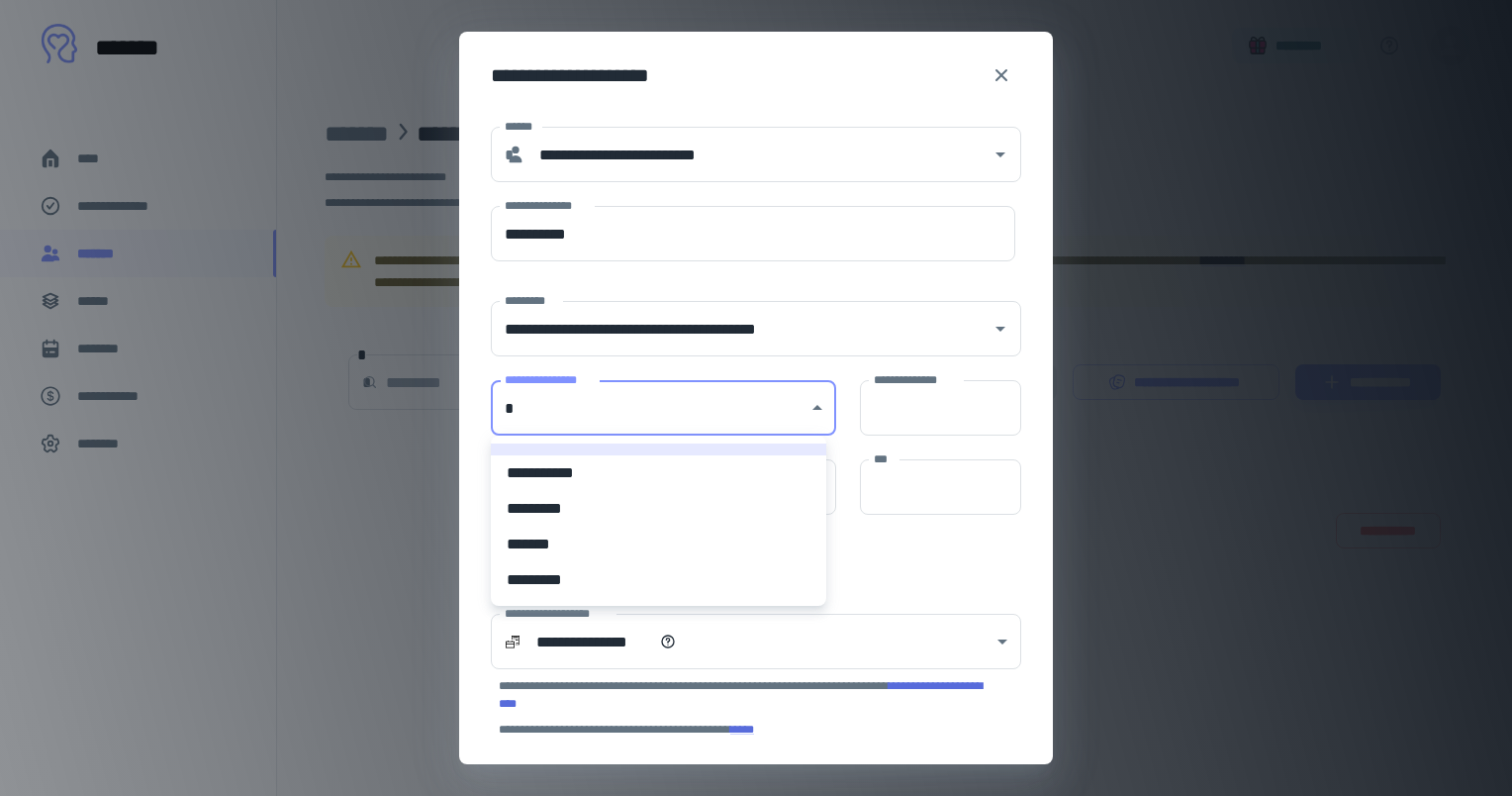 click on "**********" at bounding box center (756, 398) 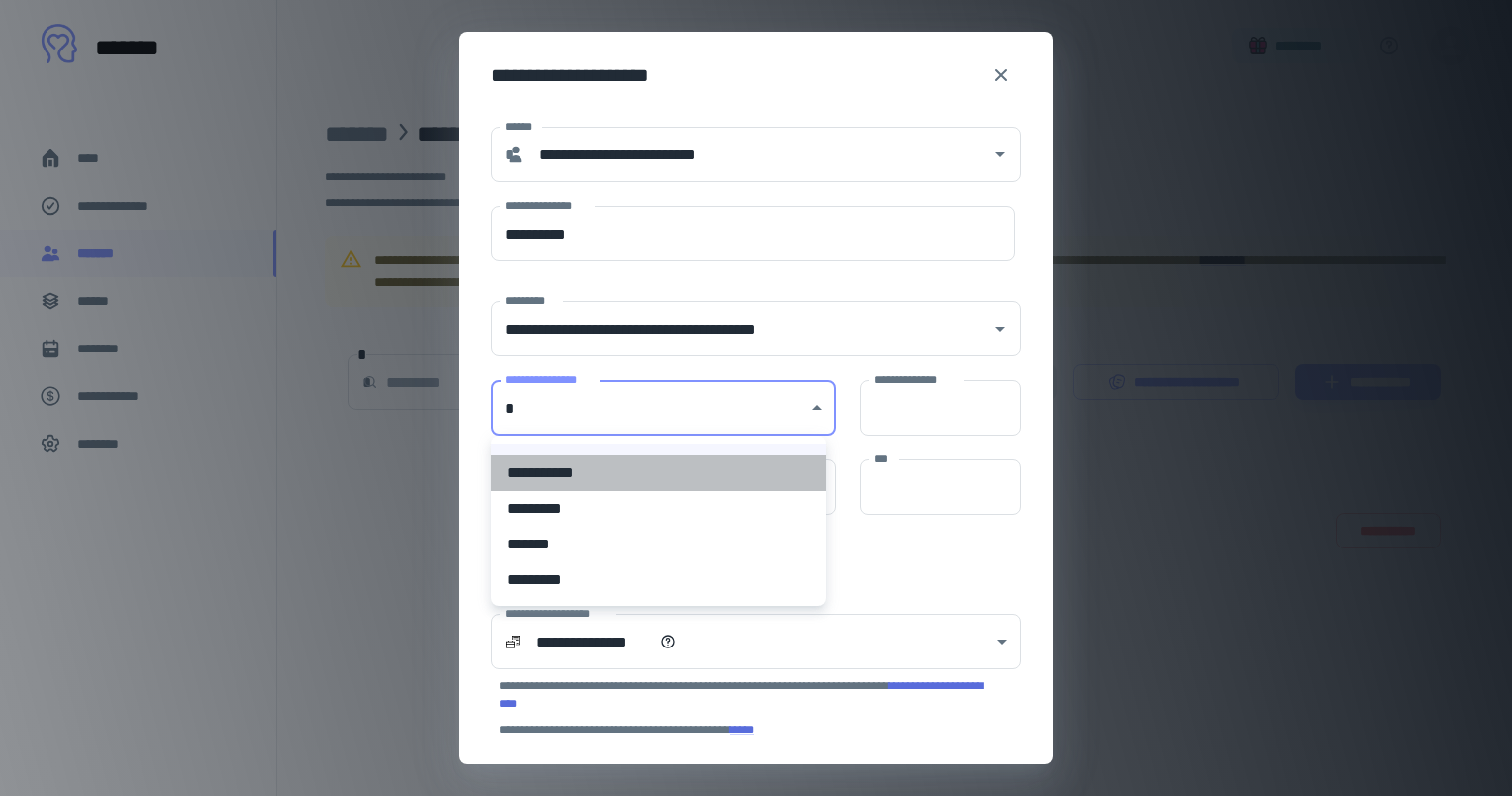 click on "**********" at bounding box center (658, 473) 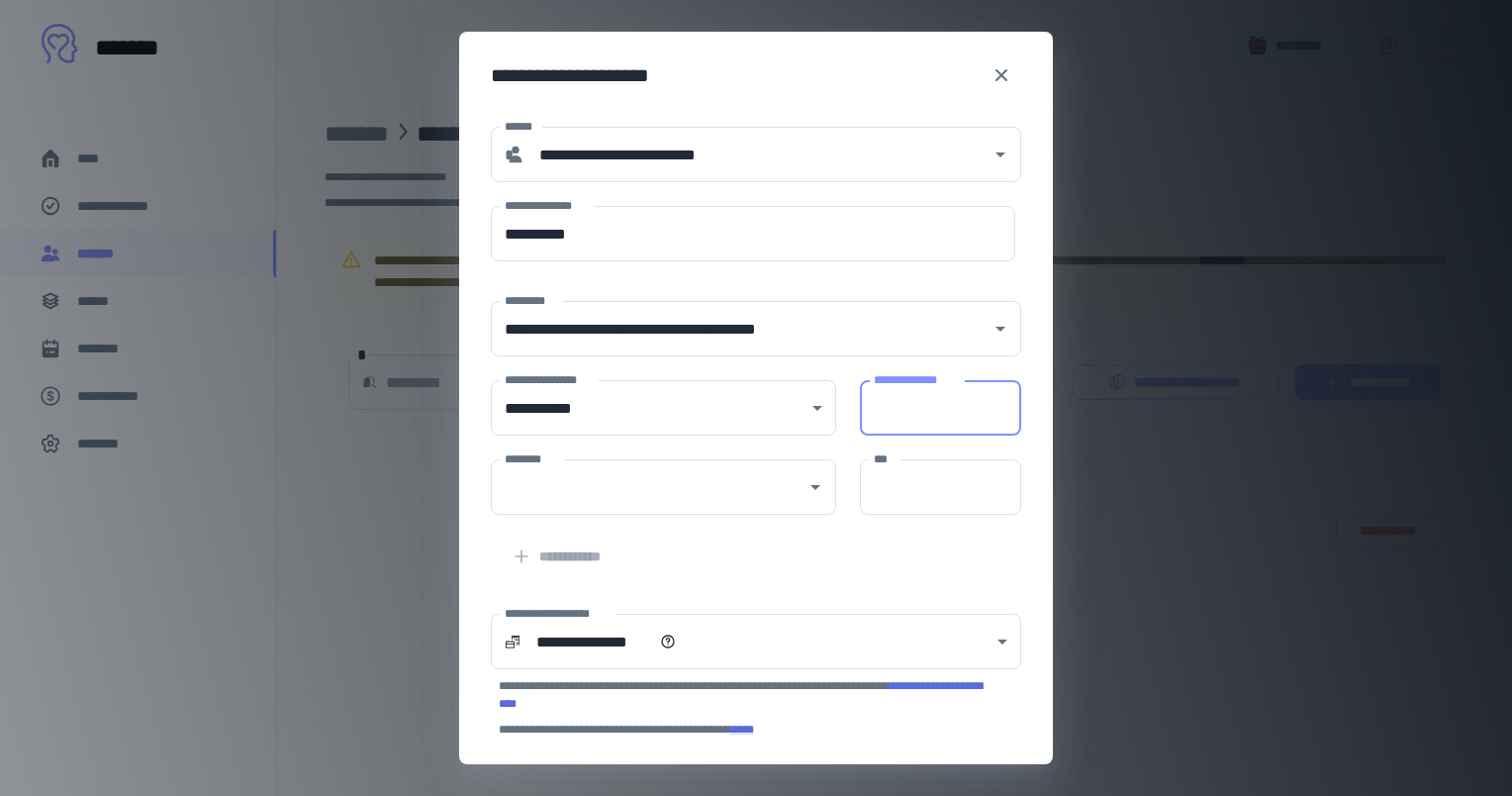 click on "**********" at bounding box center (940, 408) 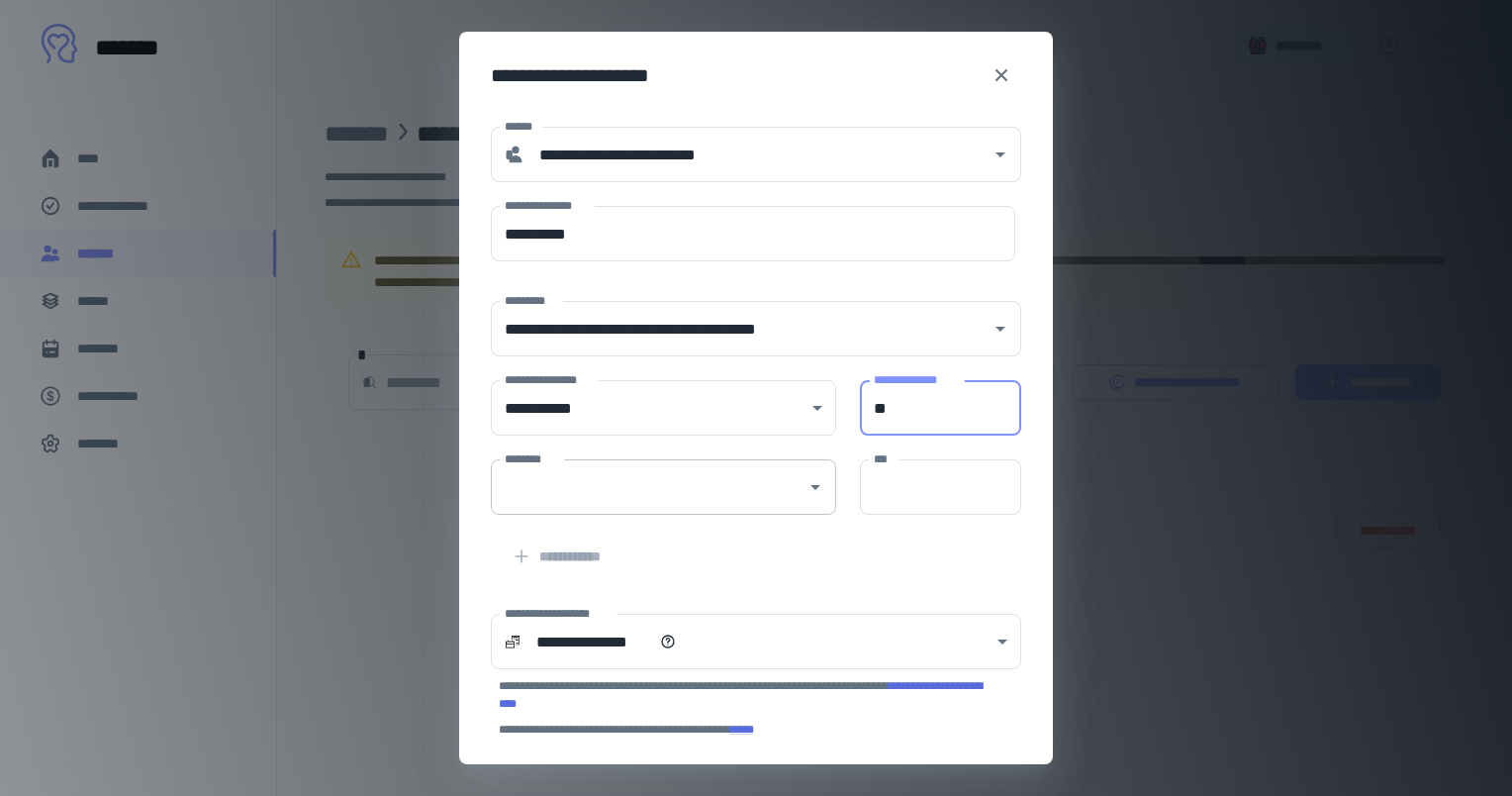 type on "**" 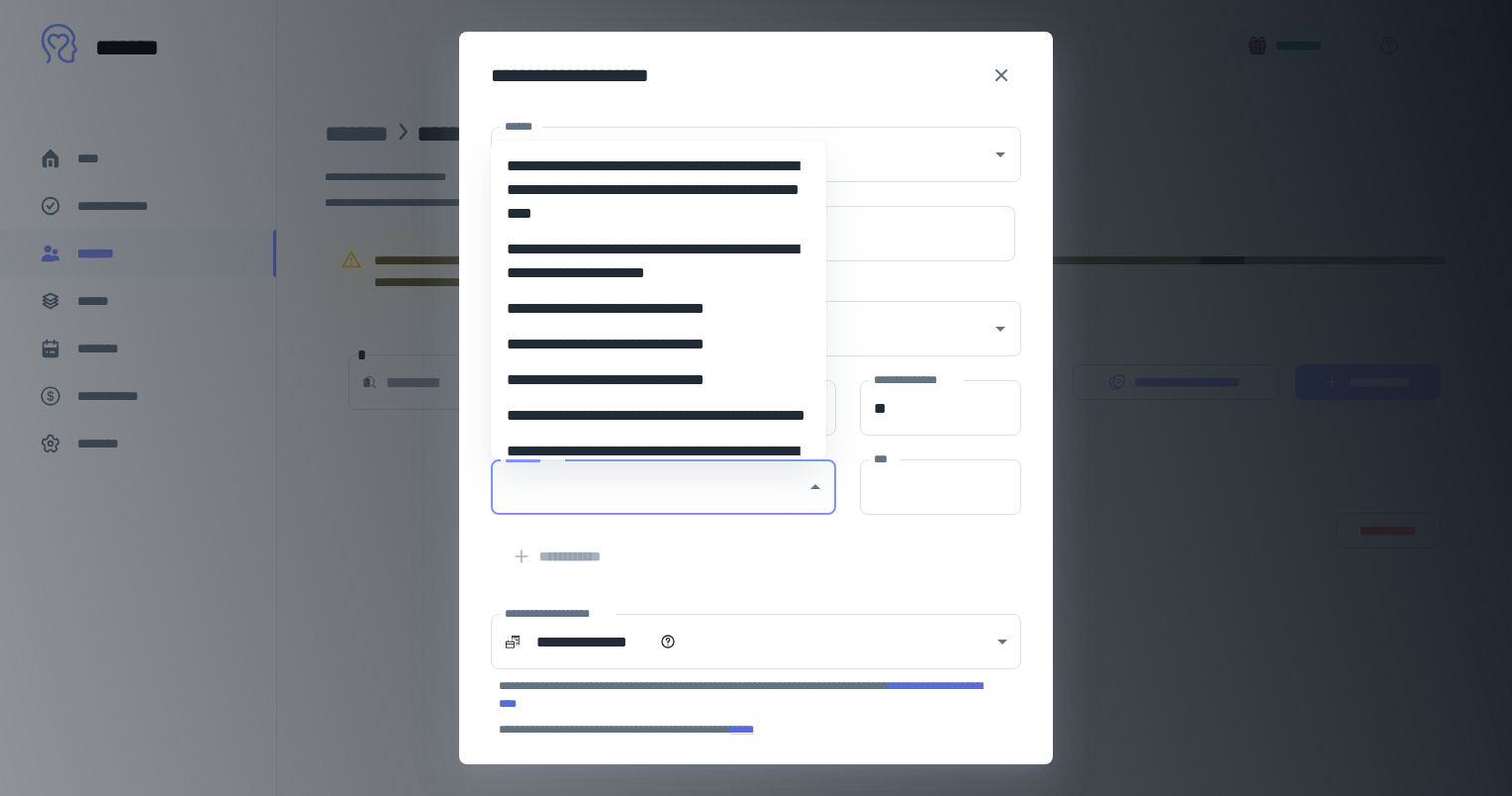 click on "********" at bounding box center (648, 487) 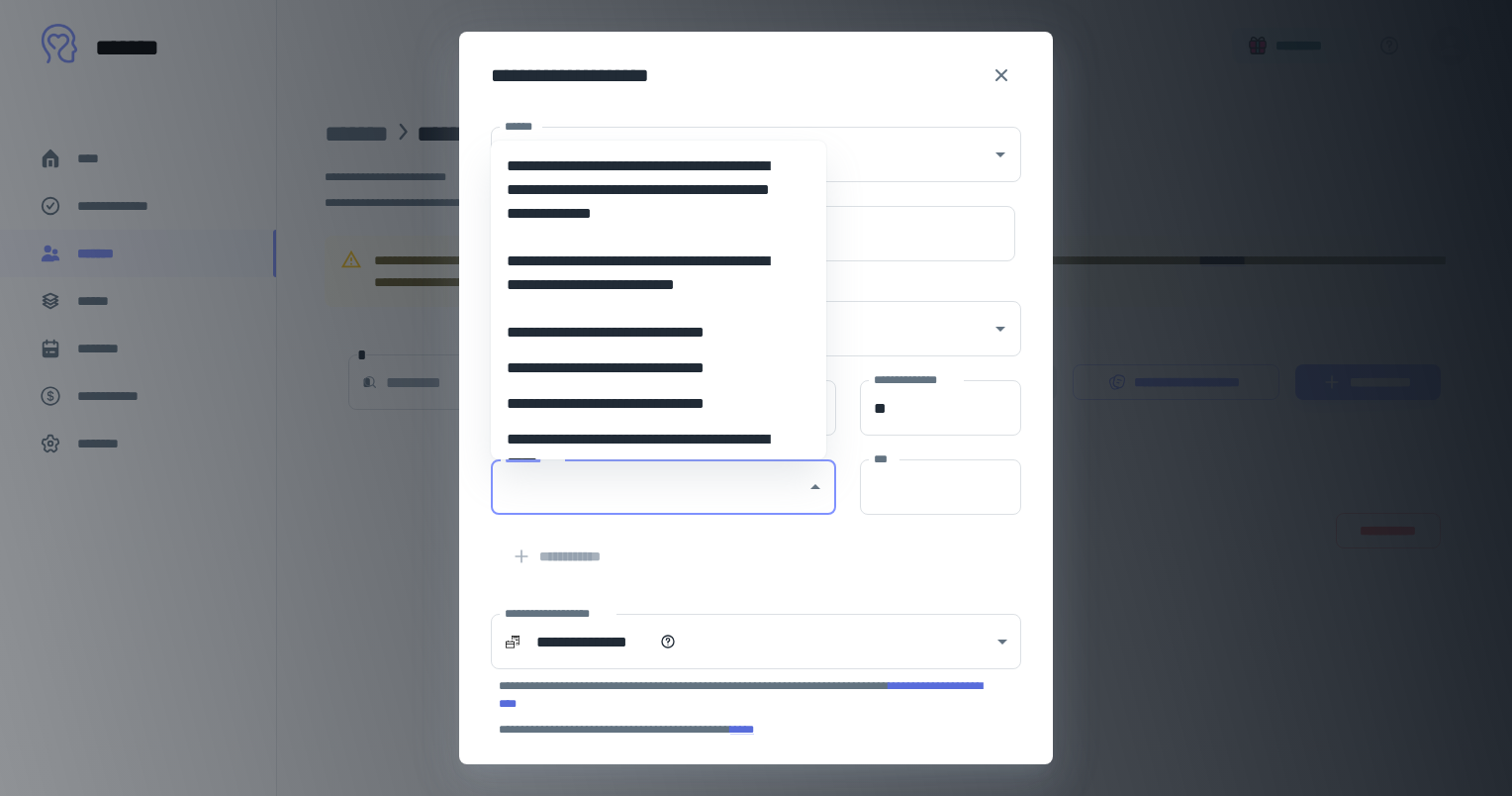 click on "**********" at bounding box center (651, 190) 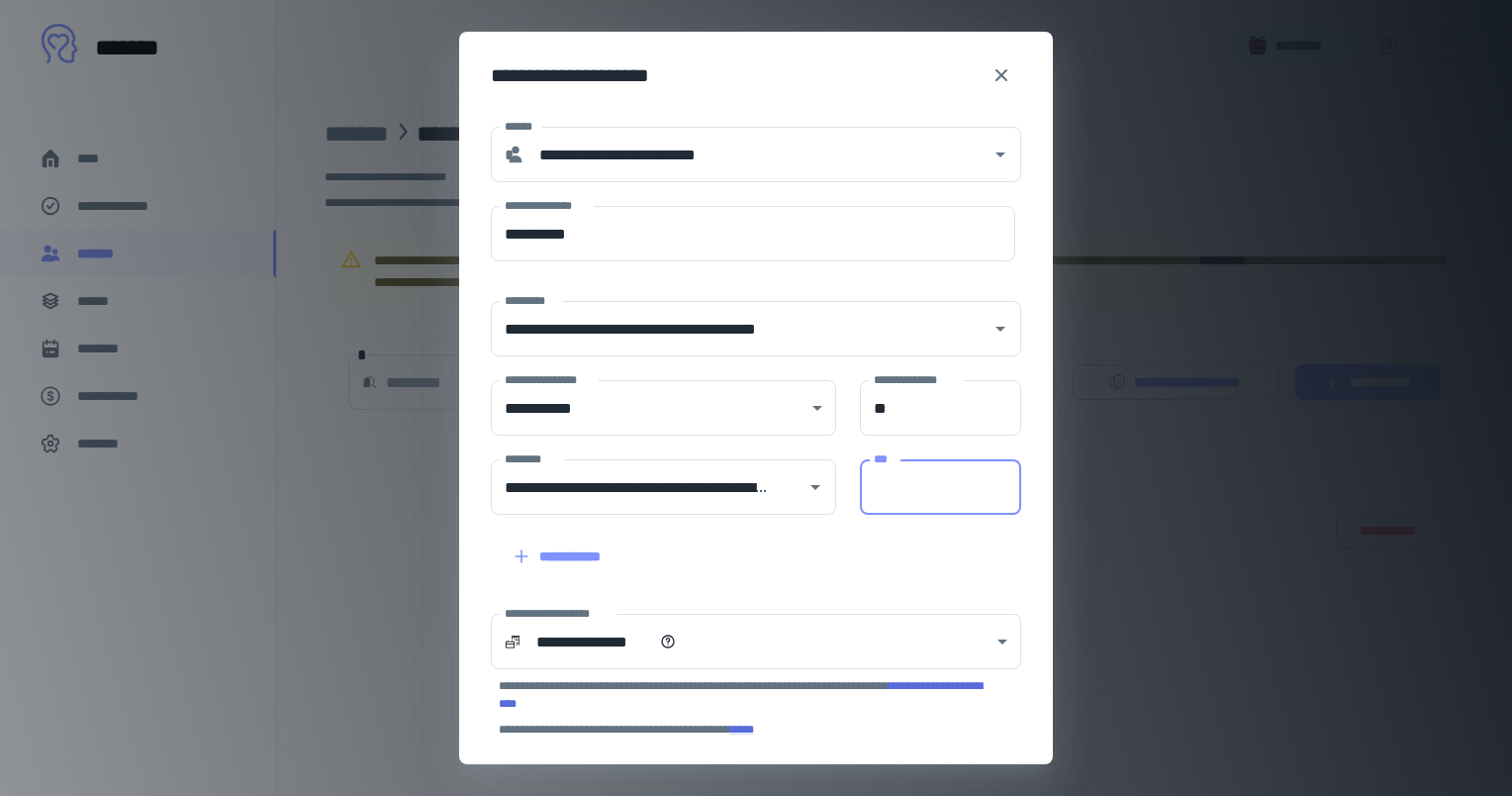 click on "***" at bounding box center [940, 487] 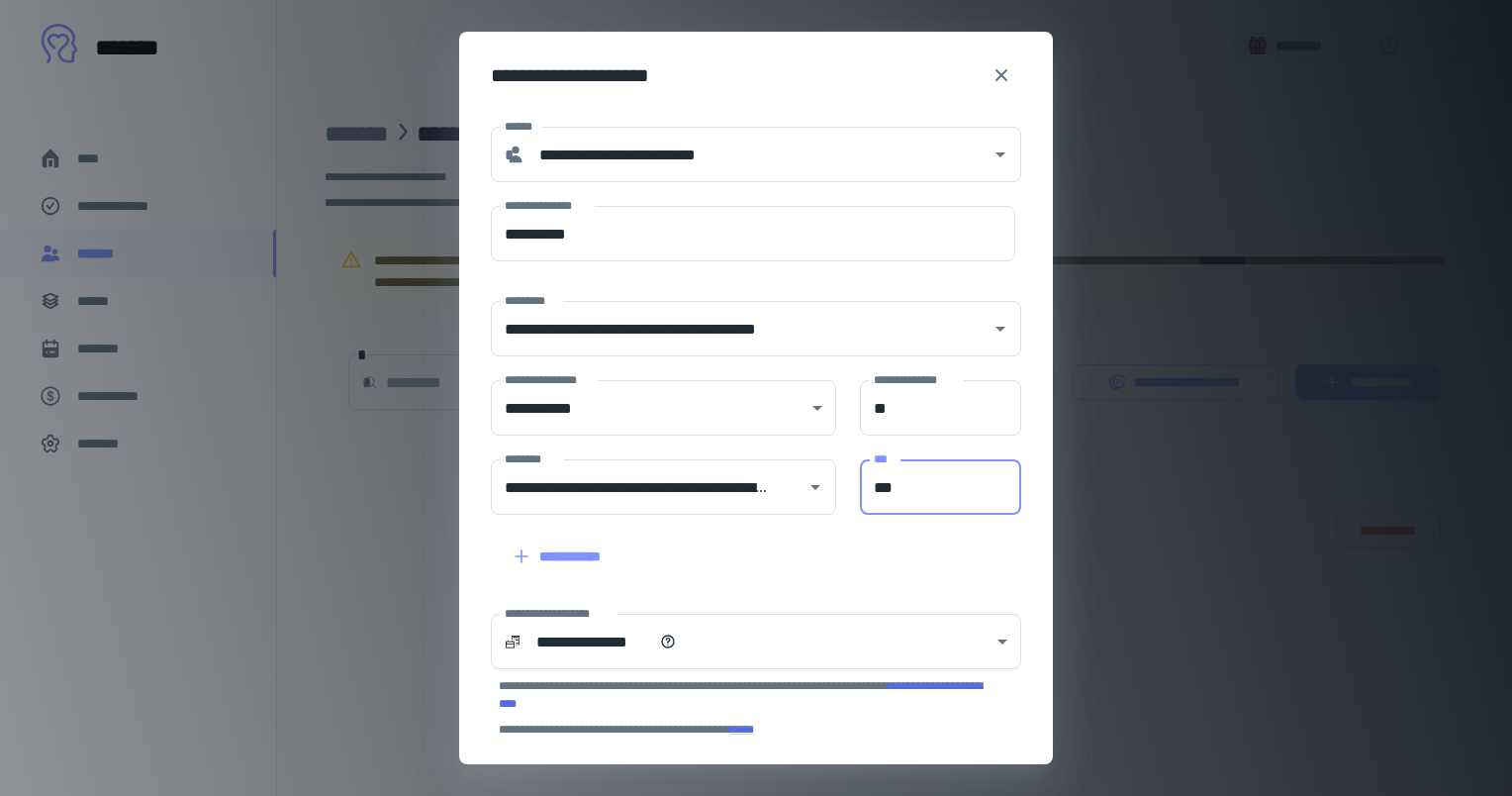 type on "***" 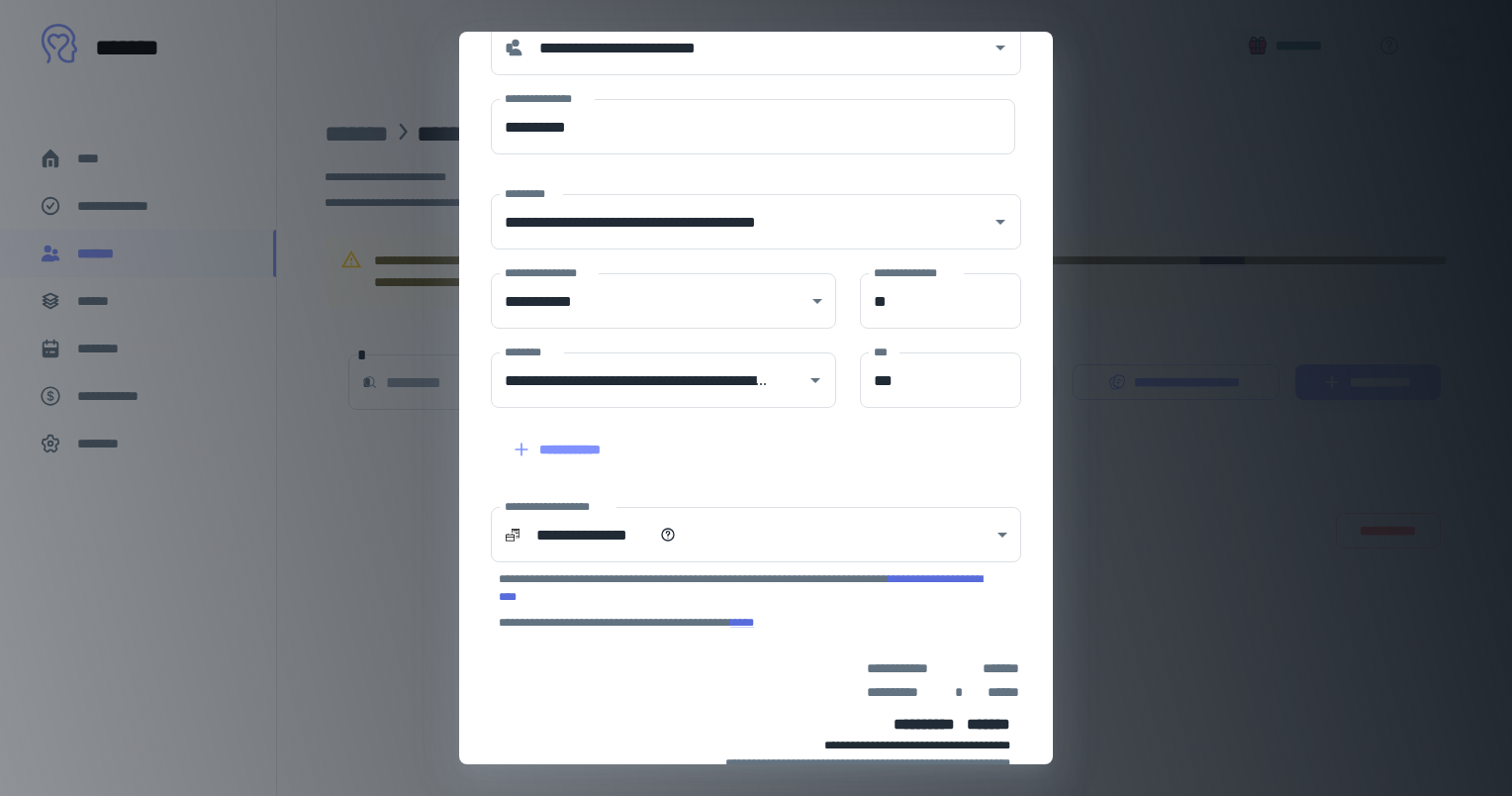 scroll, scrollTop: 119, scrollLeft: 0, axis: vertical 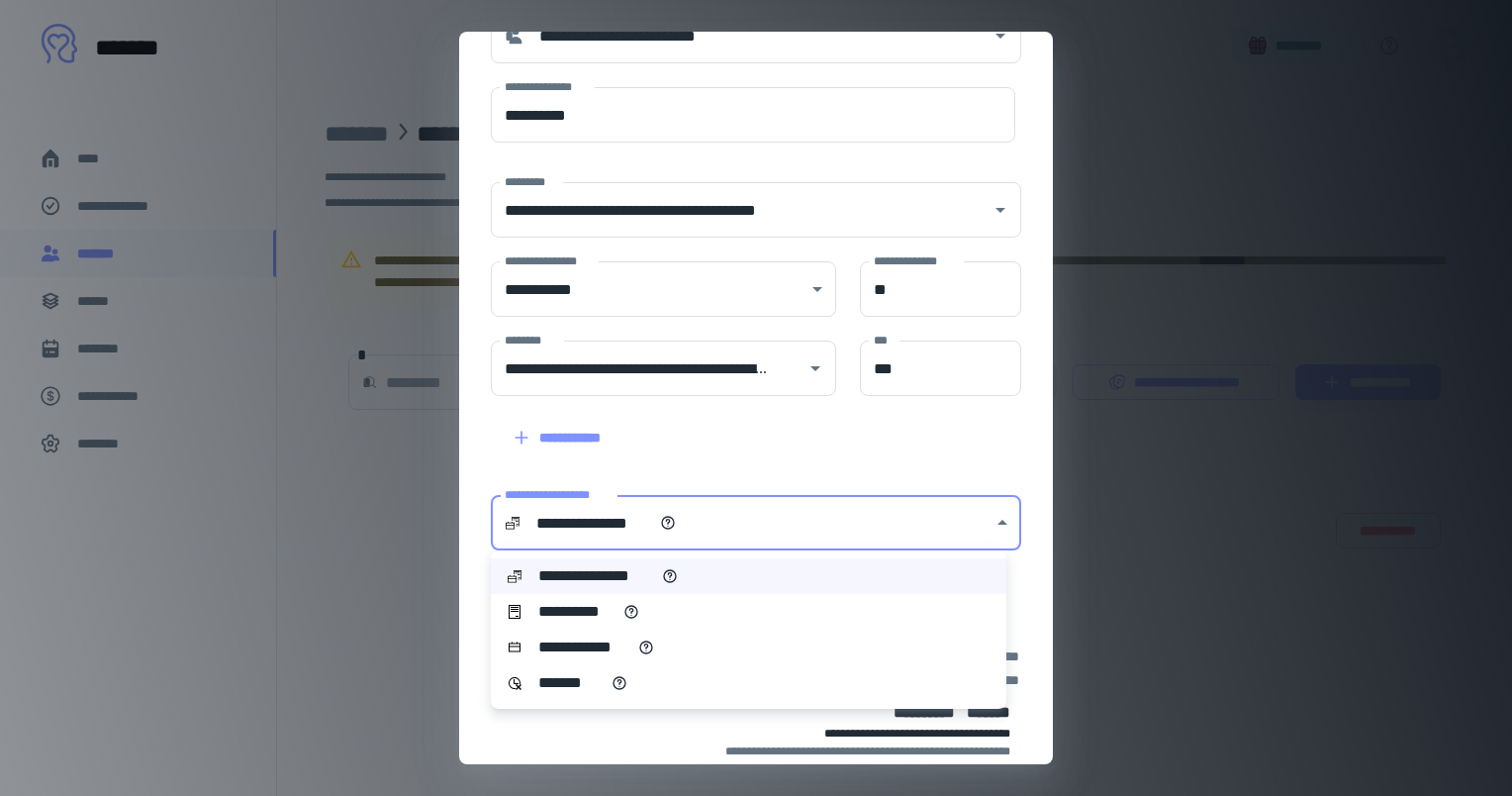 click on "**********" at bounding box center (756, 398) 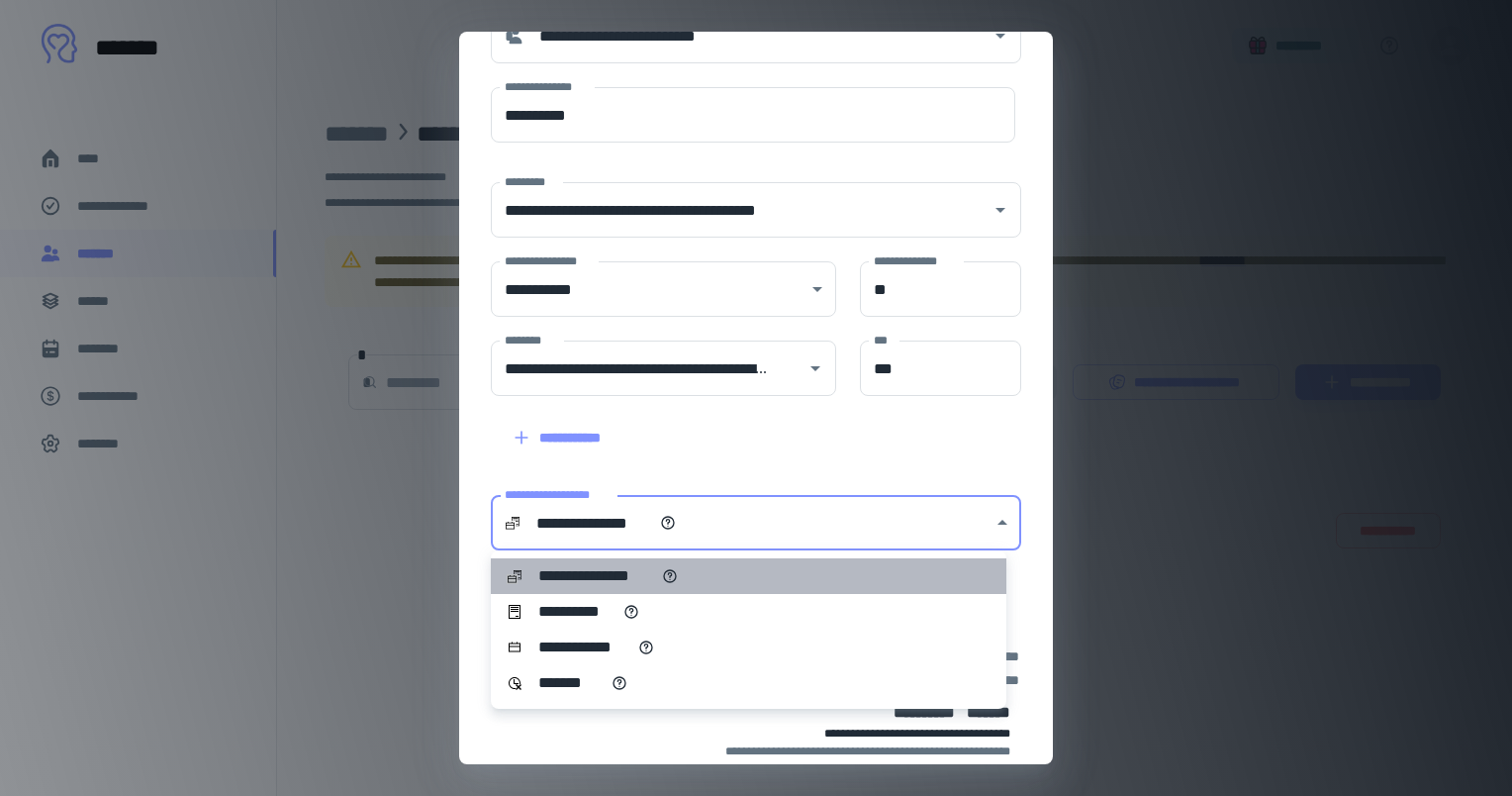 click on "**********" at bounding box center [748, 576] 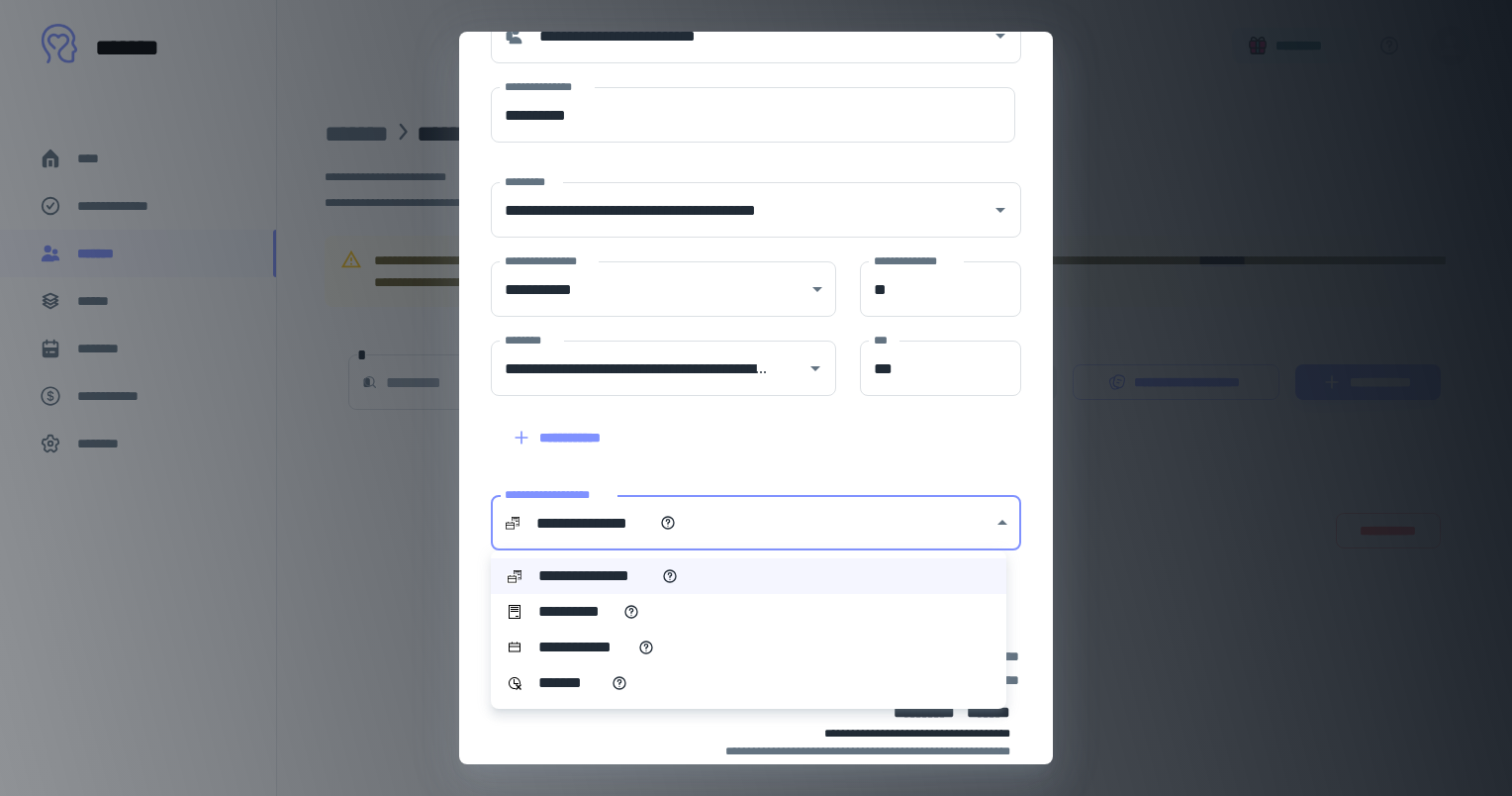 click on "**********" at bounding box center [756, 398] 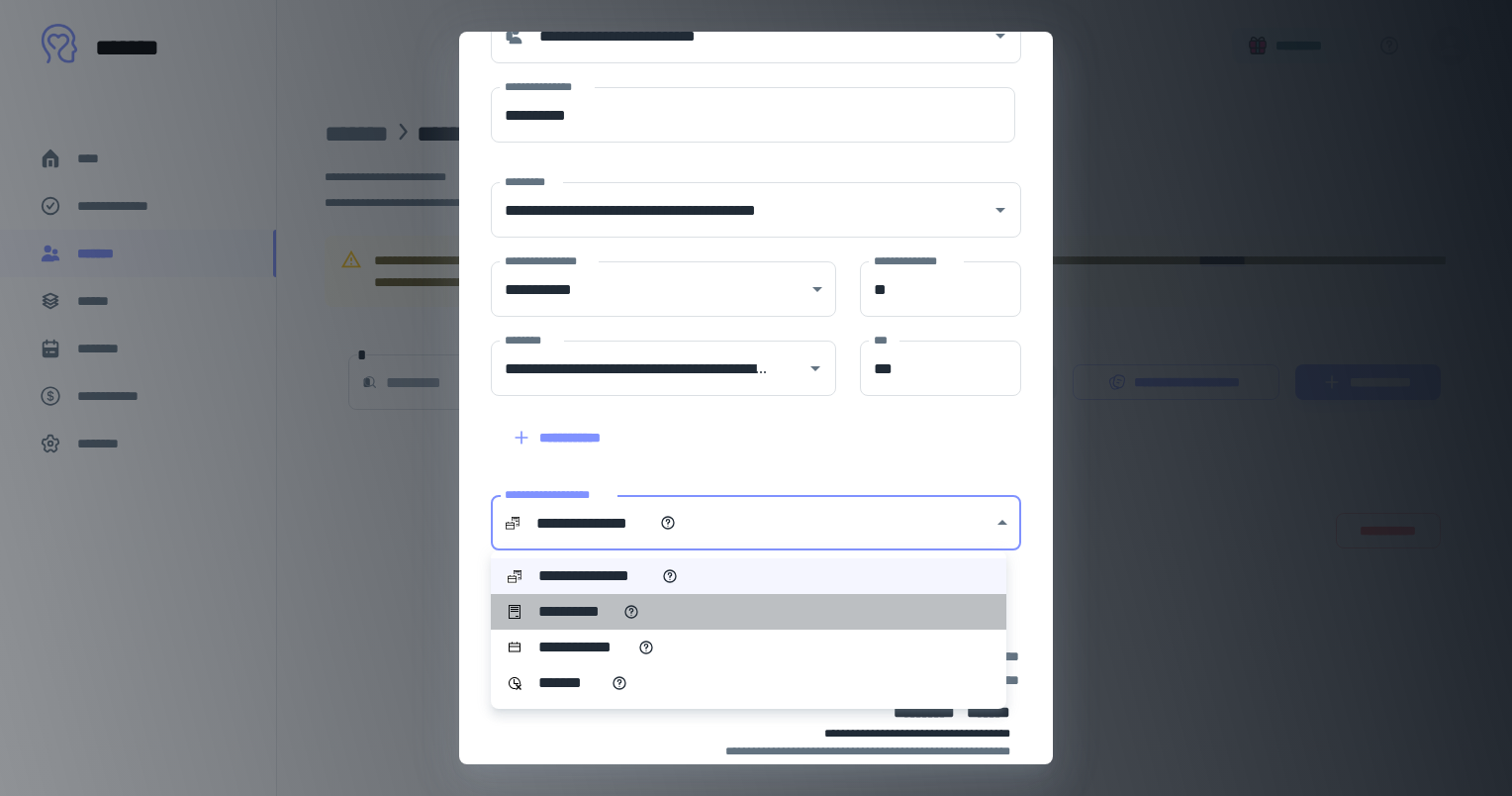 click on "**********" at bounding box center [748, 612] 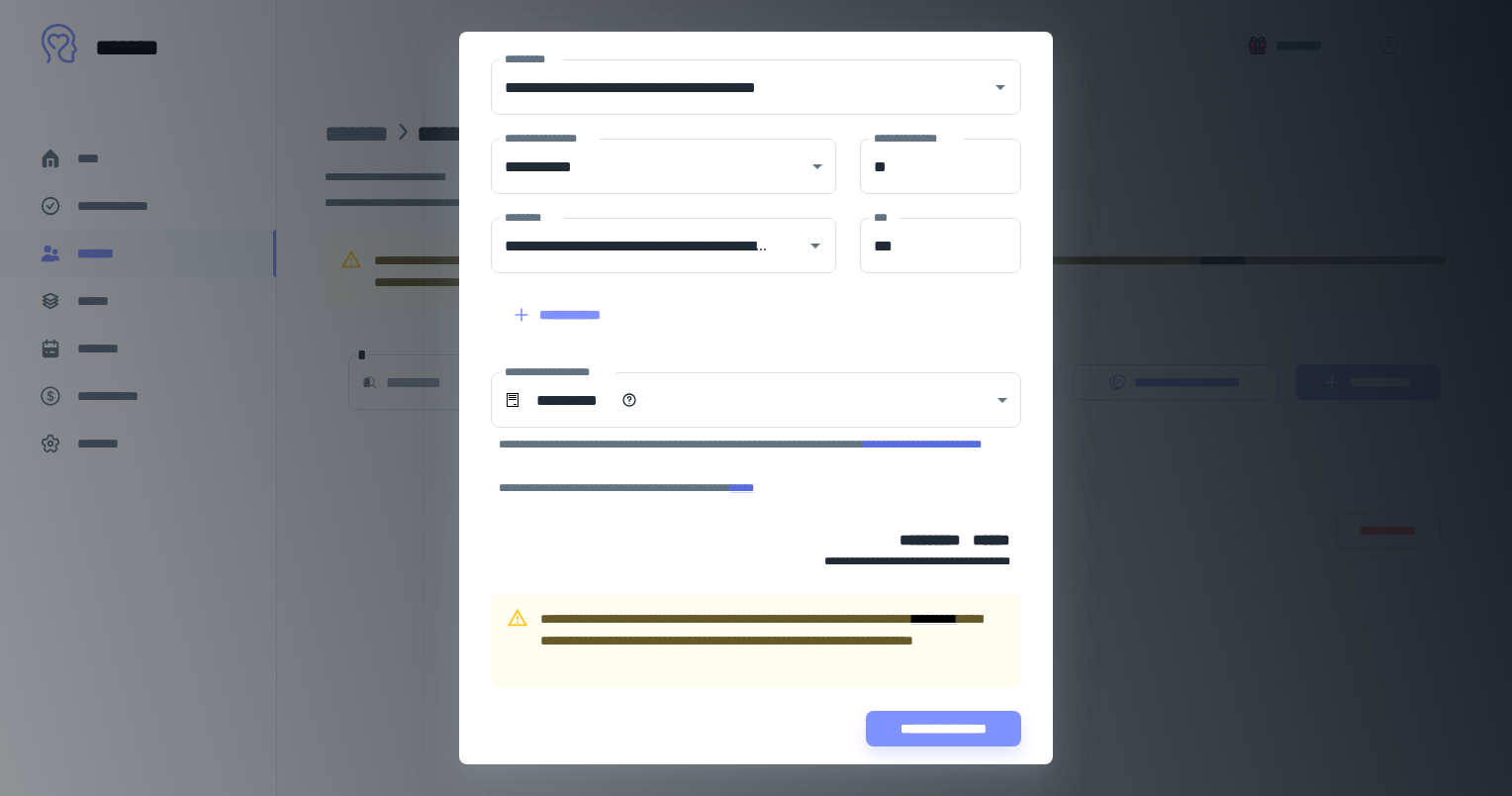 scroll, scrollTop: 255, scrollLeft: 0, axis: vertical 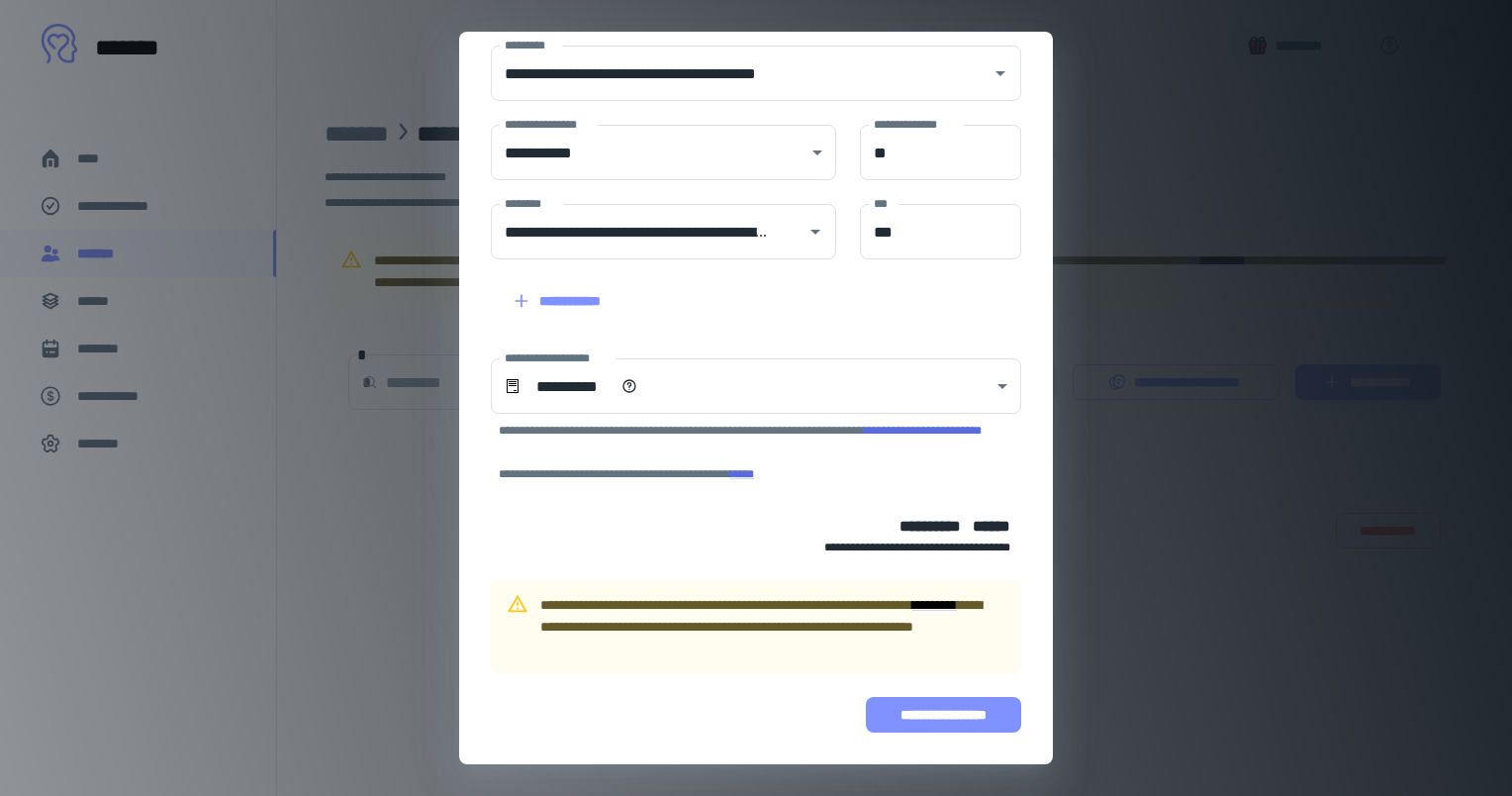 click on "**********" at bounding box center (943, 715) 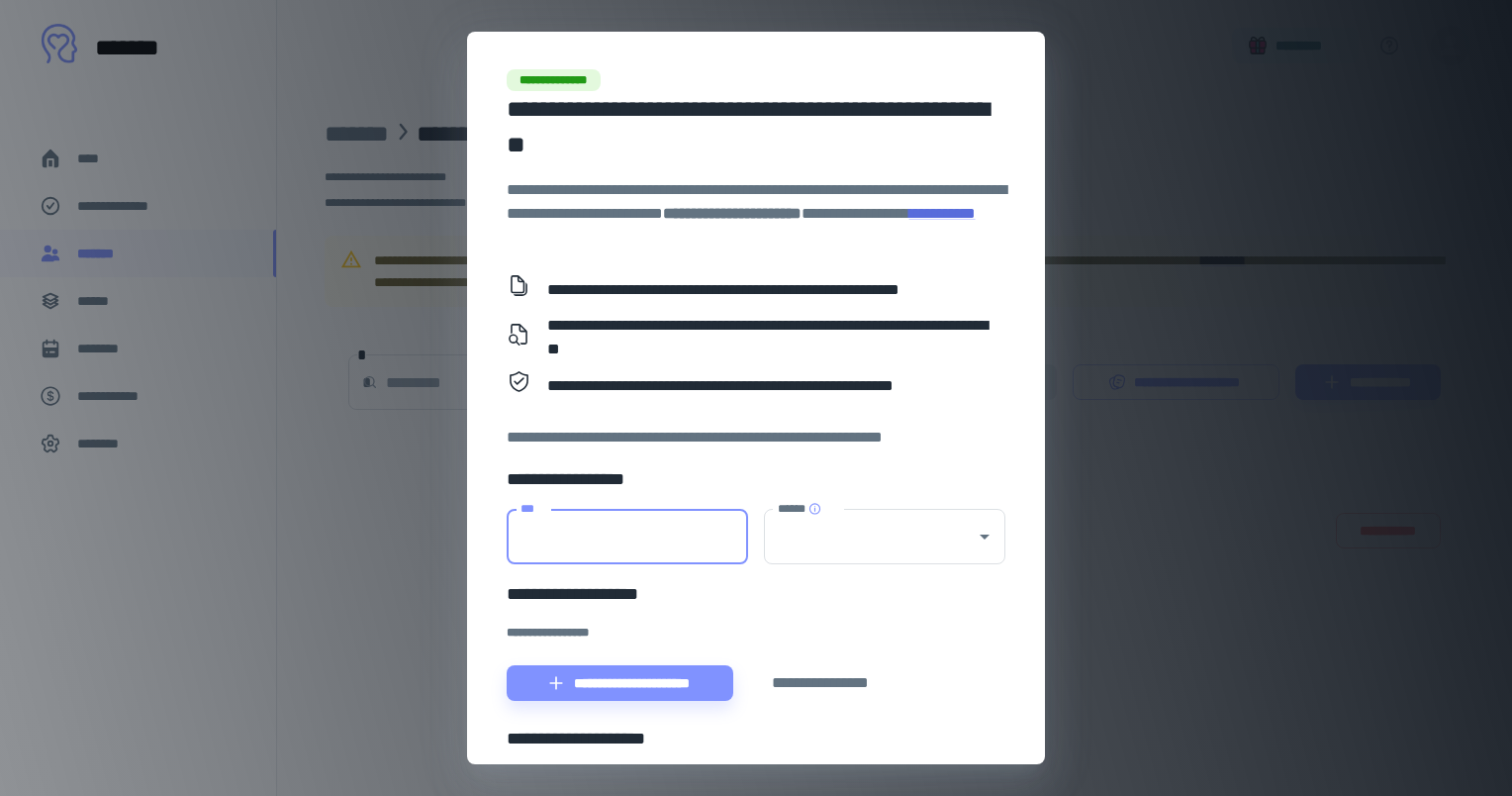click on "***" at bounding box center (627, 537) 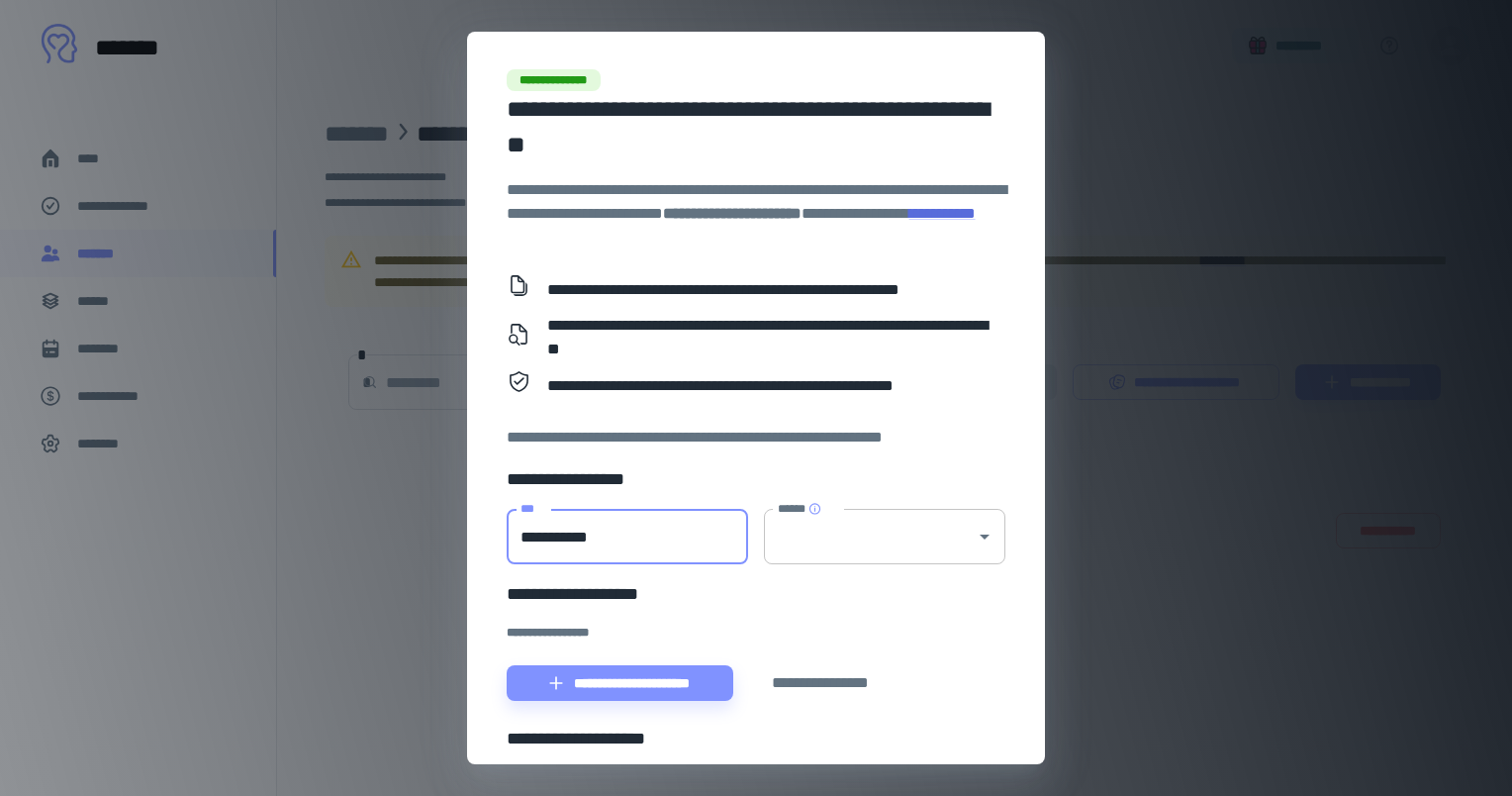 type on "**********" 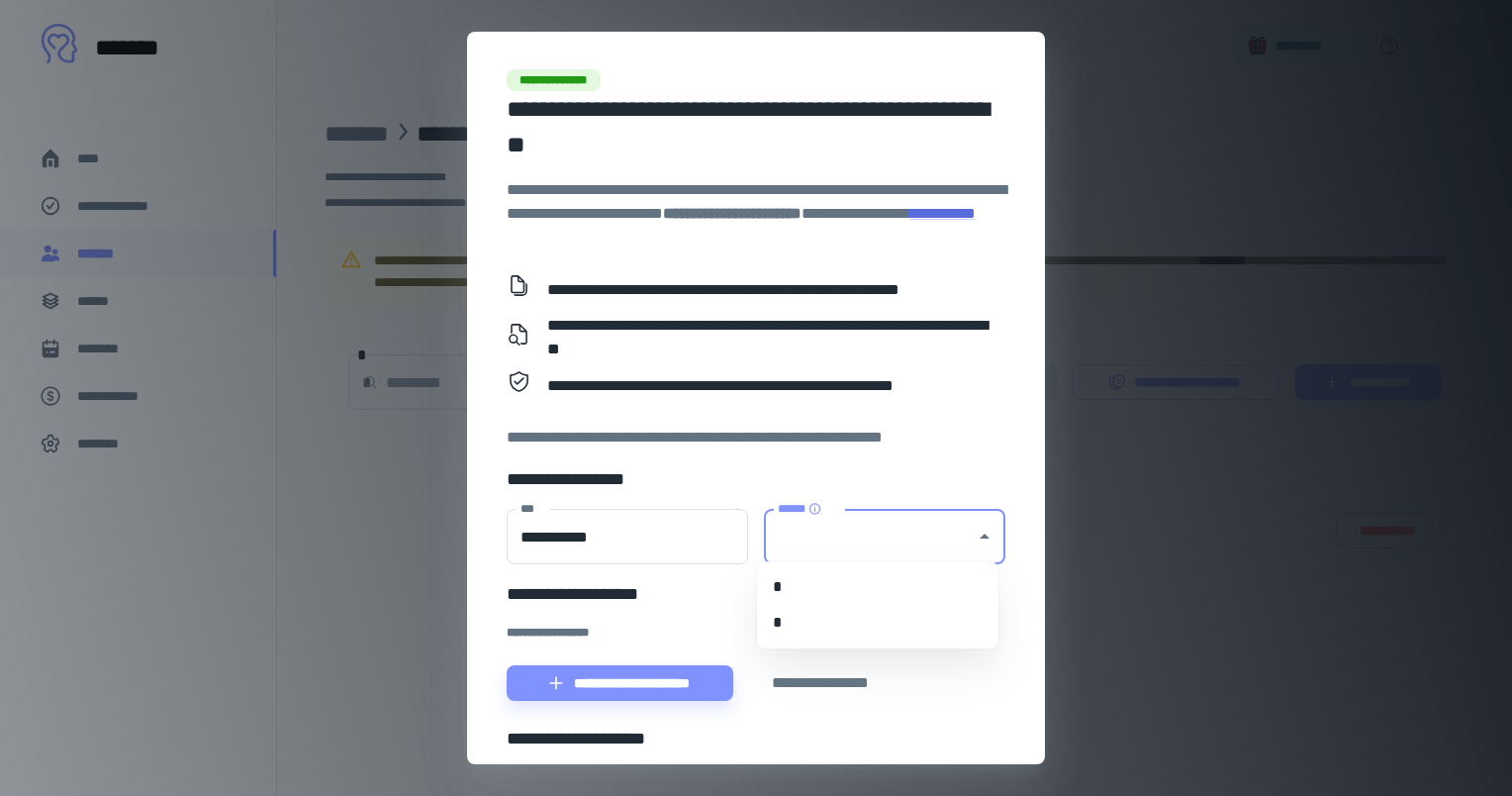 click on "******" at bounding box center (870, 537) 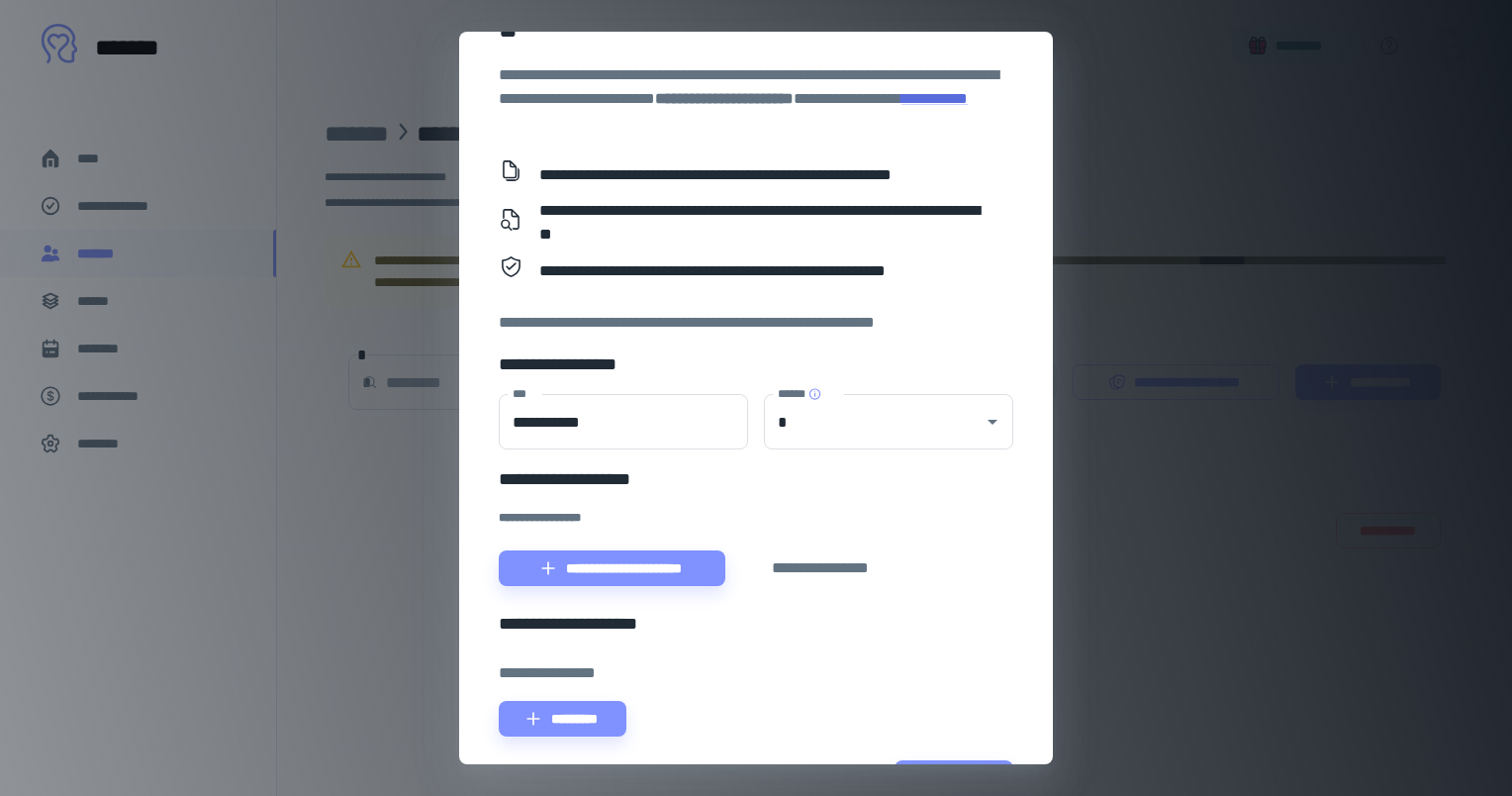 scroll, scrollTop: 177, scrollLeft: 0, axis: vertical 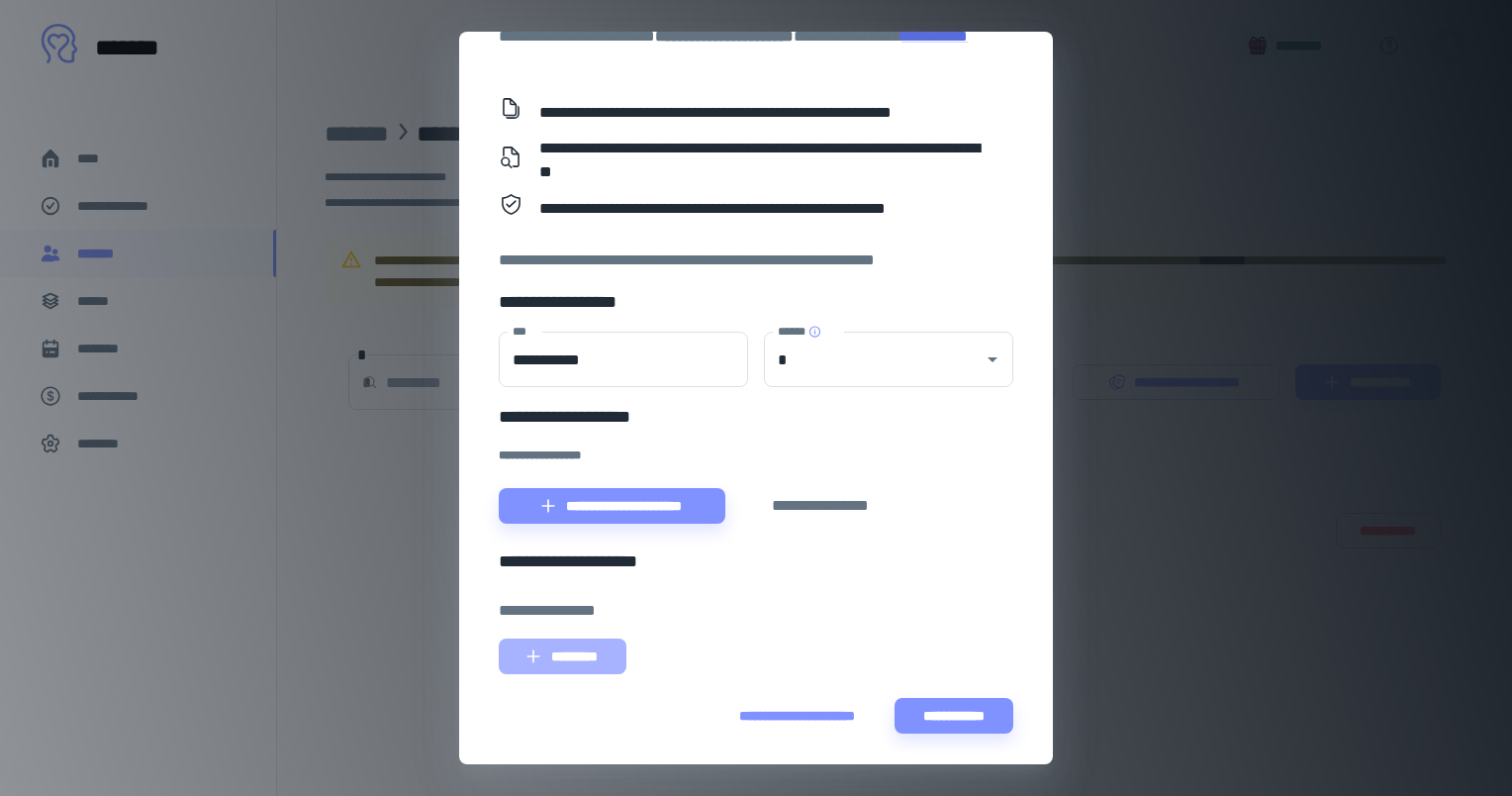 click on "*********" at bounding box center [562, 656] 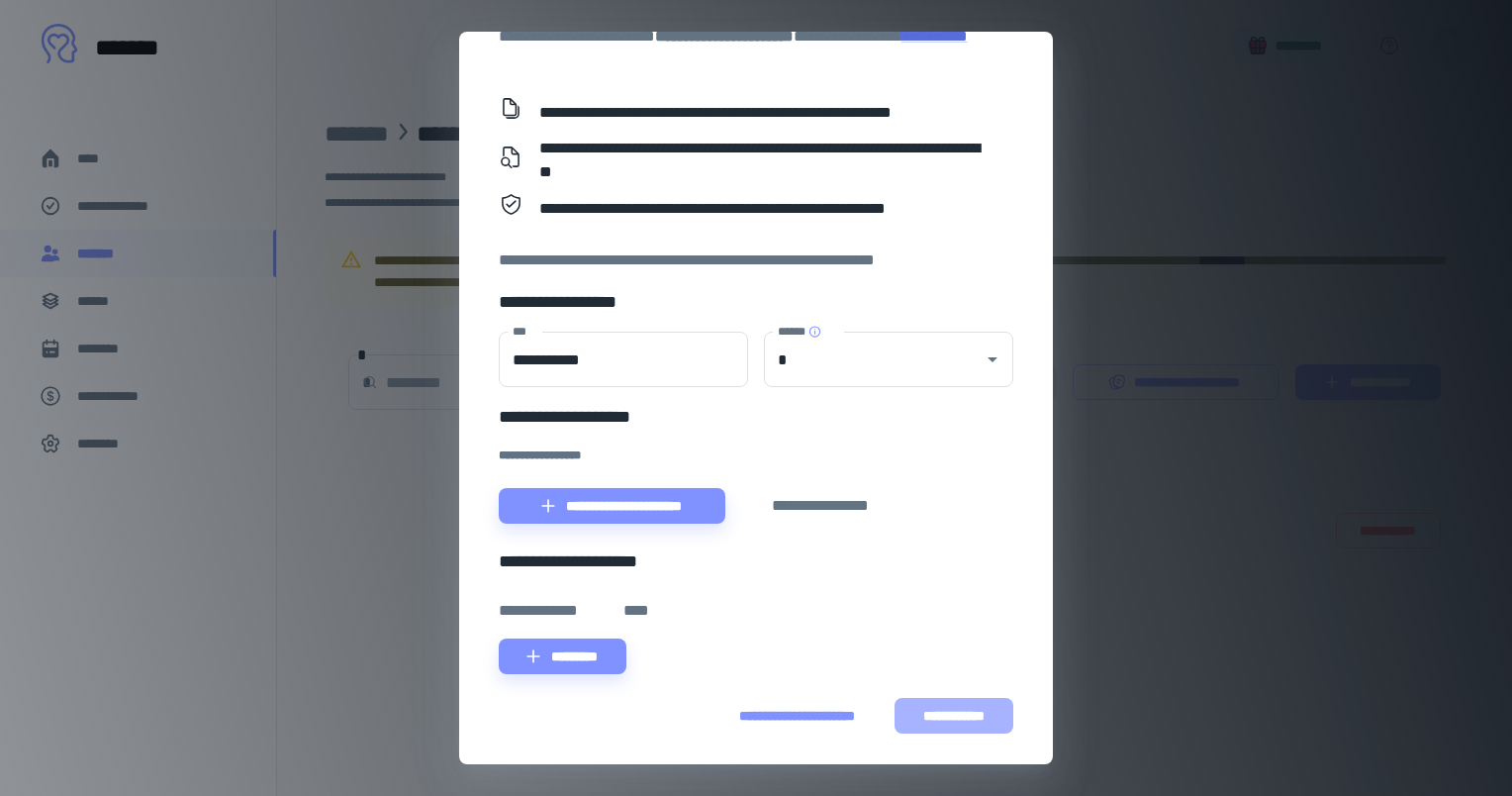 click on "**********" at bounding box center (954, 716) 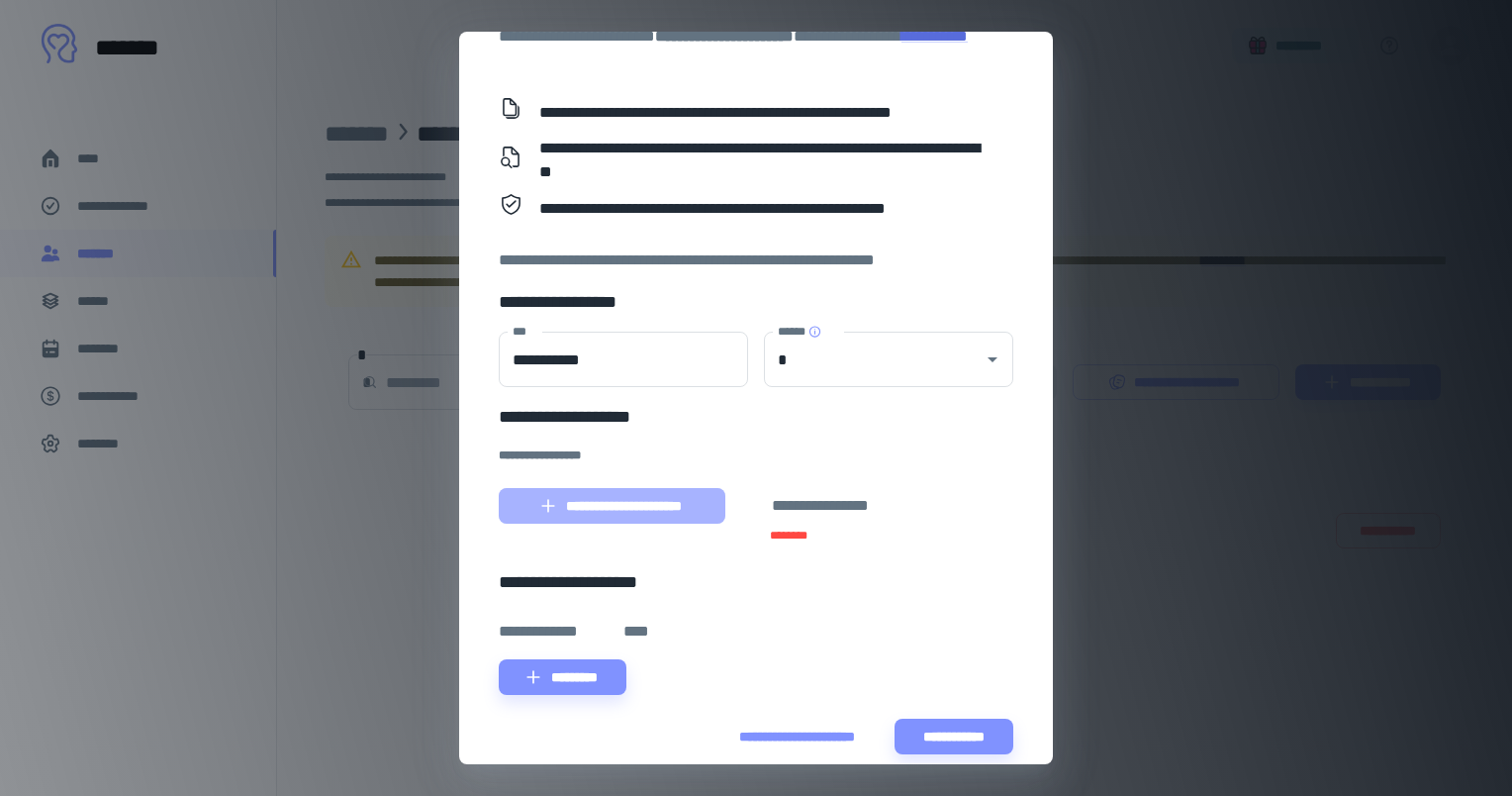 click on "**********" at bounding box center [612, 506] 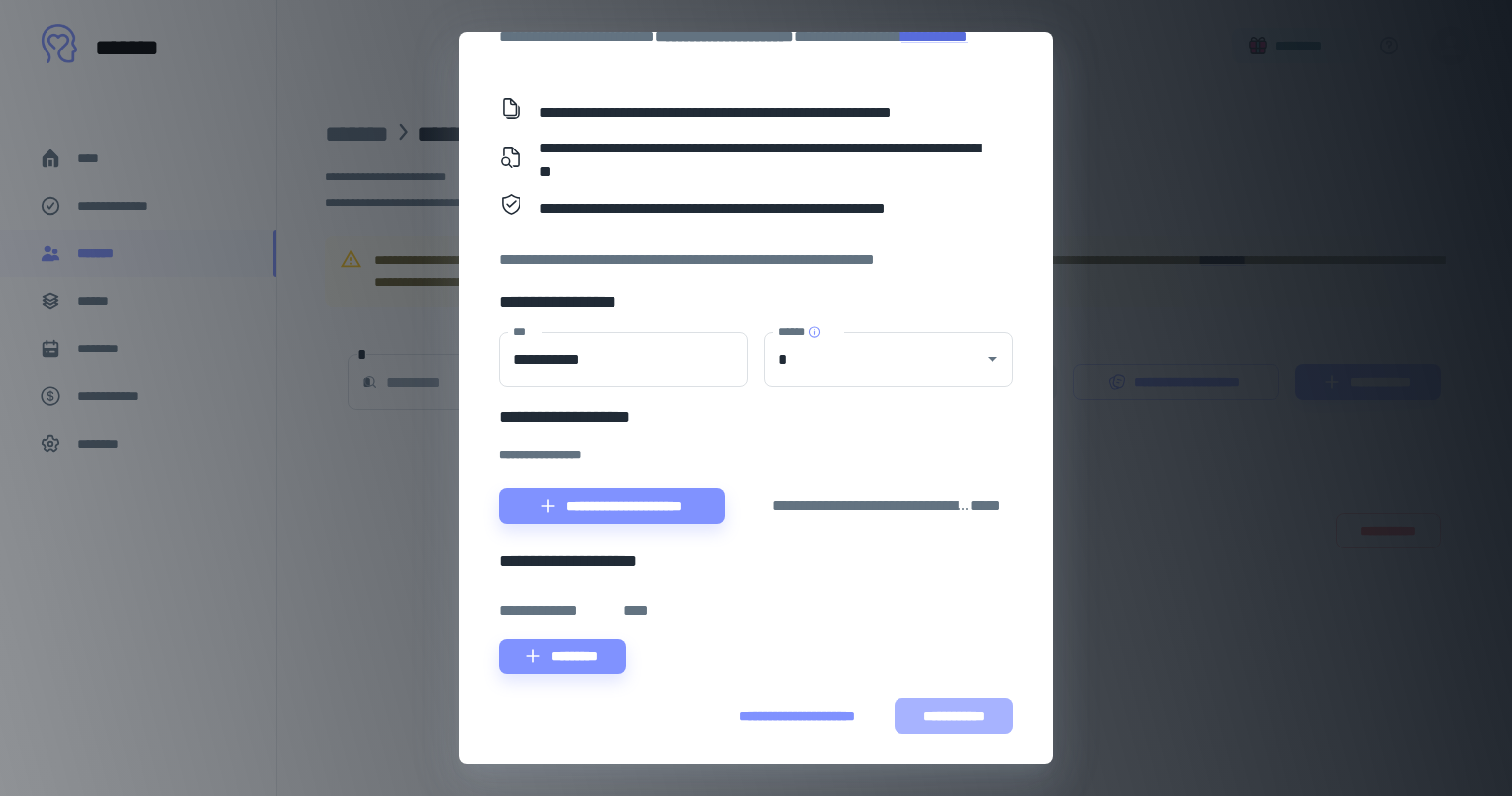 click on "**********" at bounding box center [954, 716] 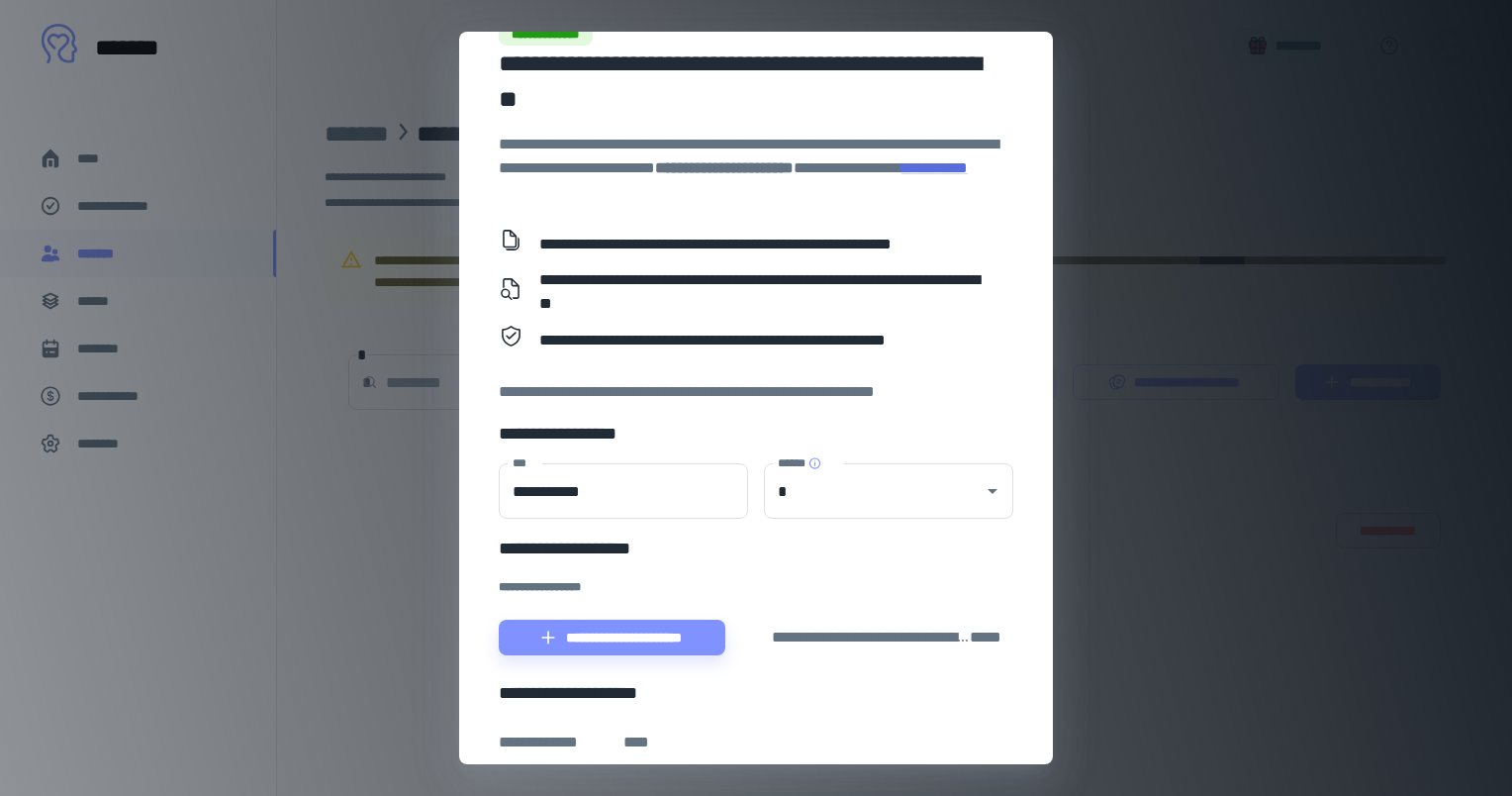 scroll, scrollTop: 0, scrollLeft: 0, axis: both 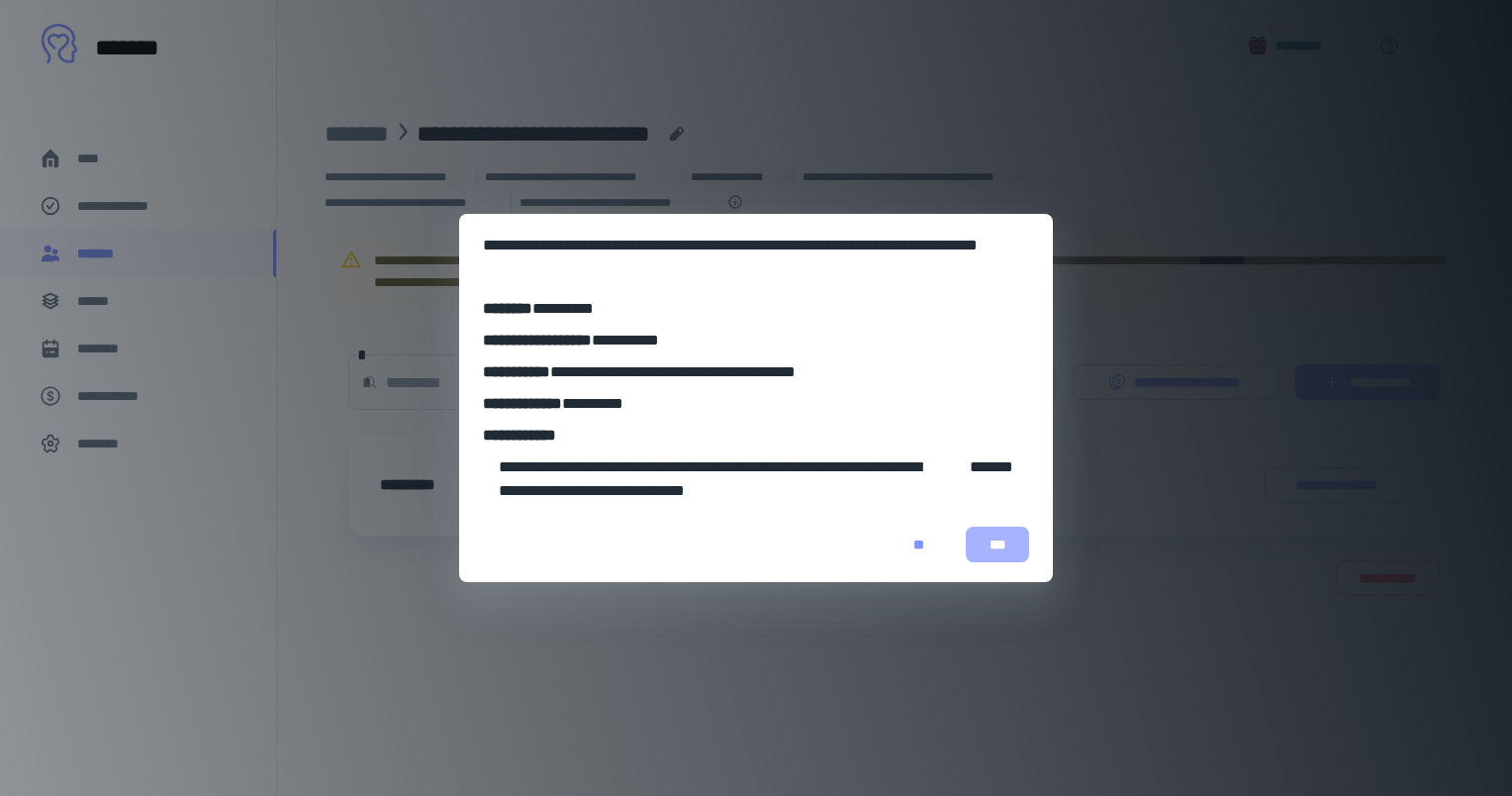 click on "***" at bounding box center (997, 545) 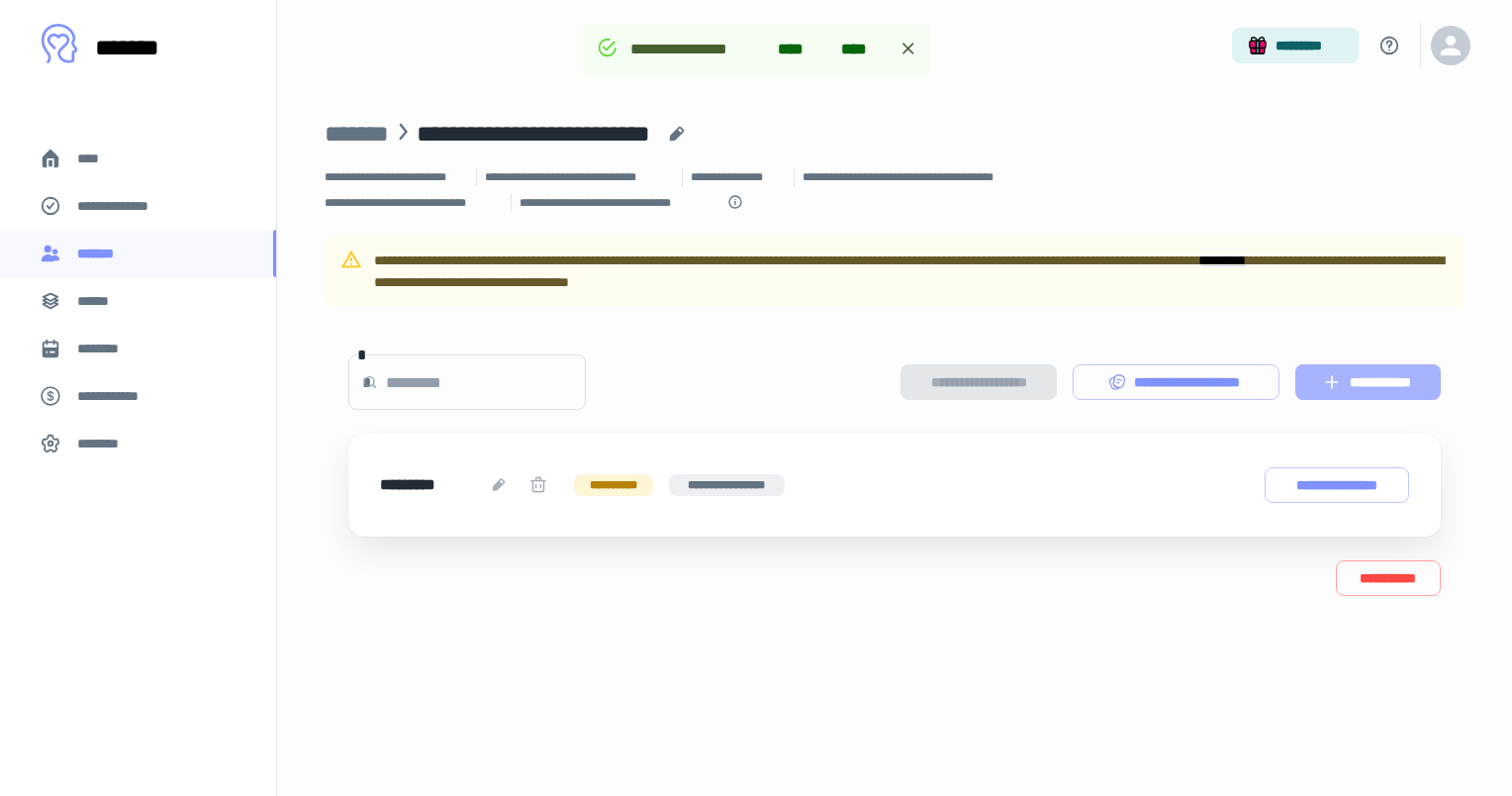 click on "**********" at bounding box center [1368, 382] 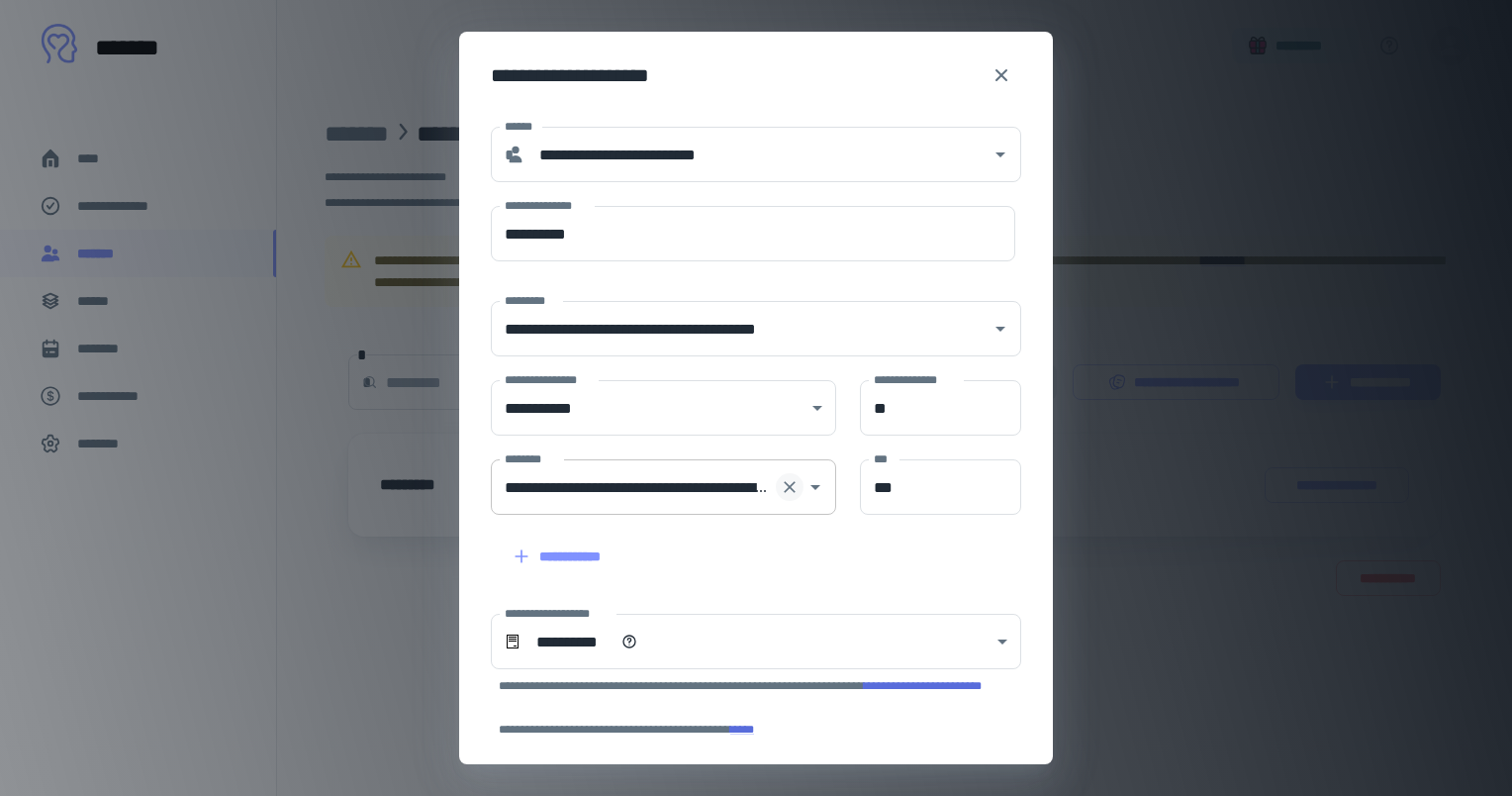 click 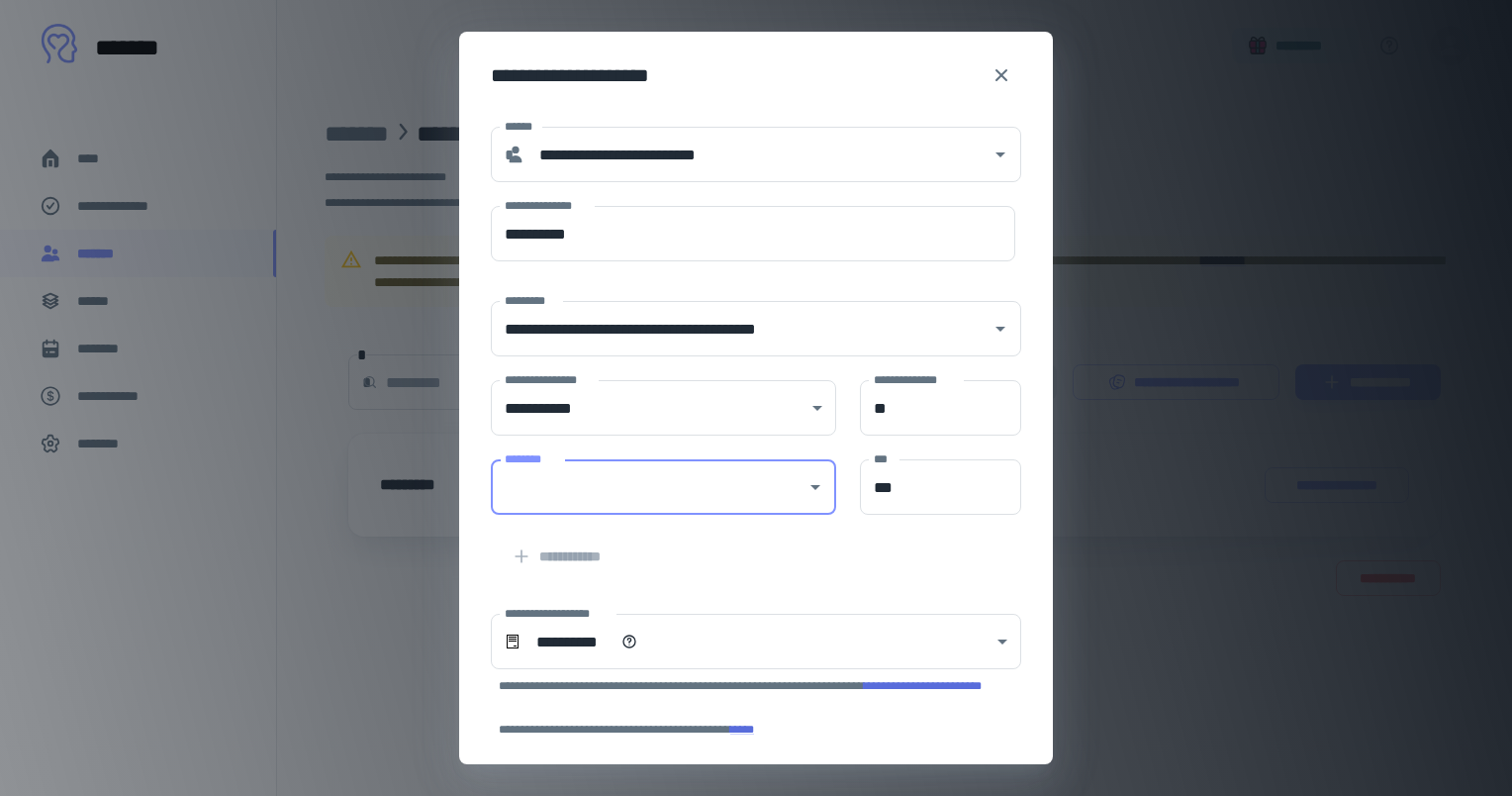 scroll, scrollTop: 0, scrollLeft: 0, axis: both 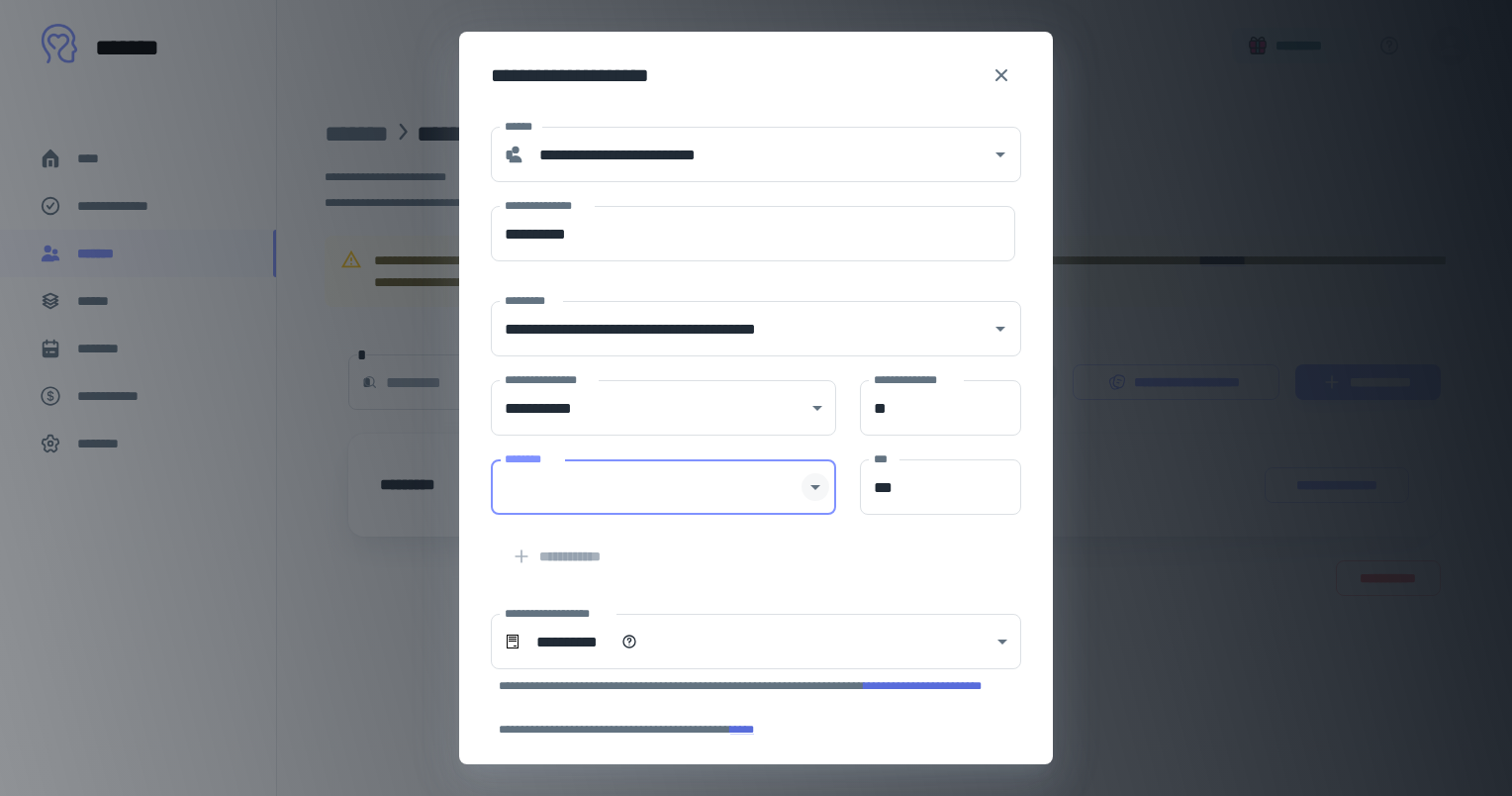 click 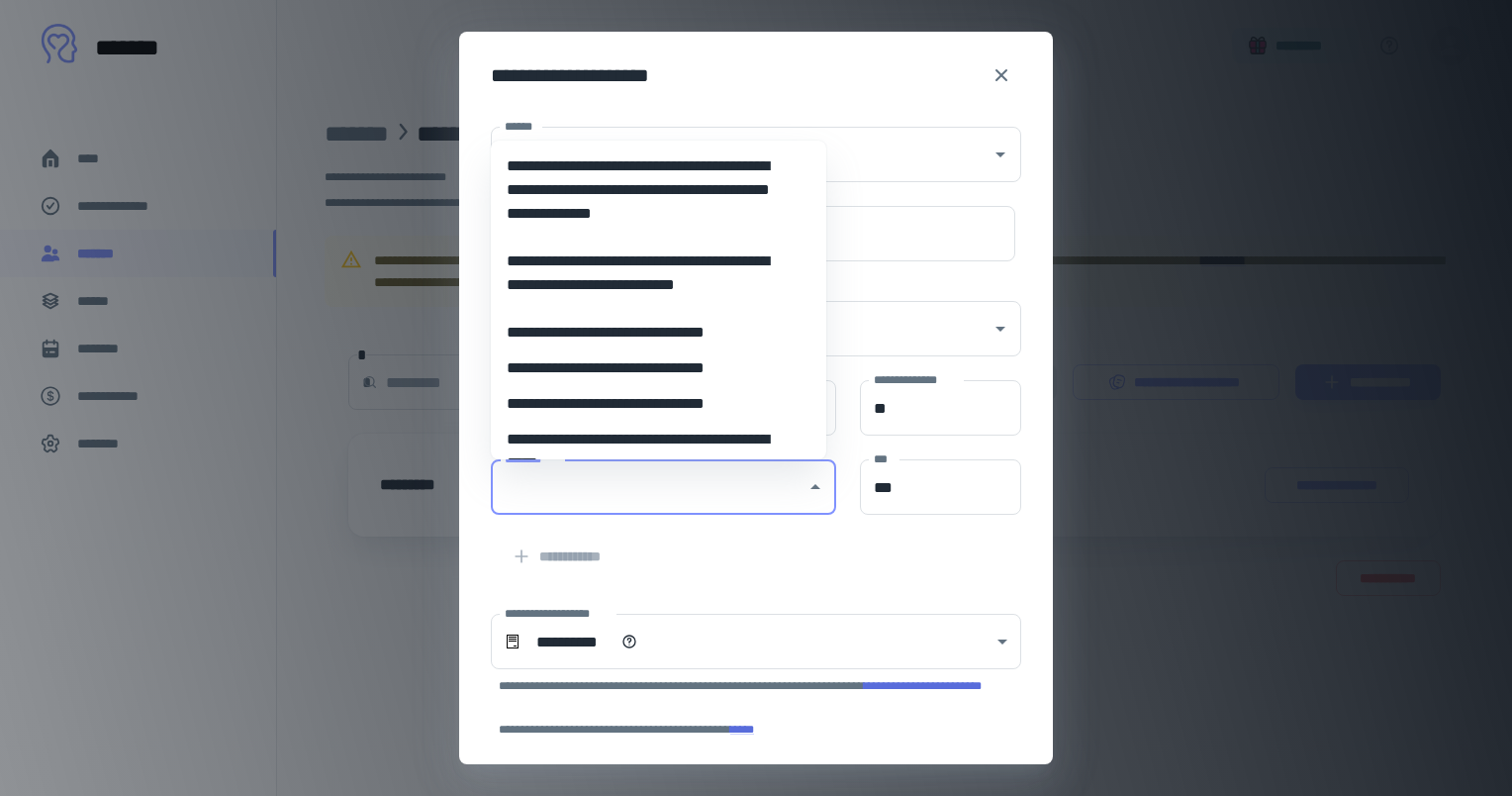 click on "**********" at bounding box center [651, 368] 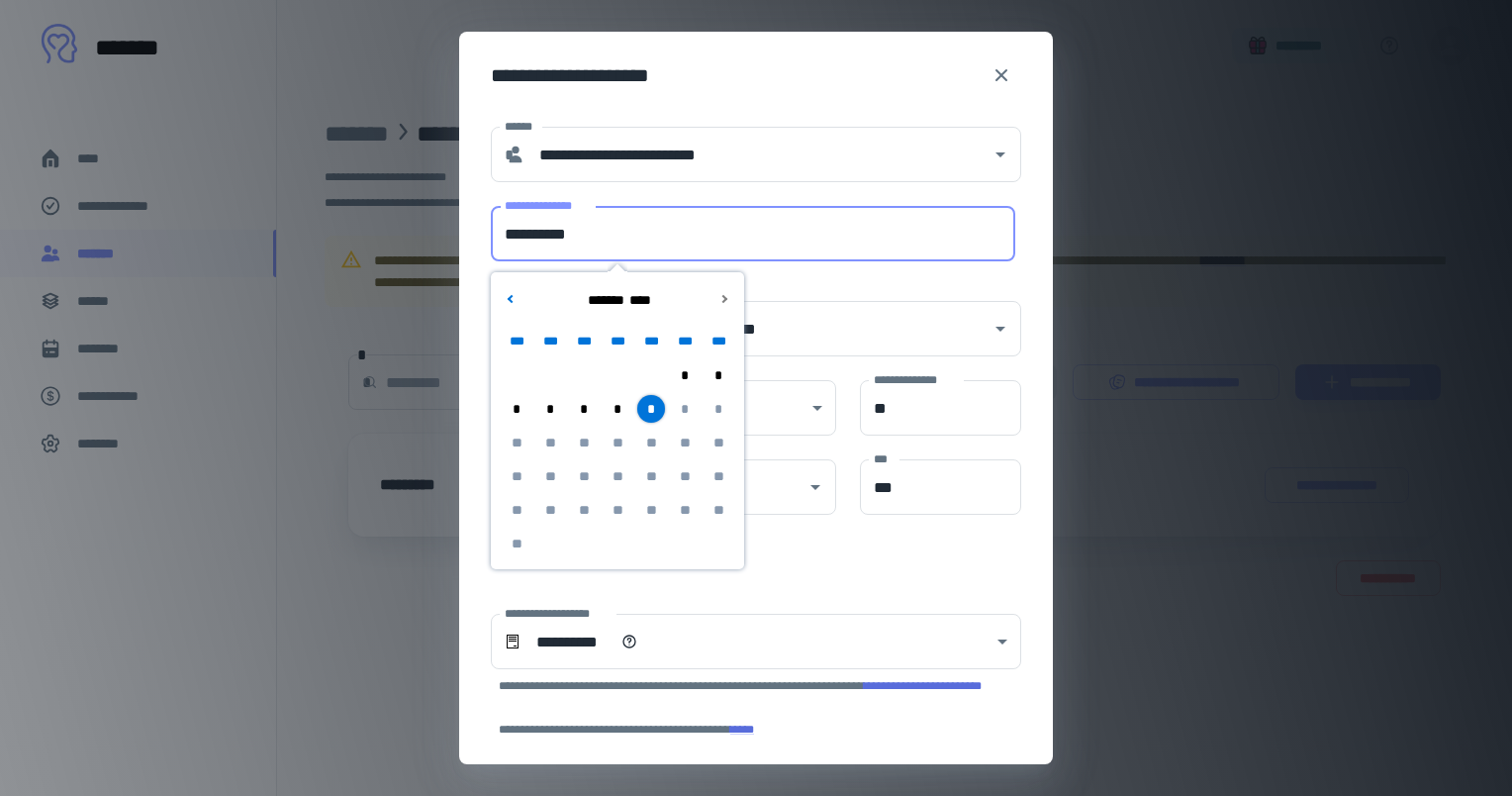 click on "**********" at bounding box center (753, 234) 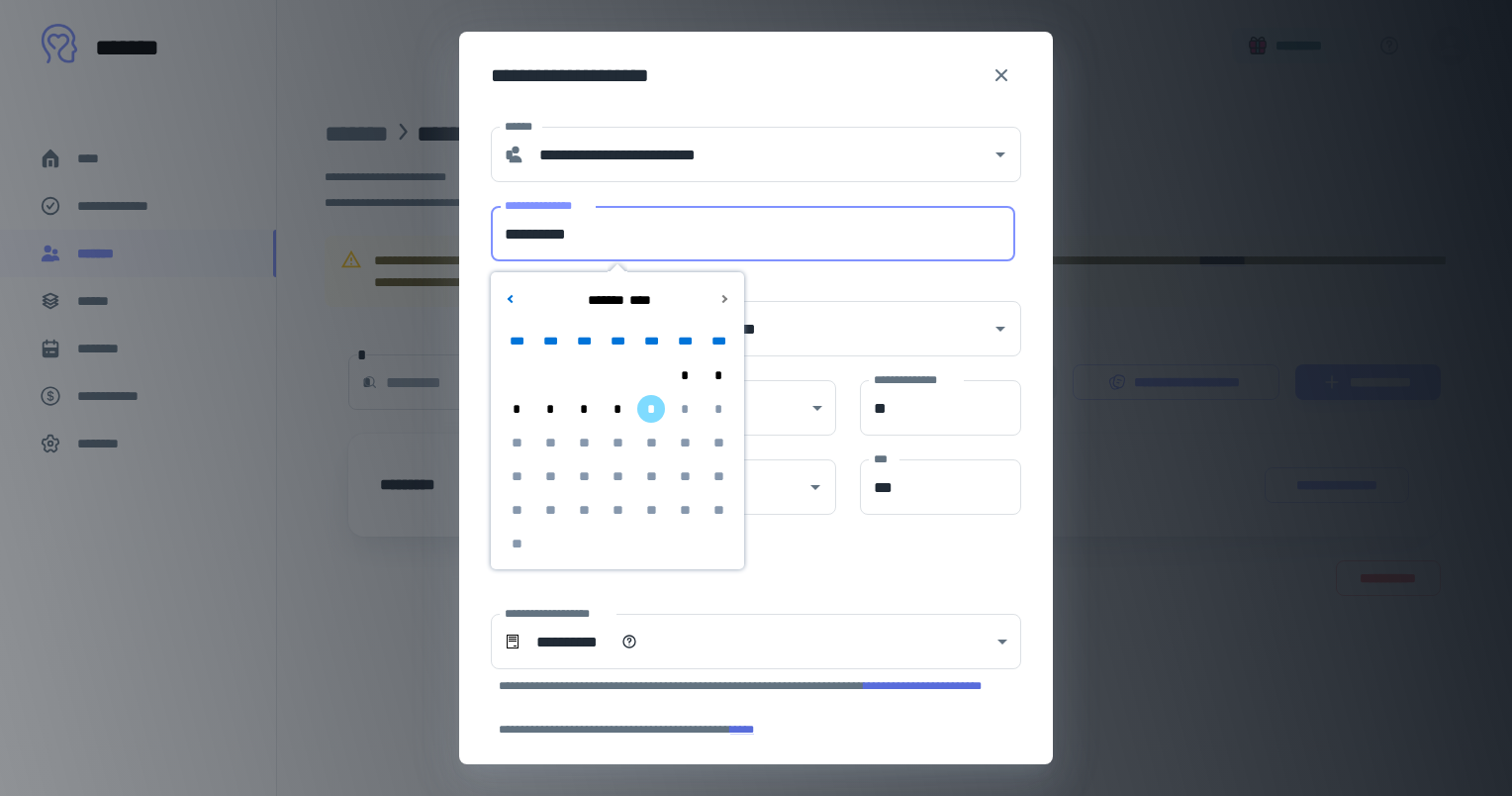 type on "**********" 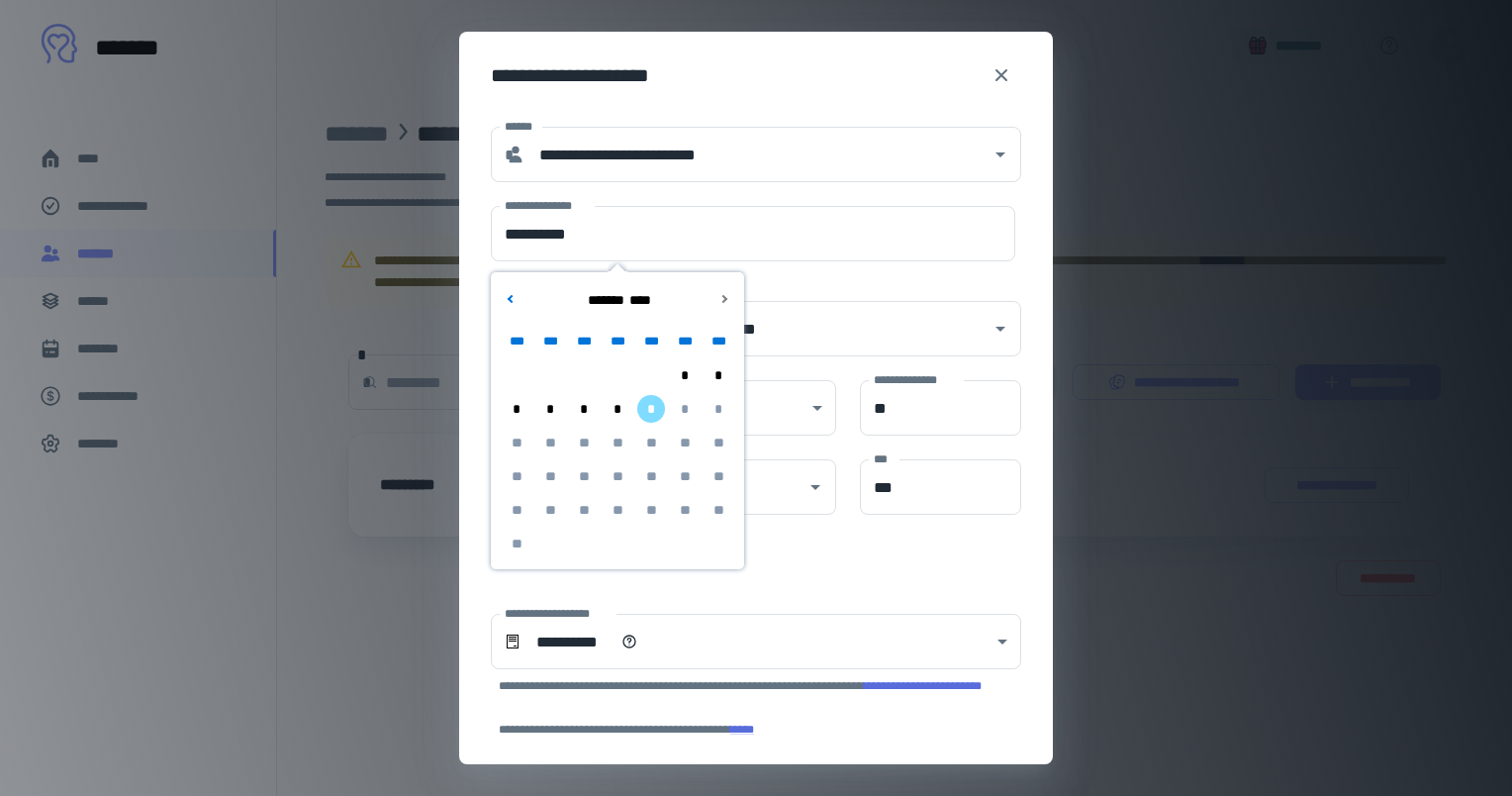 click on "**********" at bounding box center (756, 75) 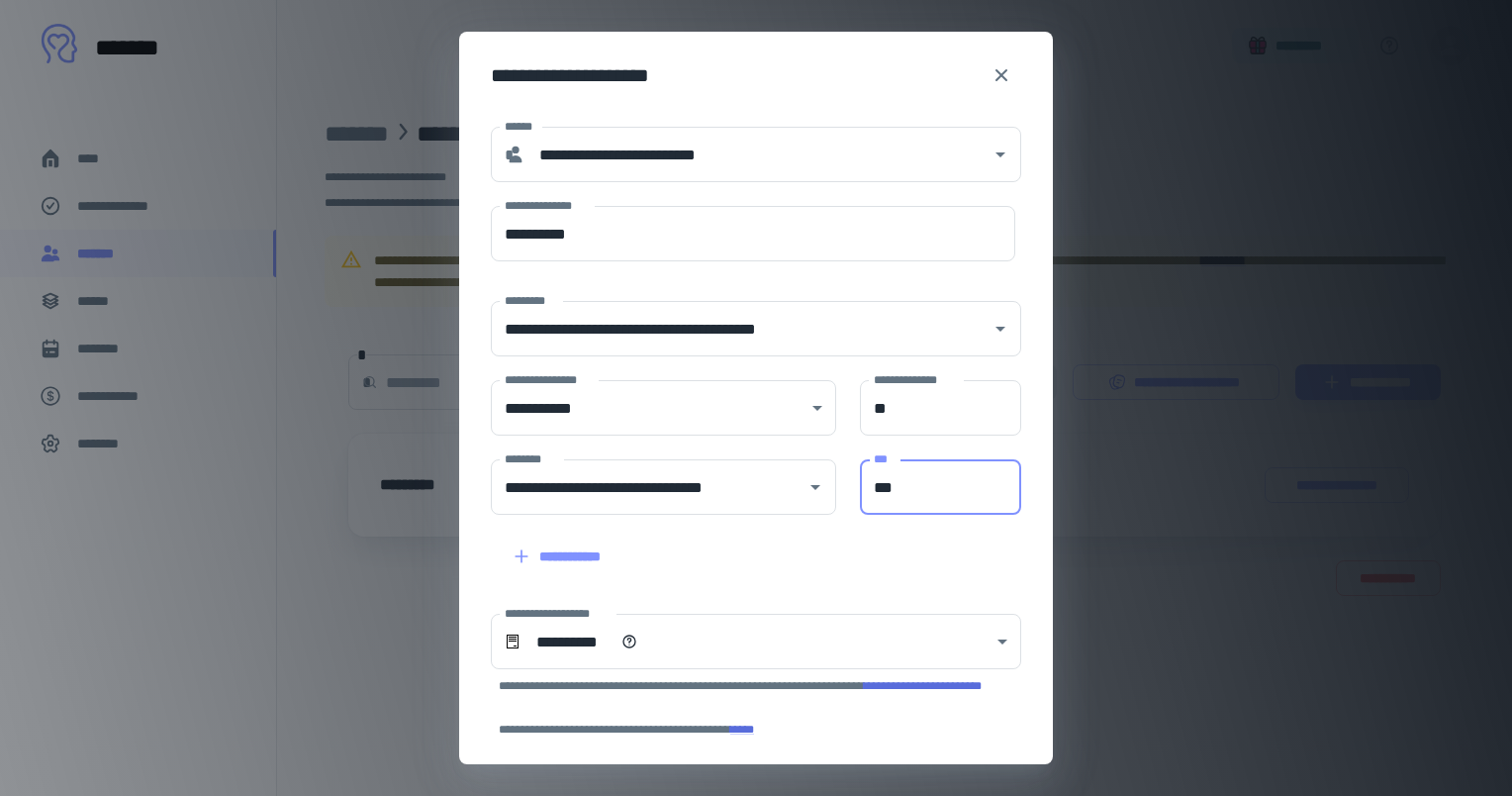 click on "***" at bounding box center (940, 487) 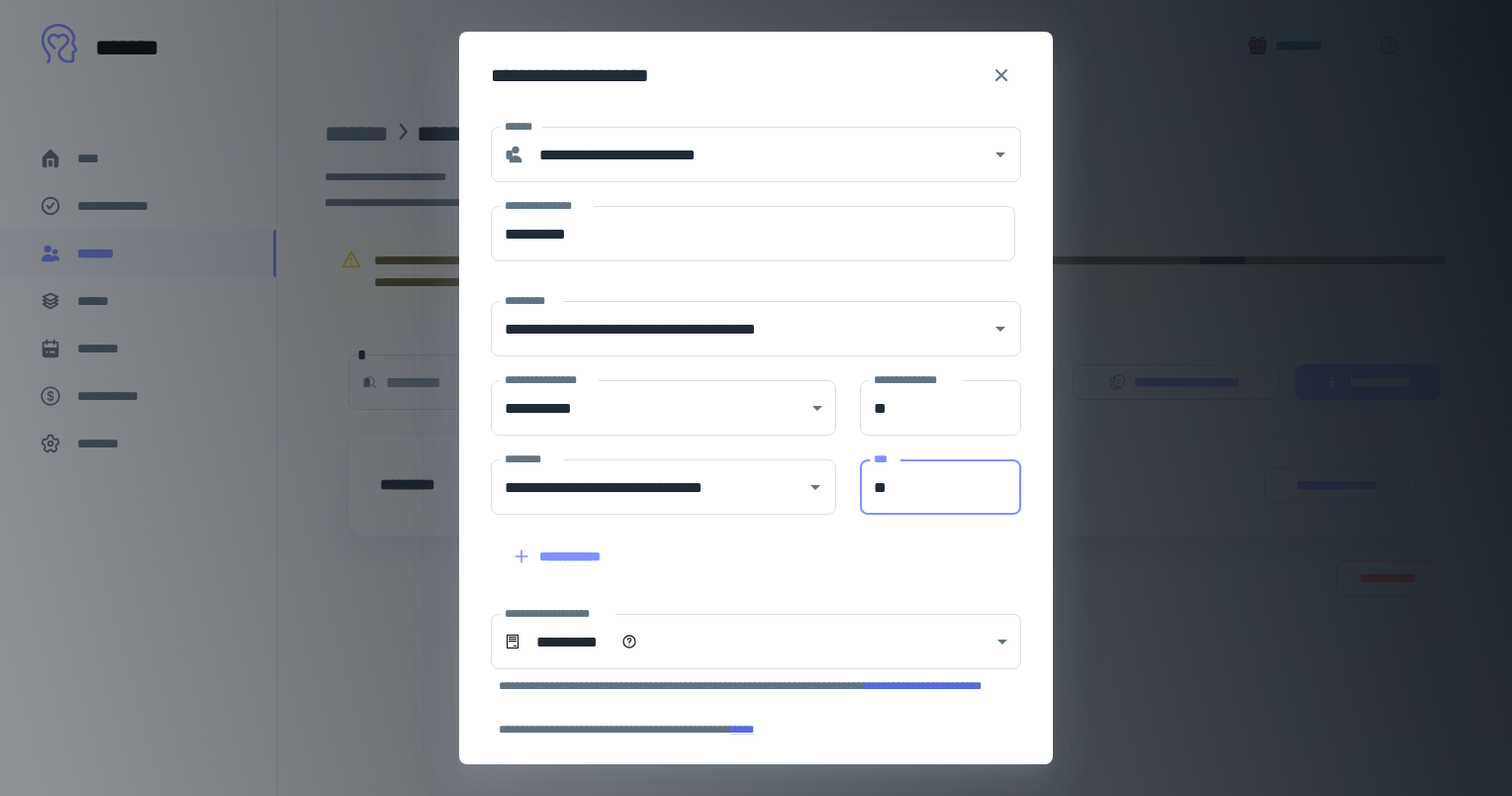 type on "*" 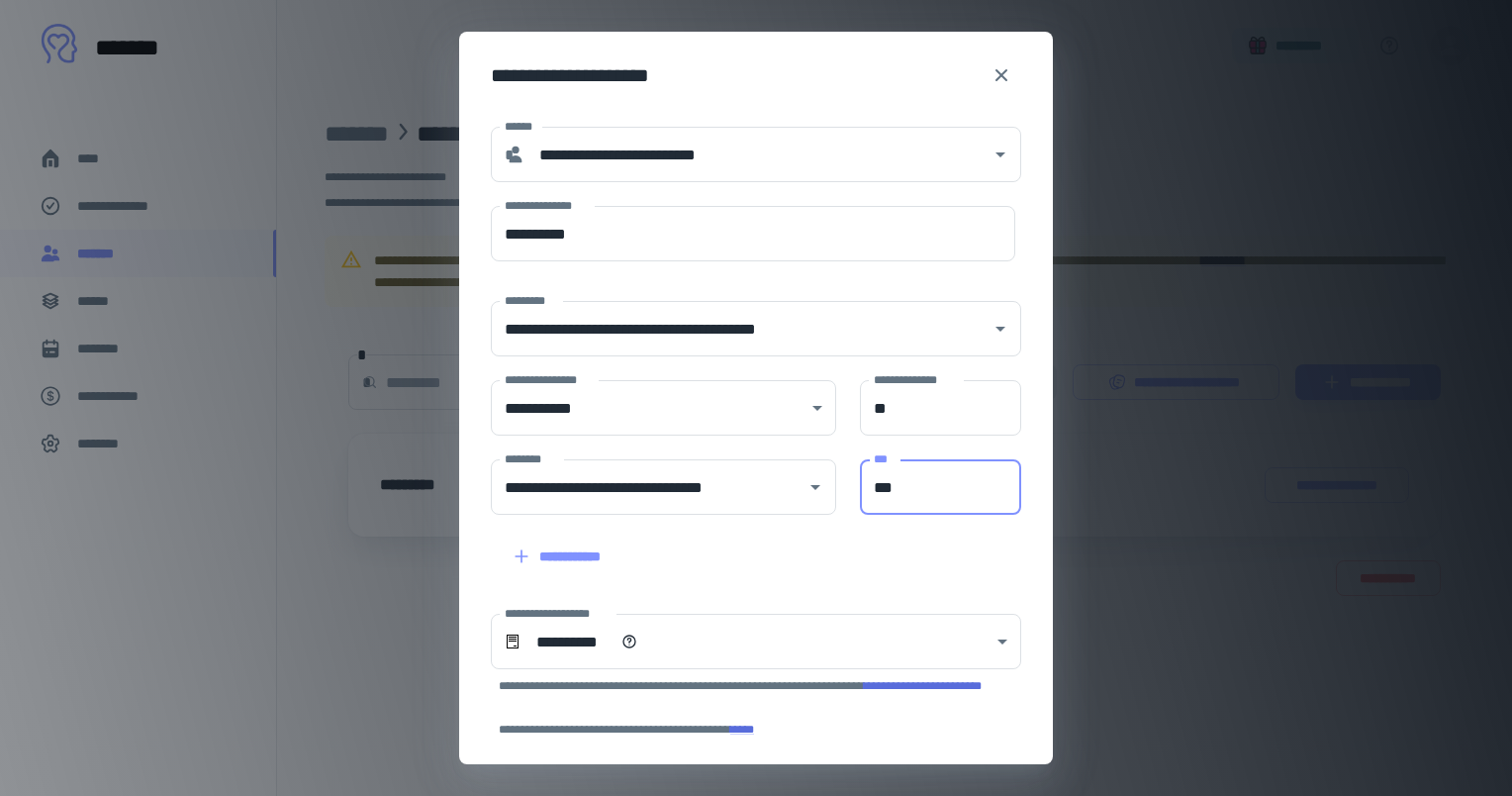 type on "***" 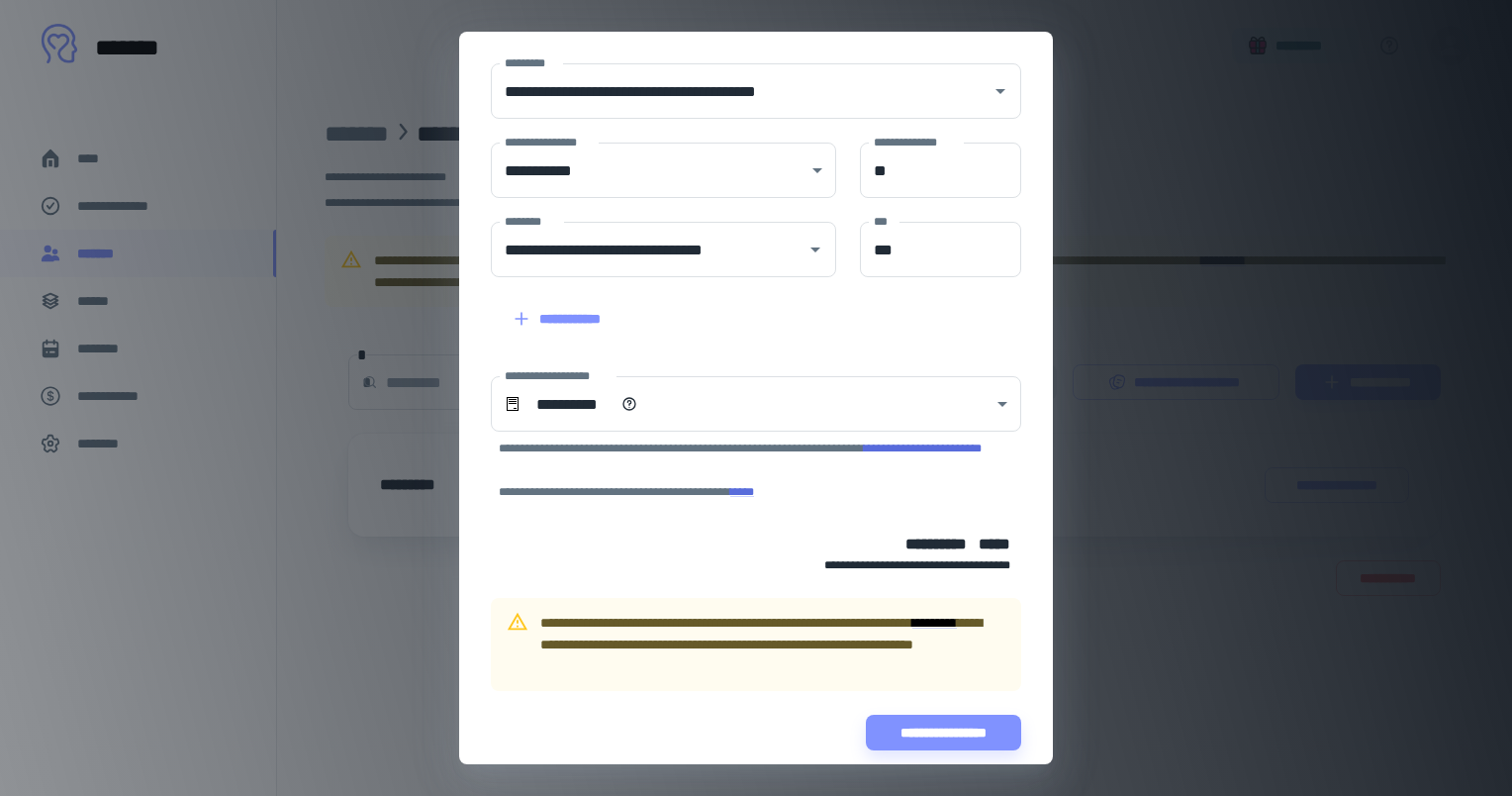 scroll, scrollTop: 255, scrollLeft: 0, axis: vertical 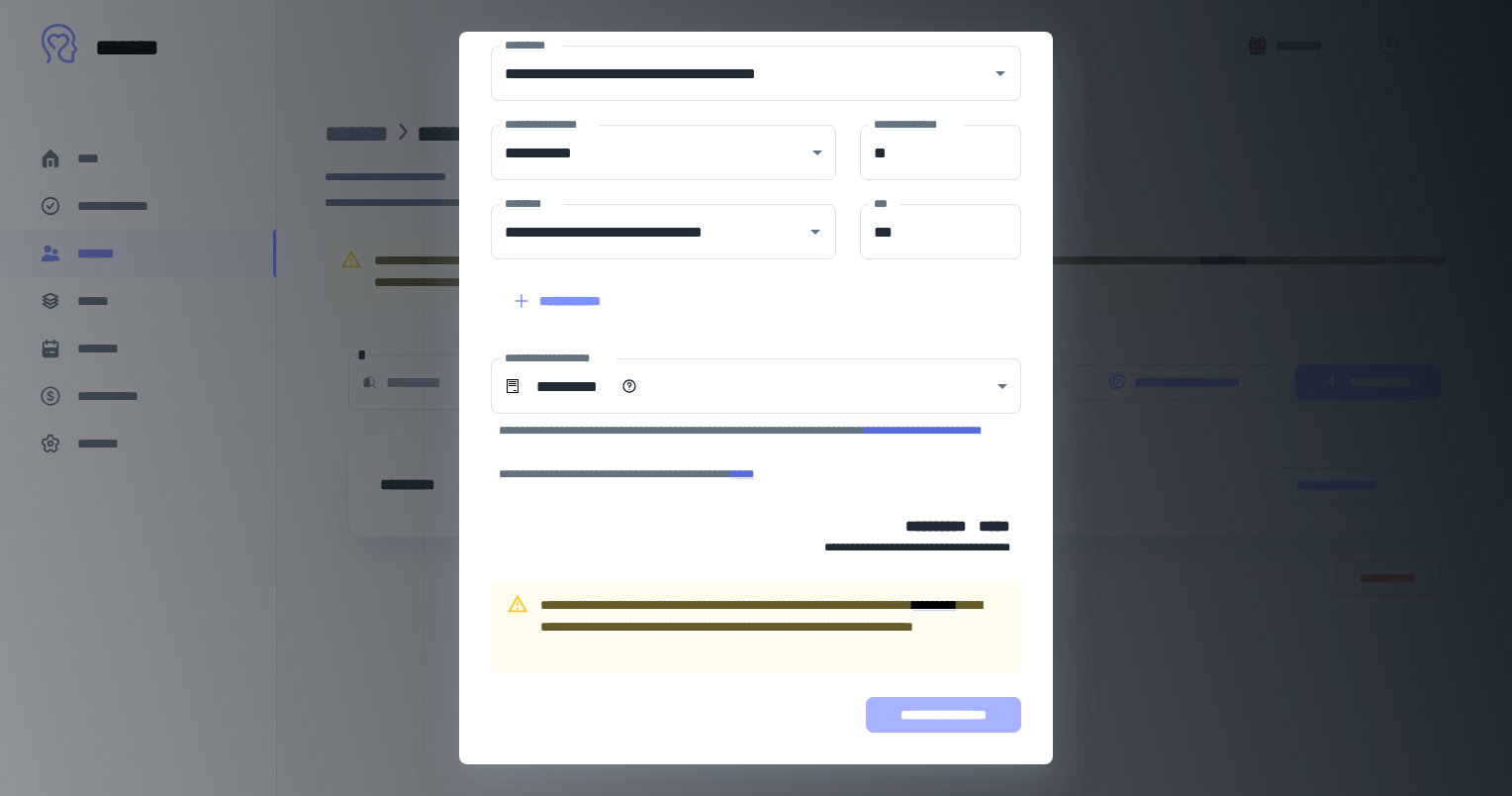click on "**********" at bounding box center [943, 715] 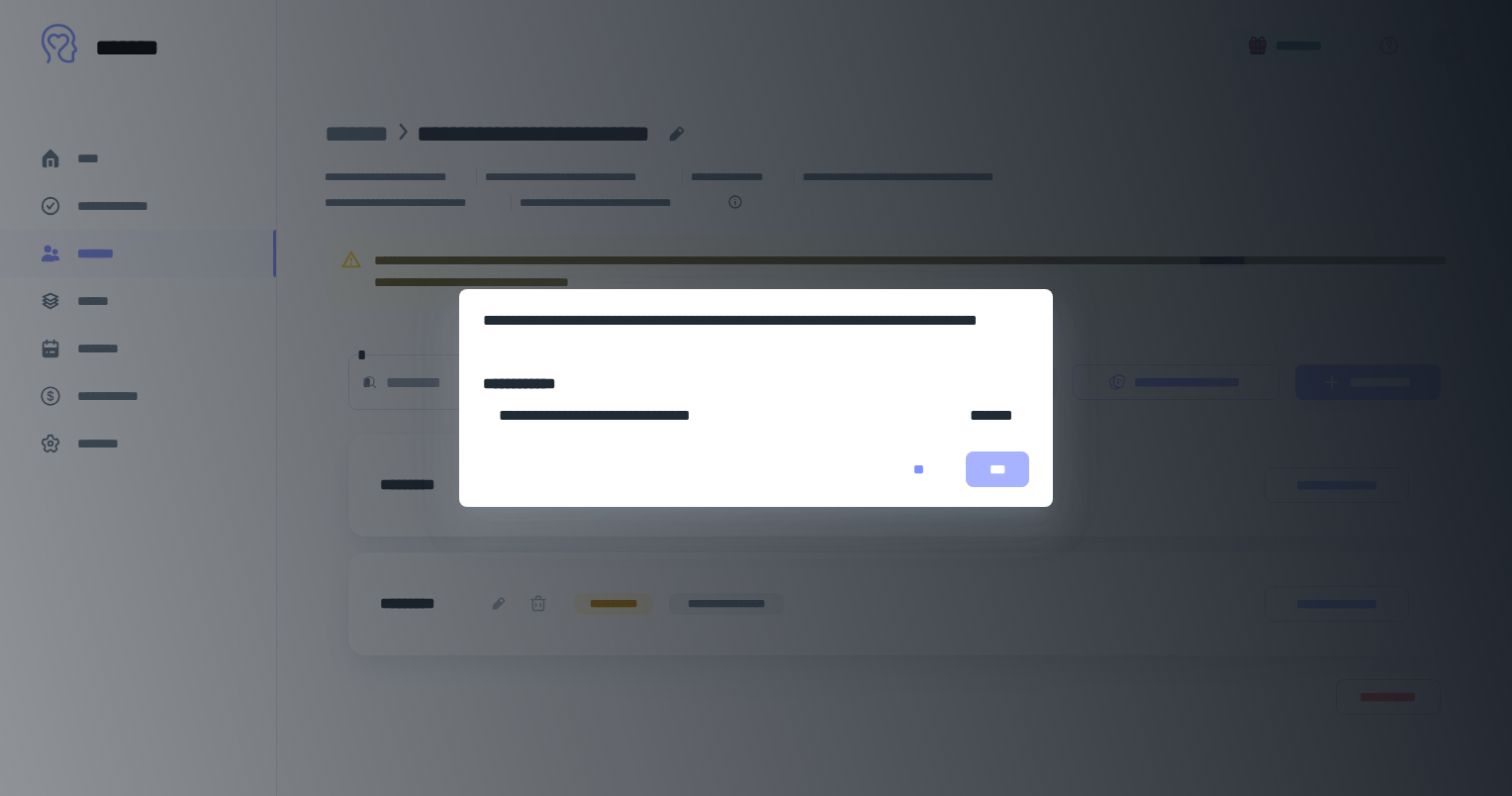 click on "***" at bounding box center [997, 469] 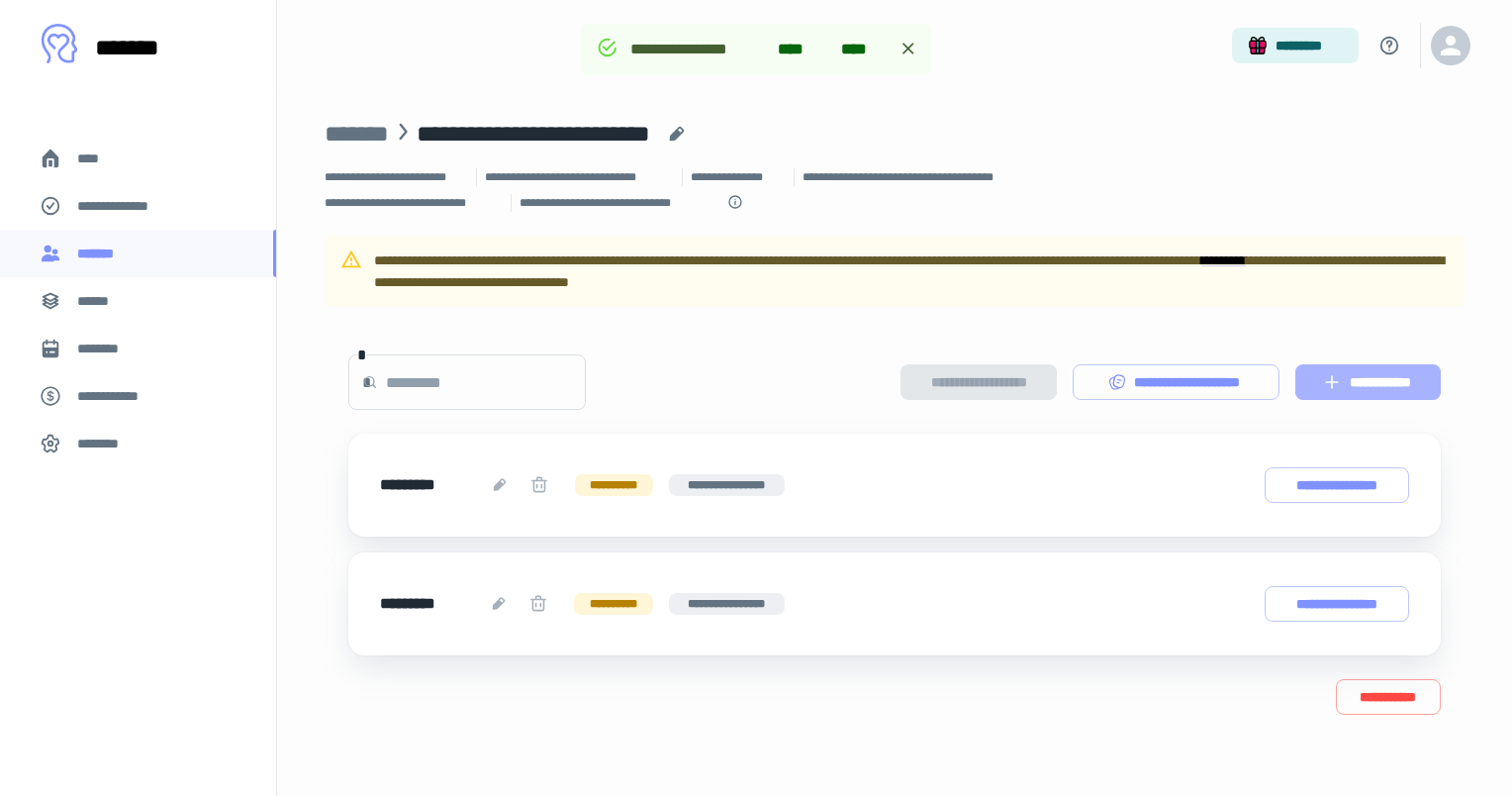 click on "**********" at bounding box center [1368, 382] 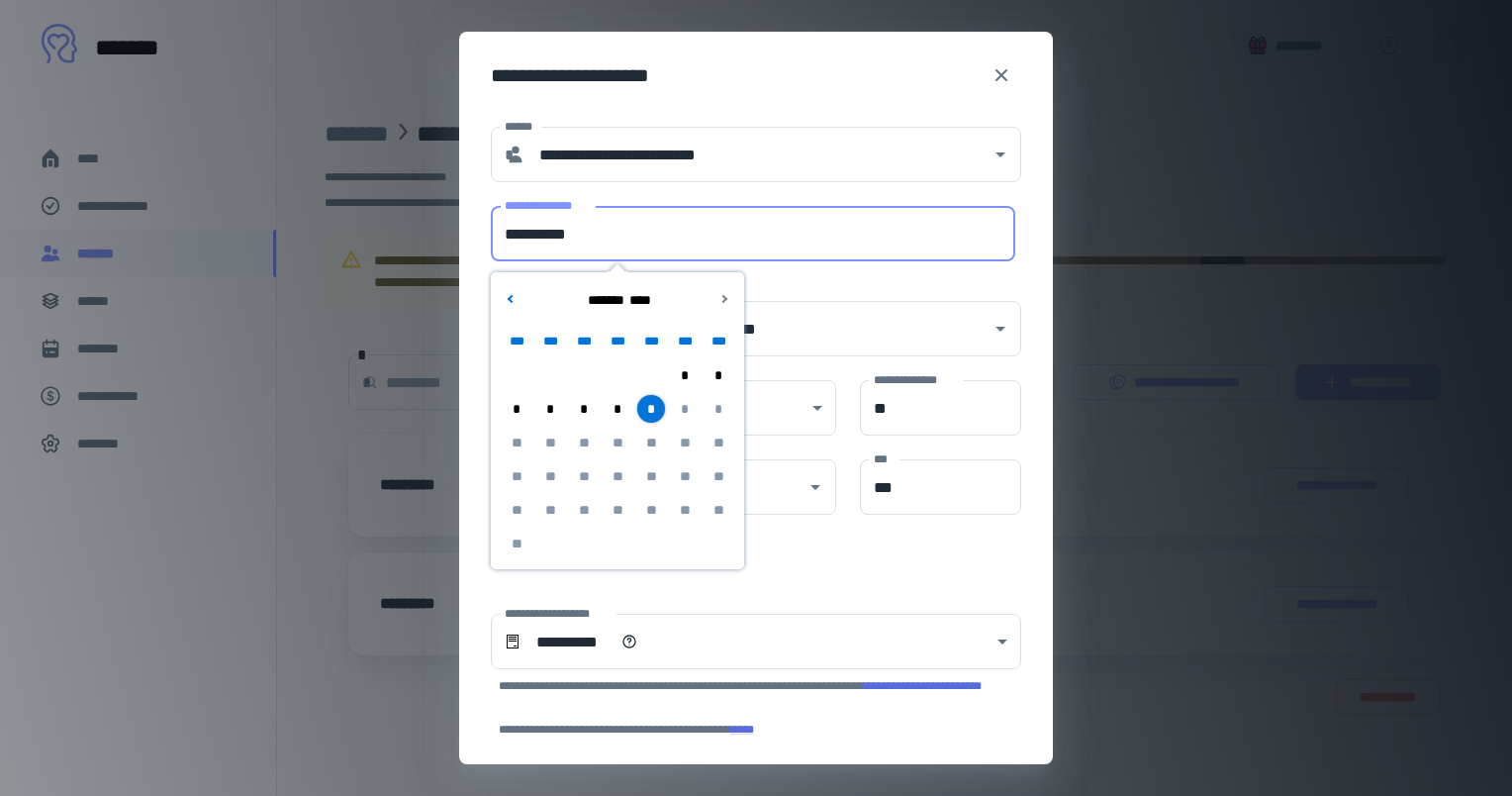 click on "**********" at bounding box center [753, 234] 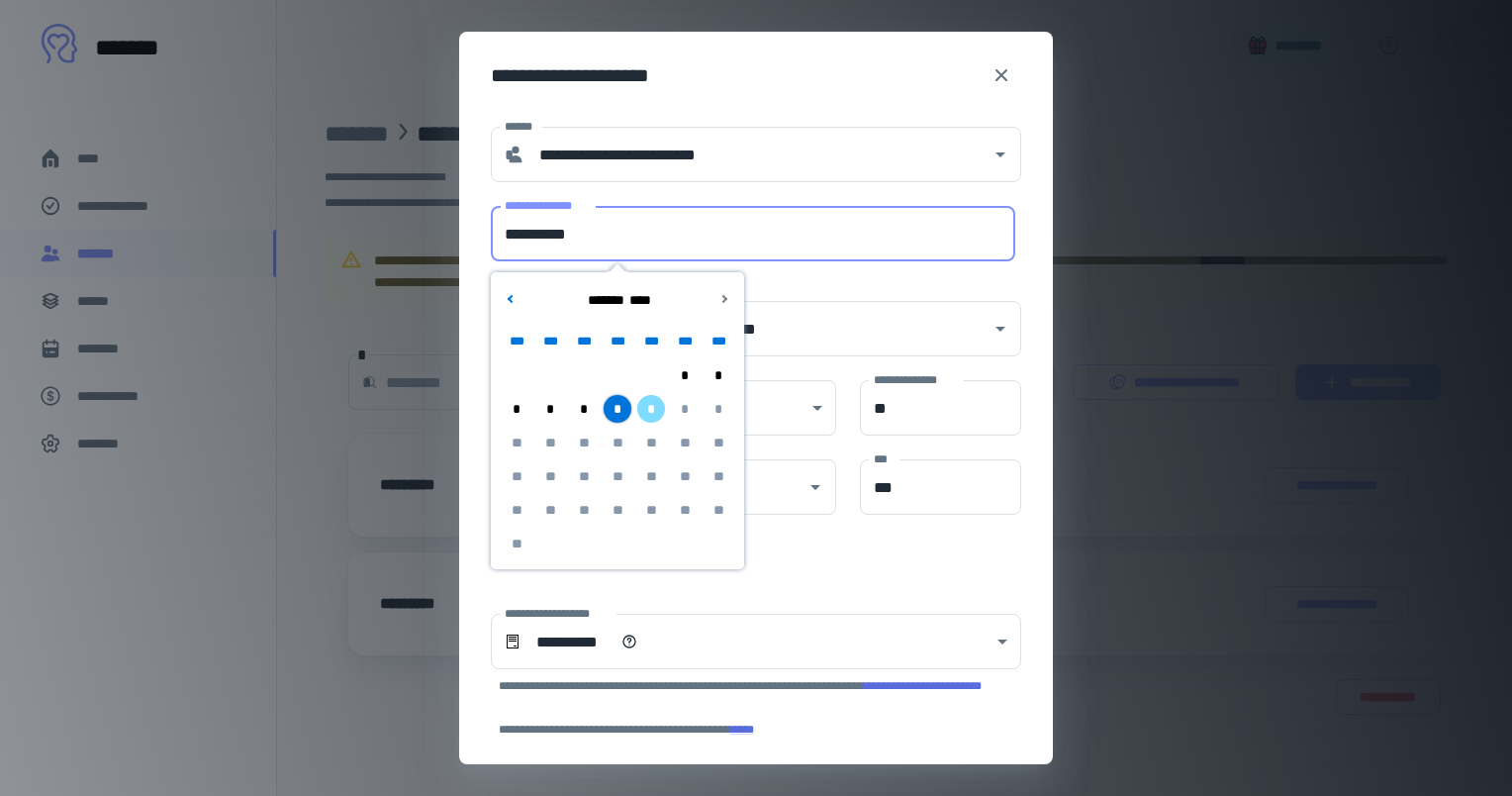 type on "**********" 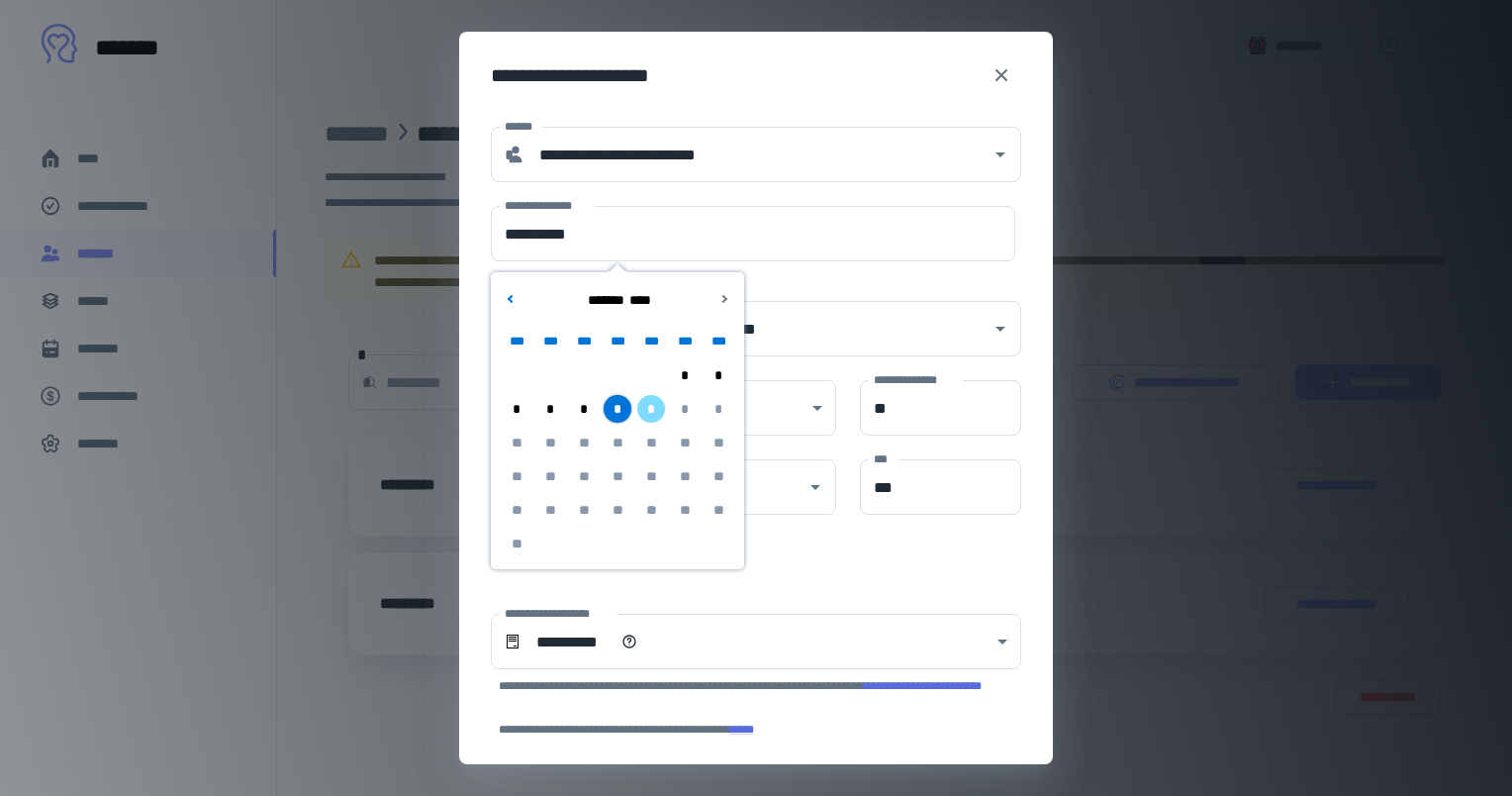 click on "**********" at bounding box center [756, 75] 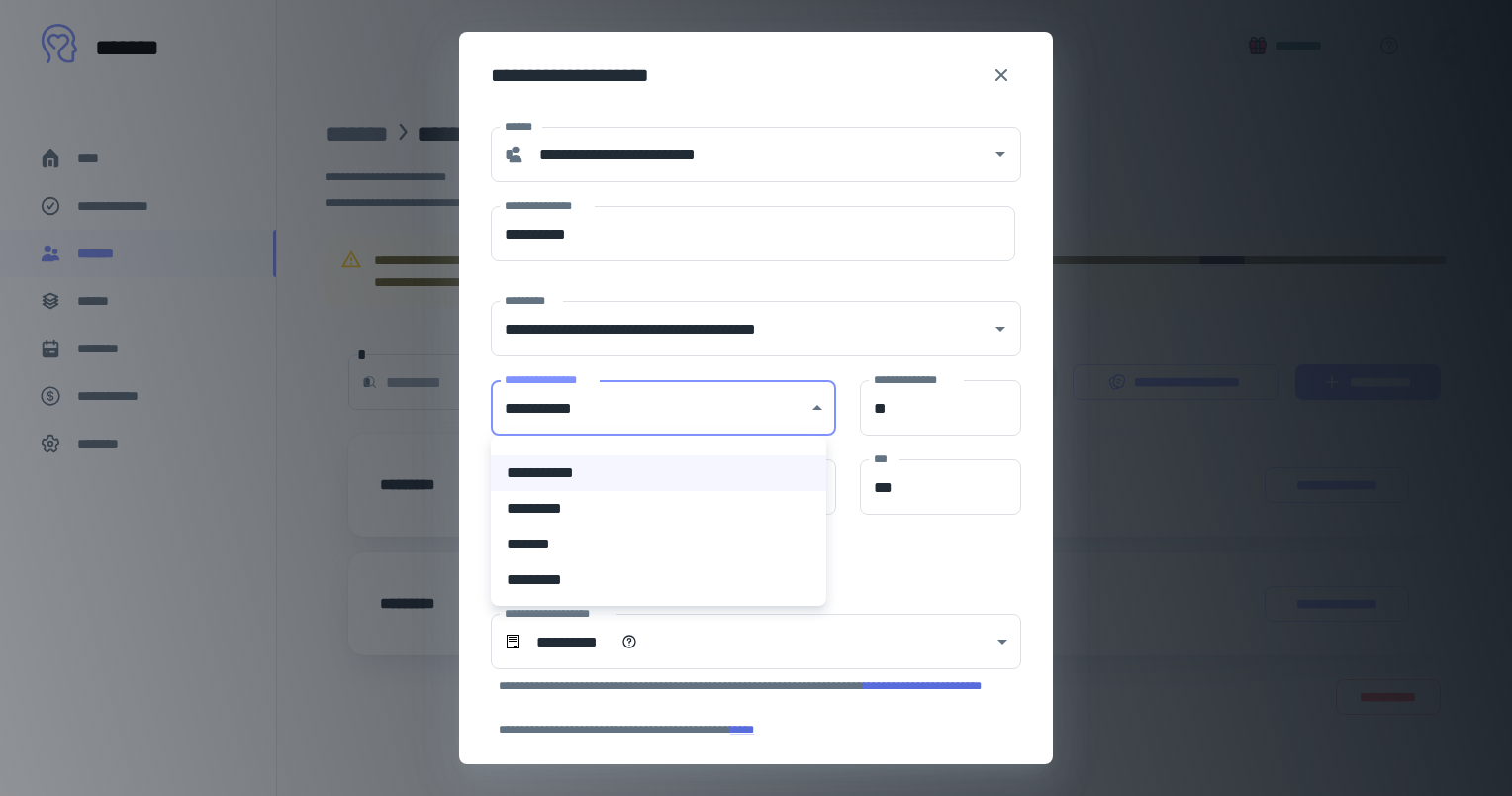 click on "**********" at bounding box center [756, 398] 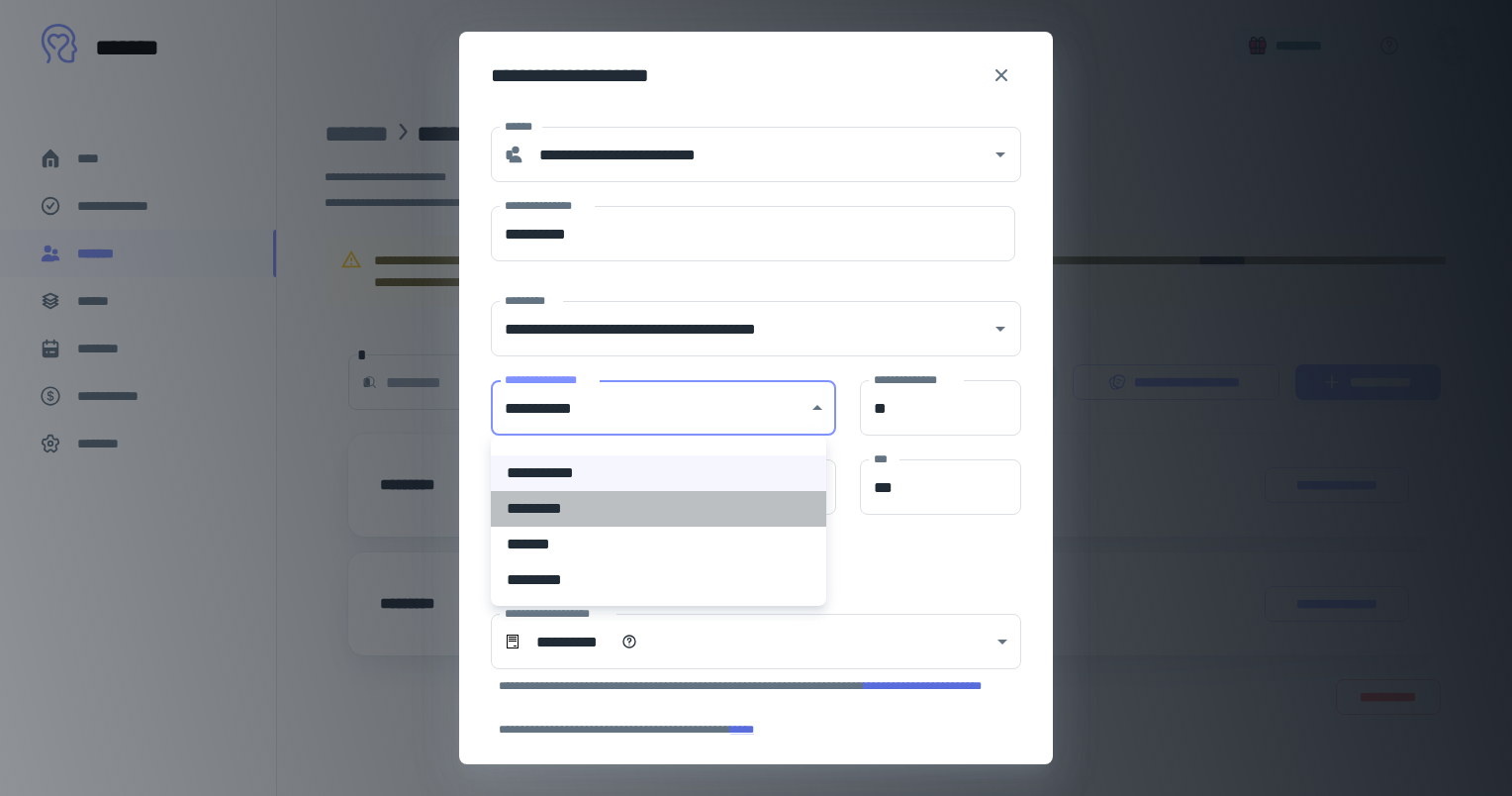 click on "*********" at bounding box center [658, 509] 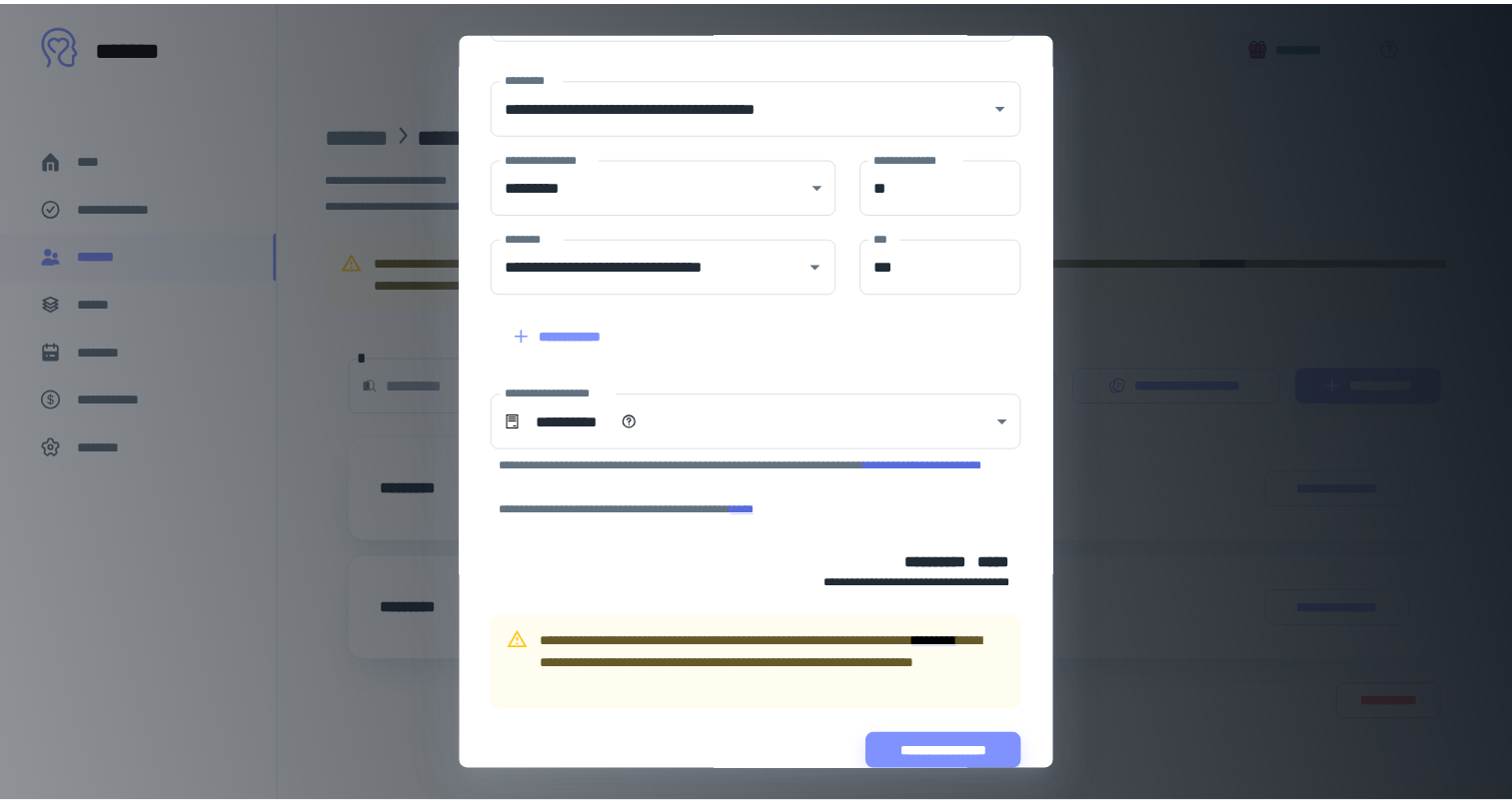 scroll, scrollTop: 258, scrollLeft: 0, axis: vertical 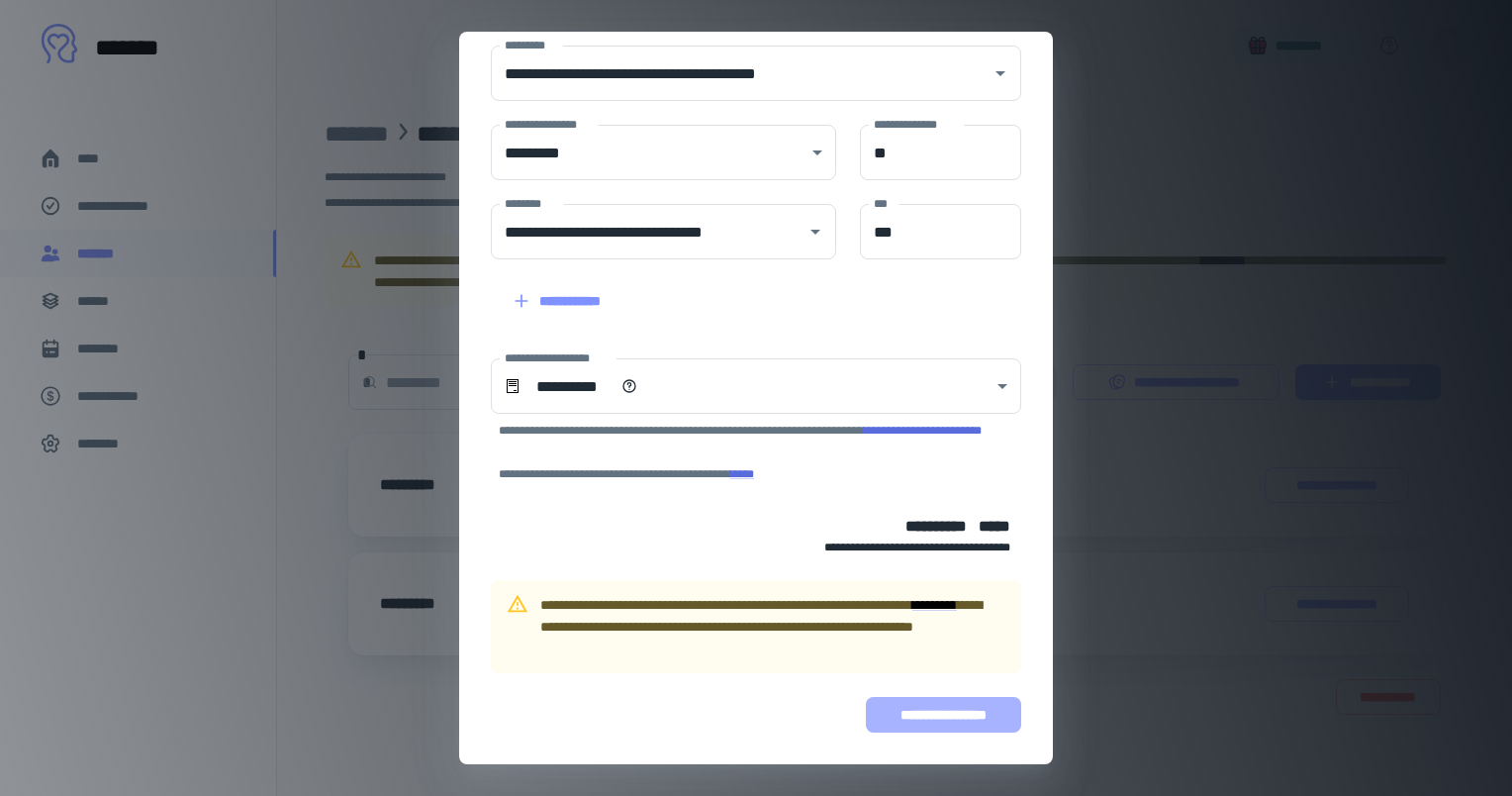 click on "**********" at bounding box center [943, 715] 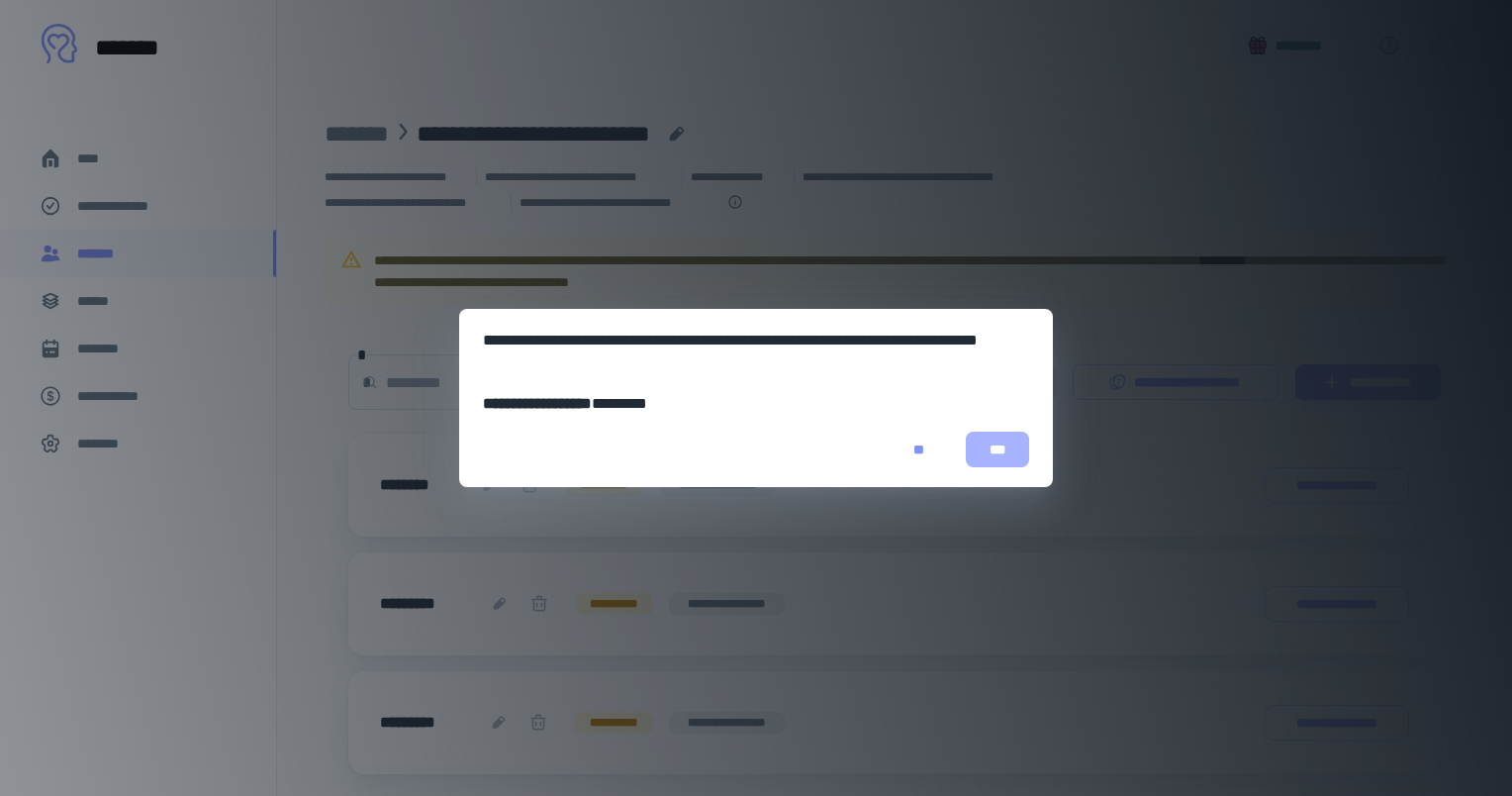 click on "***" at bounding box center [997, 449] 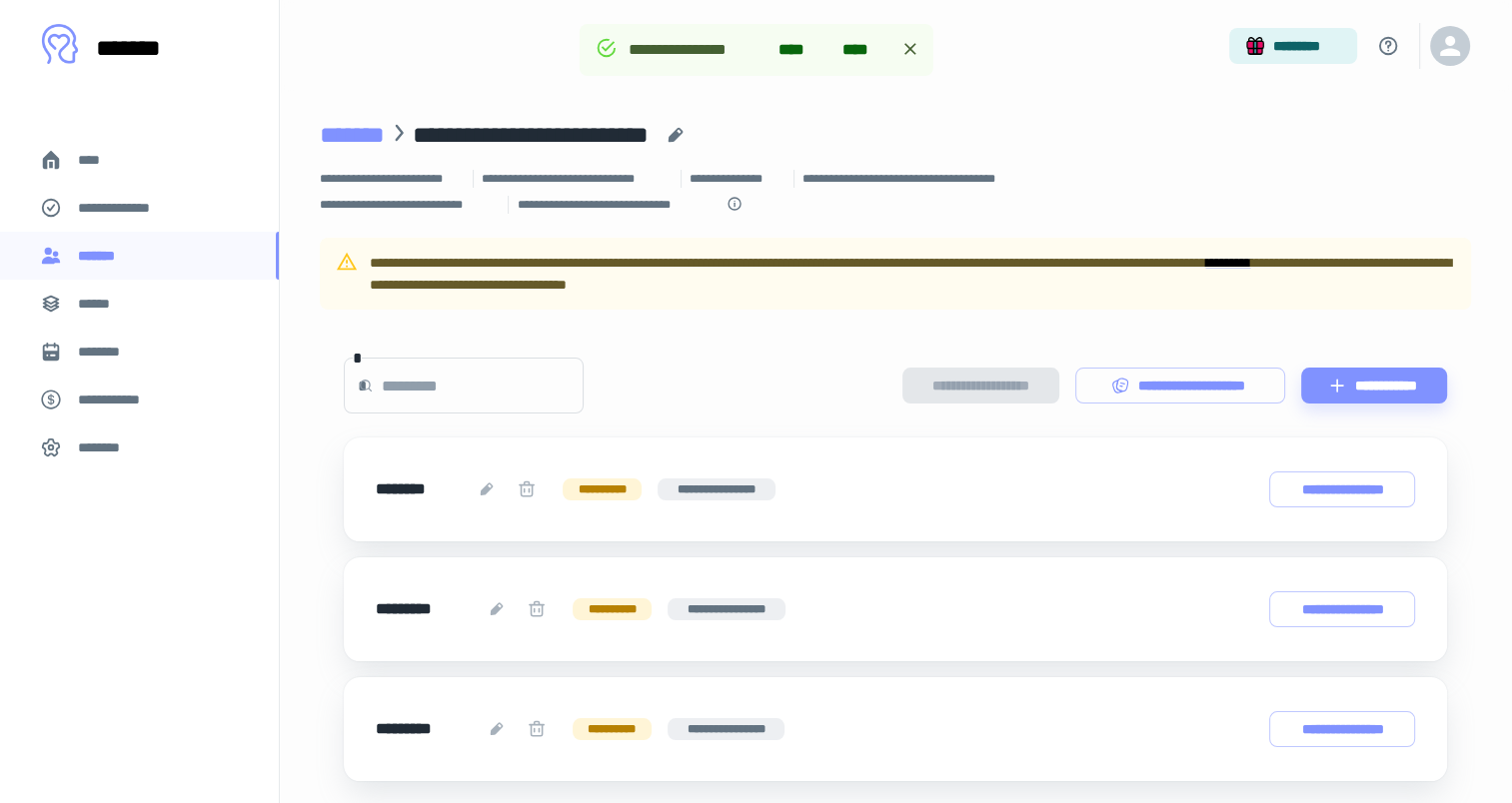 click on "*******" at bounding box center (352, 135) 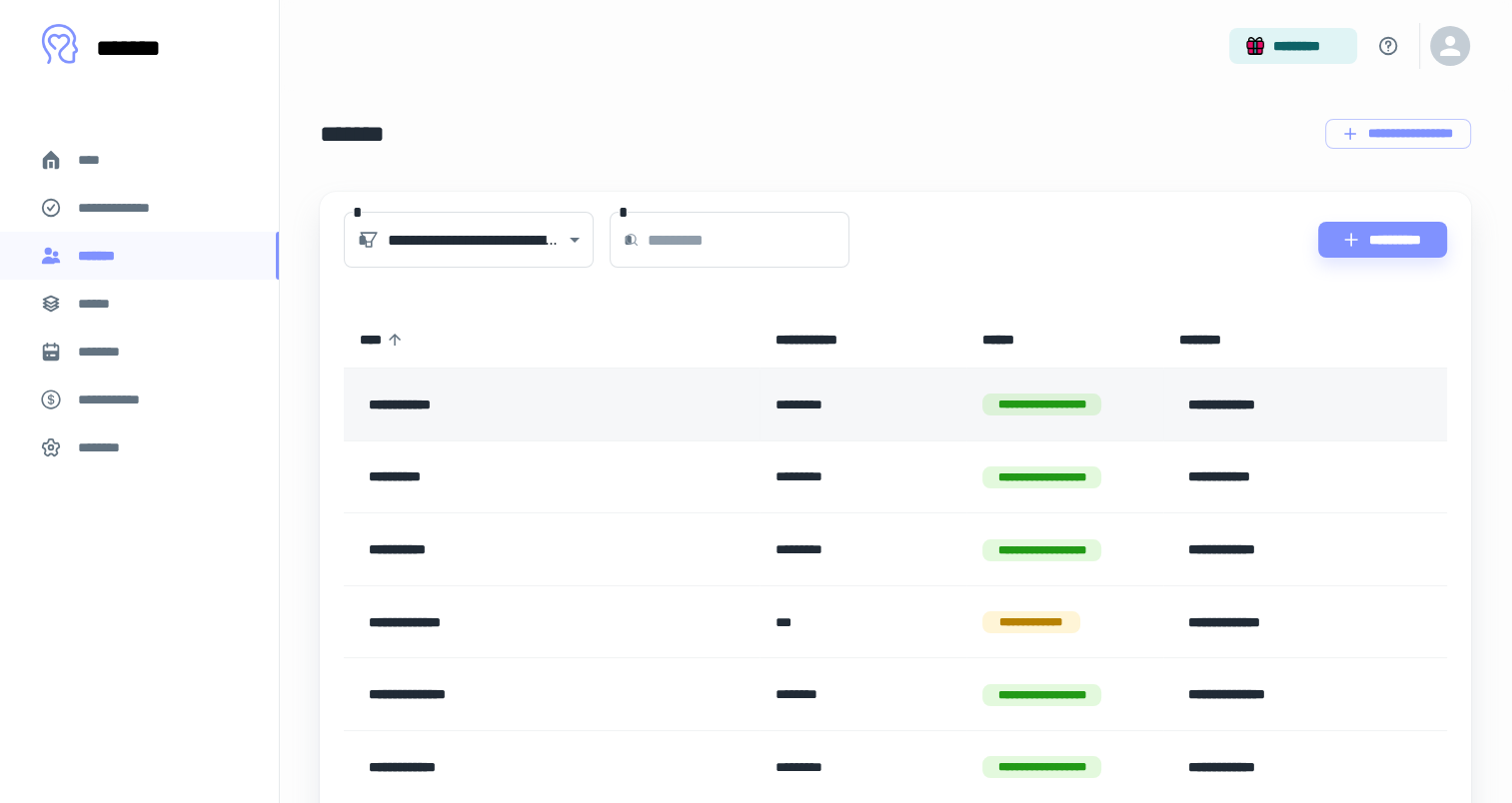 click on "**********" at bounding box center [531, 404] 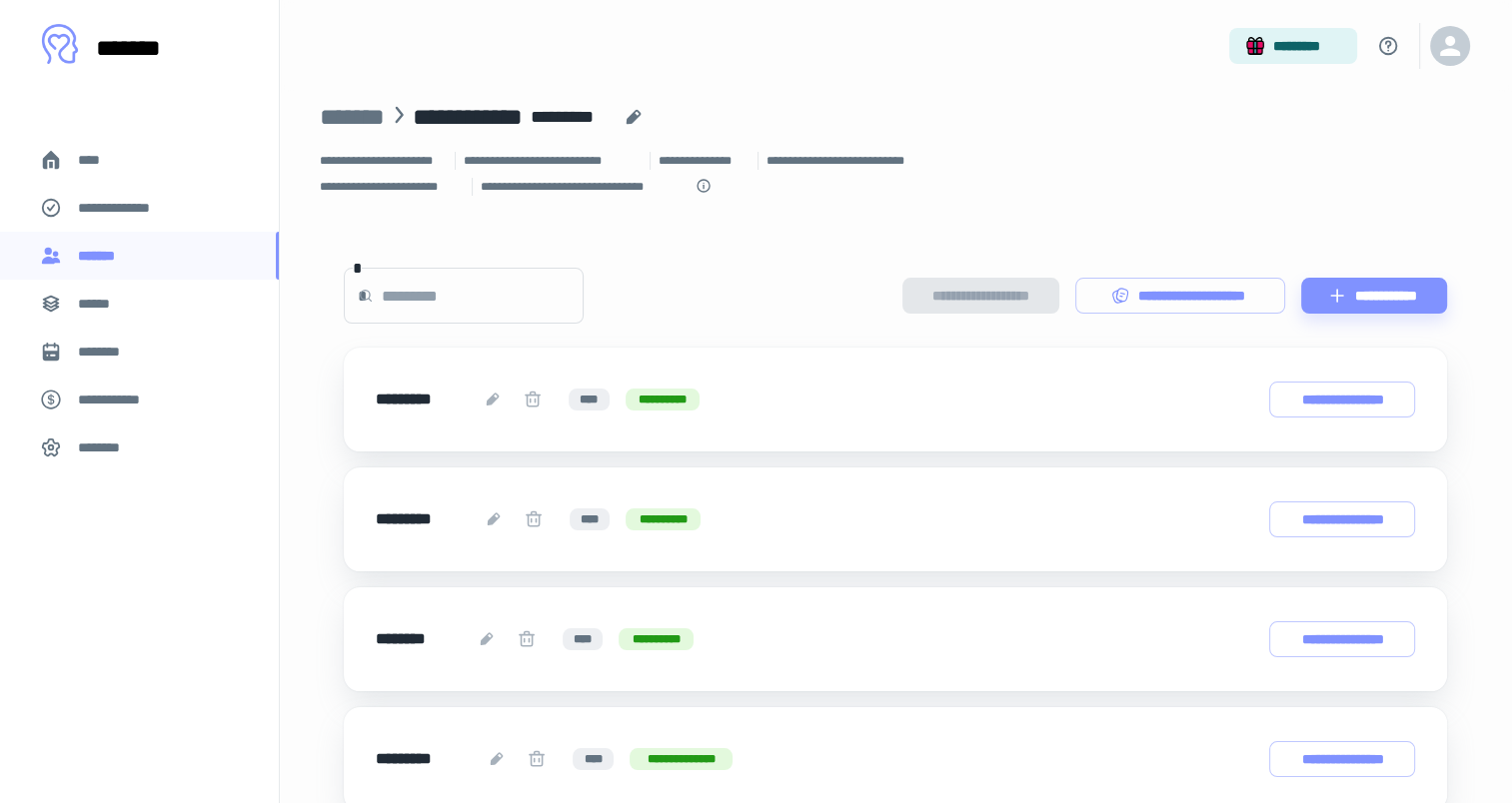 scroll, scrollTop: 0, scrollLeft: 0, axis: both 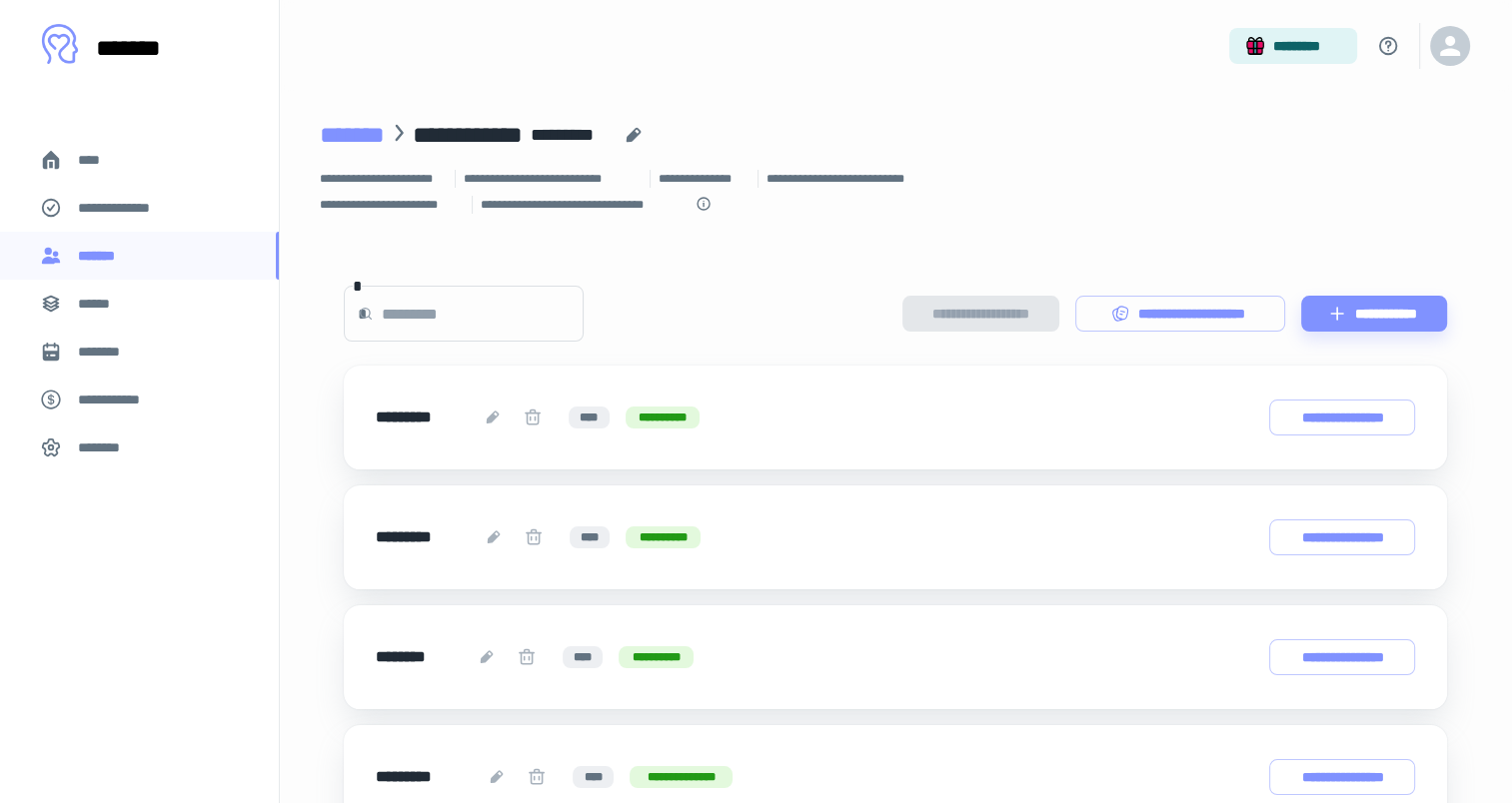 click on "*******" at bounding box center [352, 135] 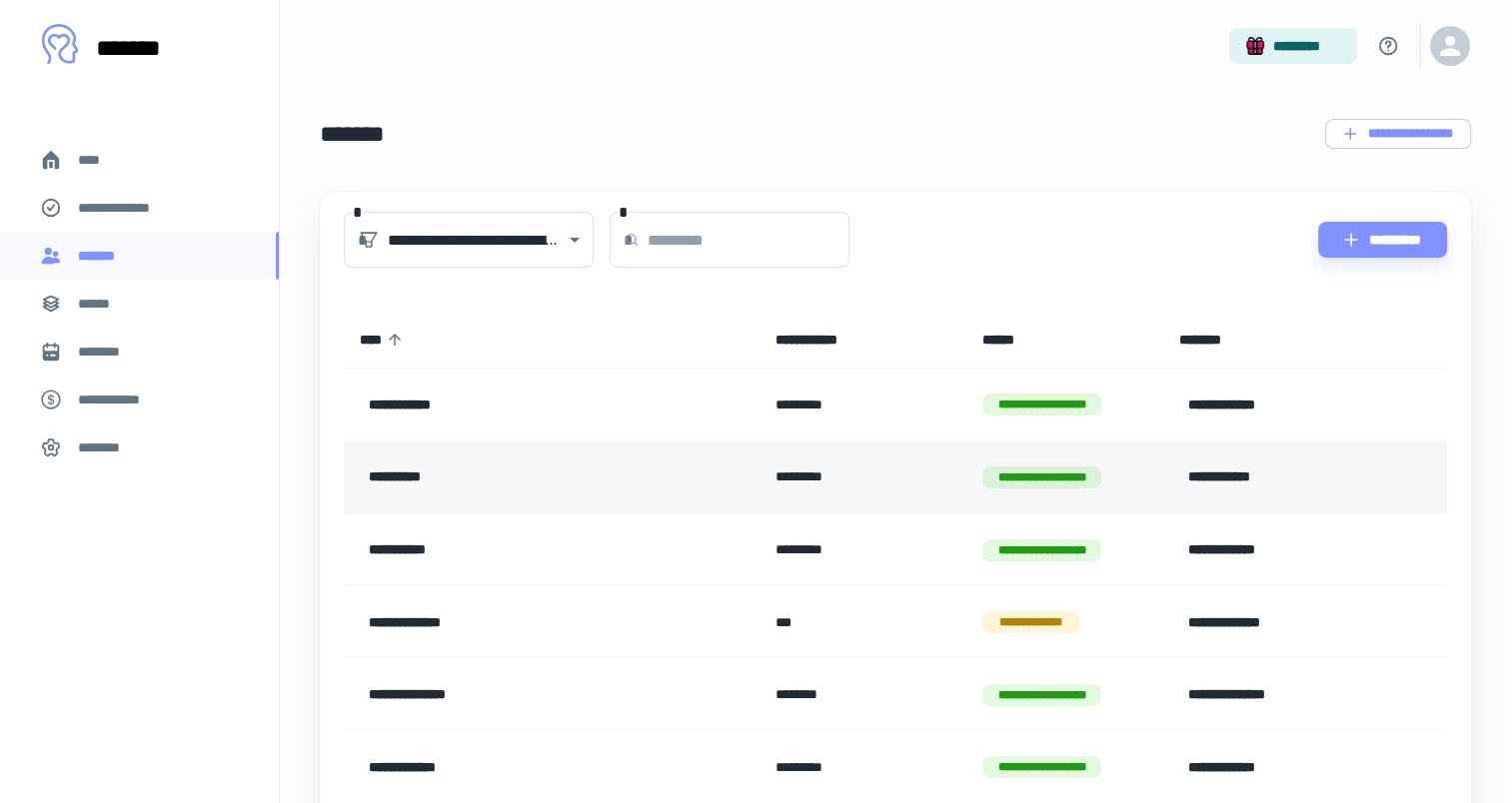 click on "**********" at bounding box center (531, 477) 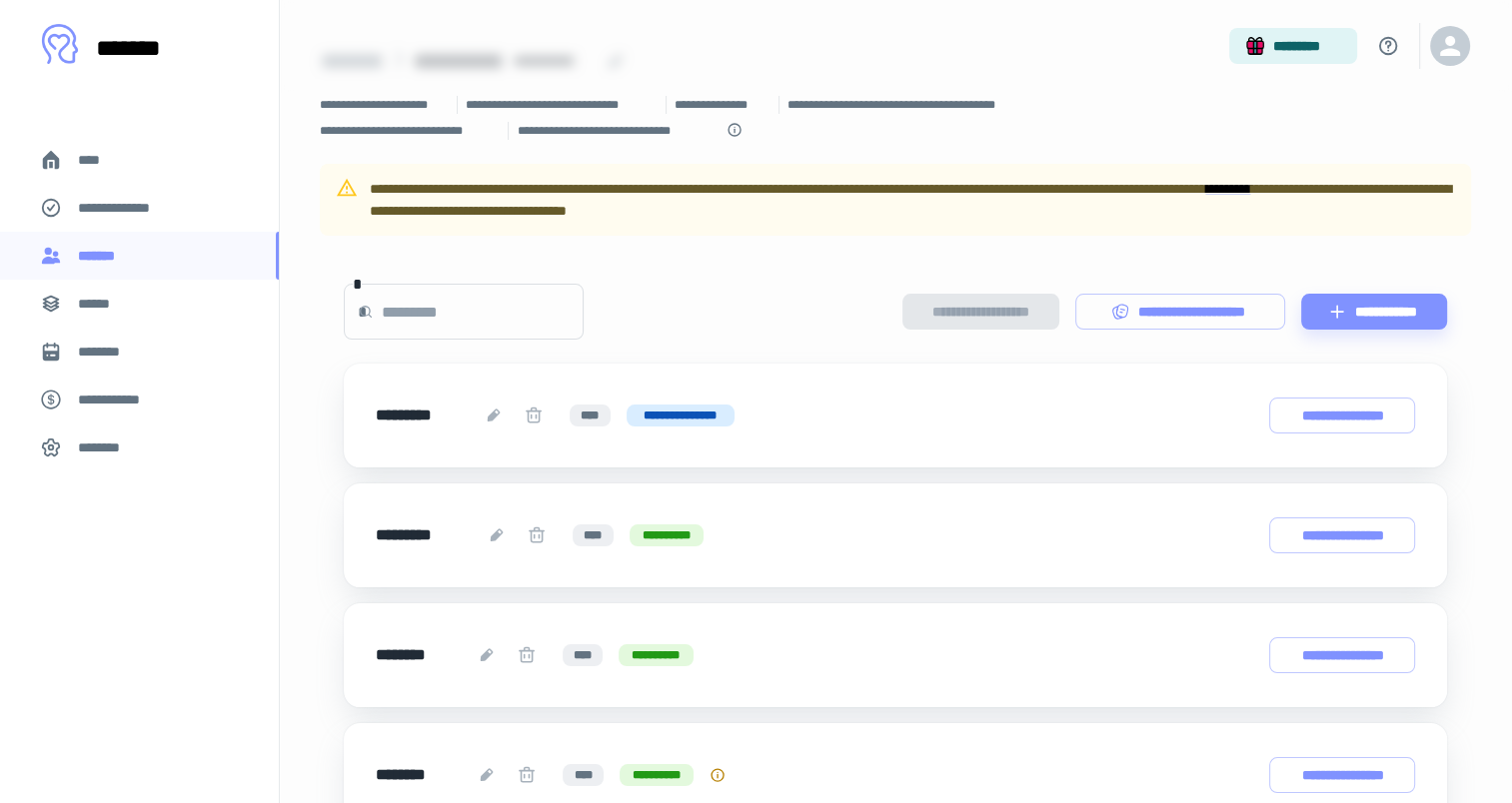 scroll, scrollTop: 0, scrollLeft: 0, axis: both 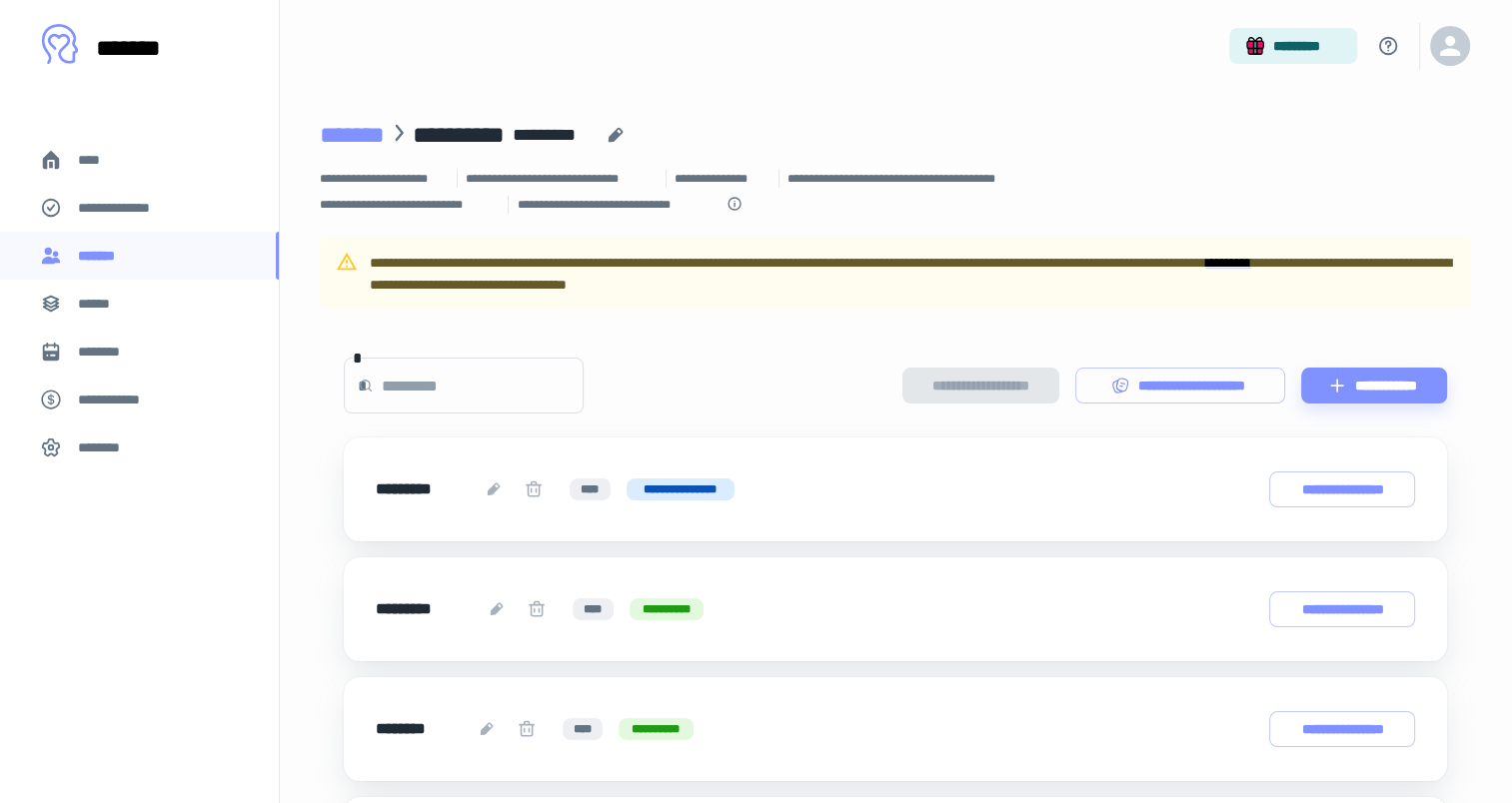 click on "*******" at bounding box center (352, 135) 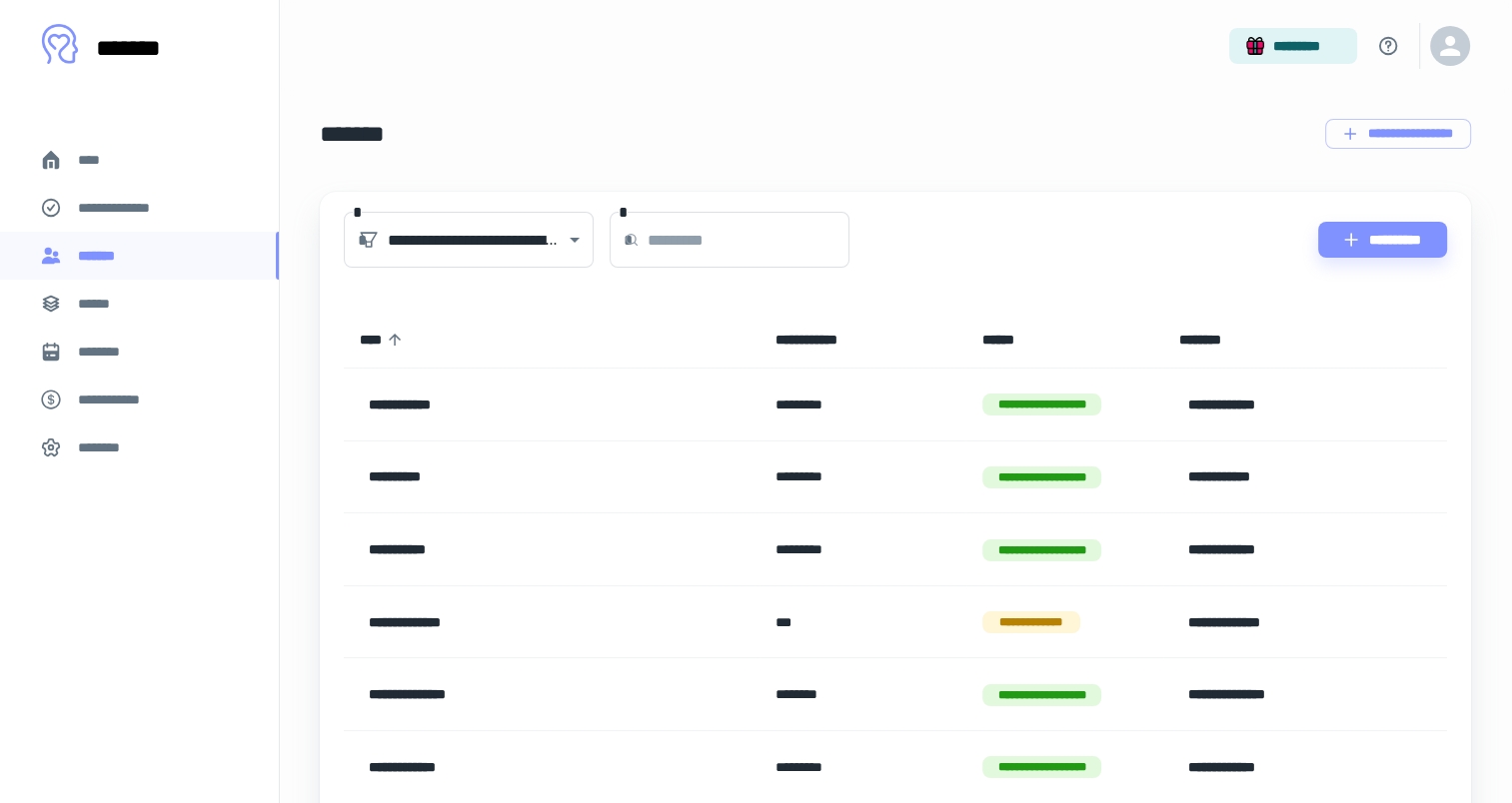 click on "**********" at bounding box center (531, 549) 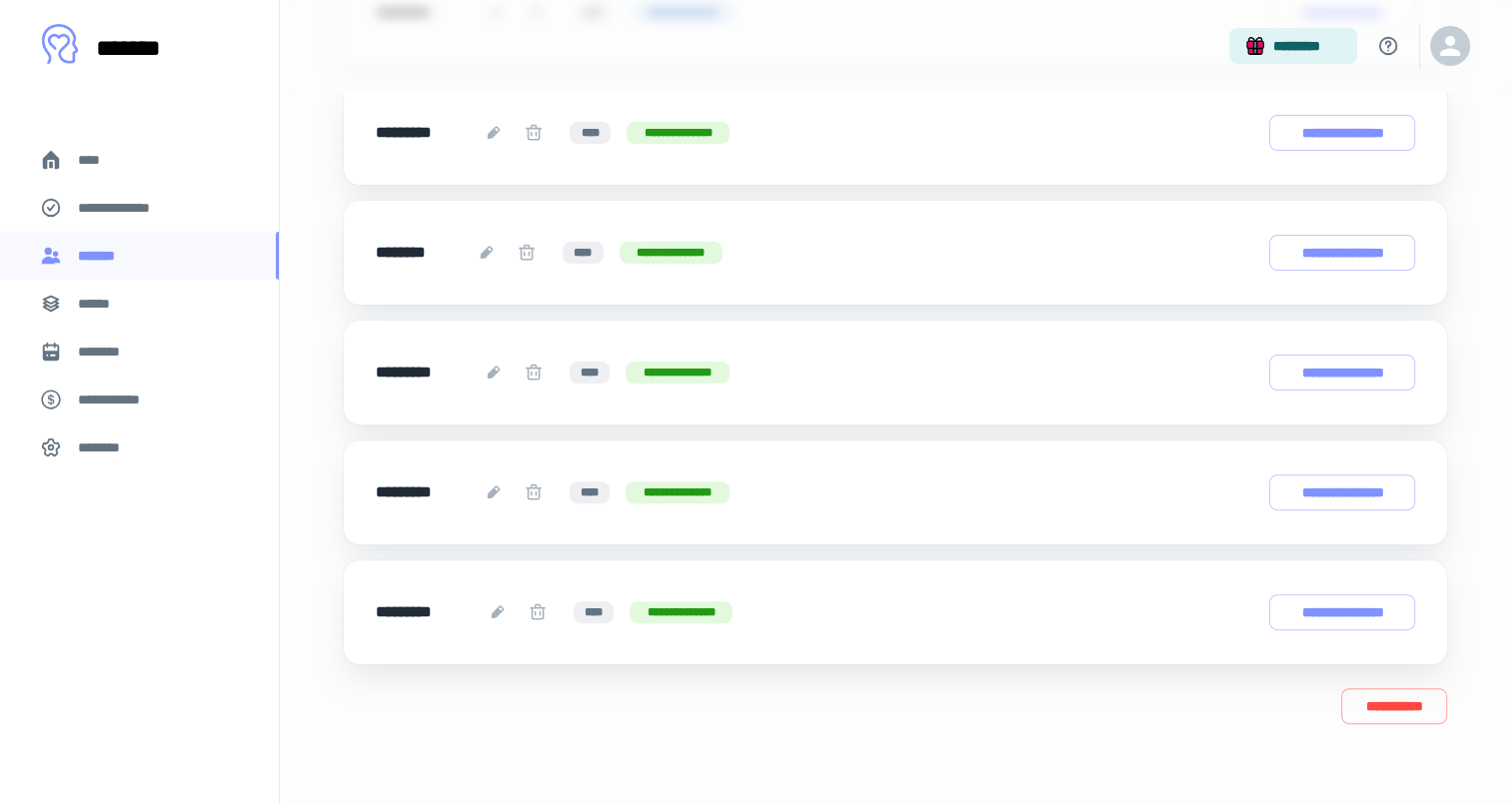scroll, scrollTop: 0, scrollLeft: 0, axis: both 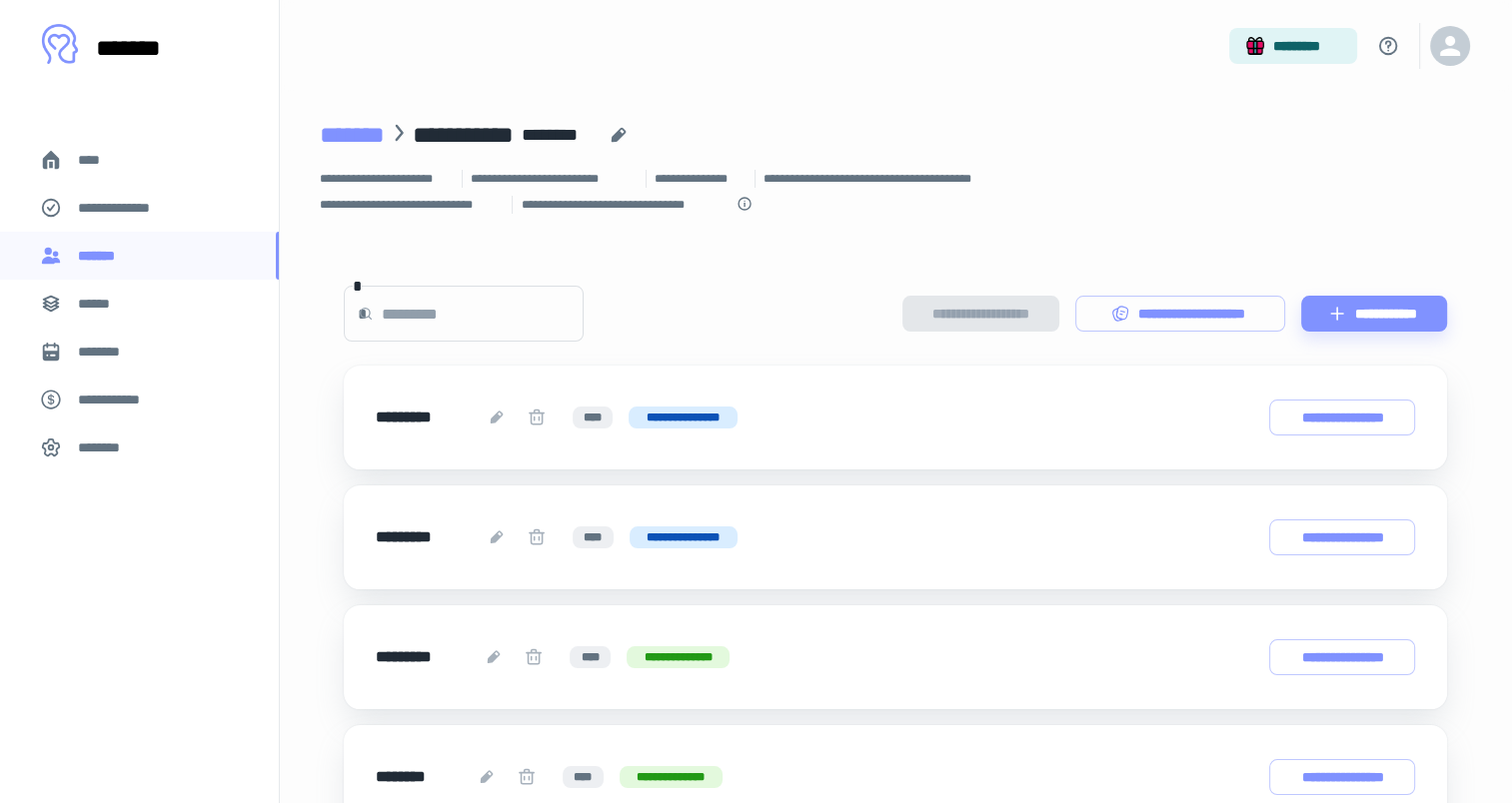click on "*******" at bounding box center [352, 135] 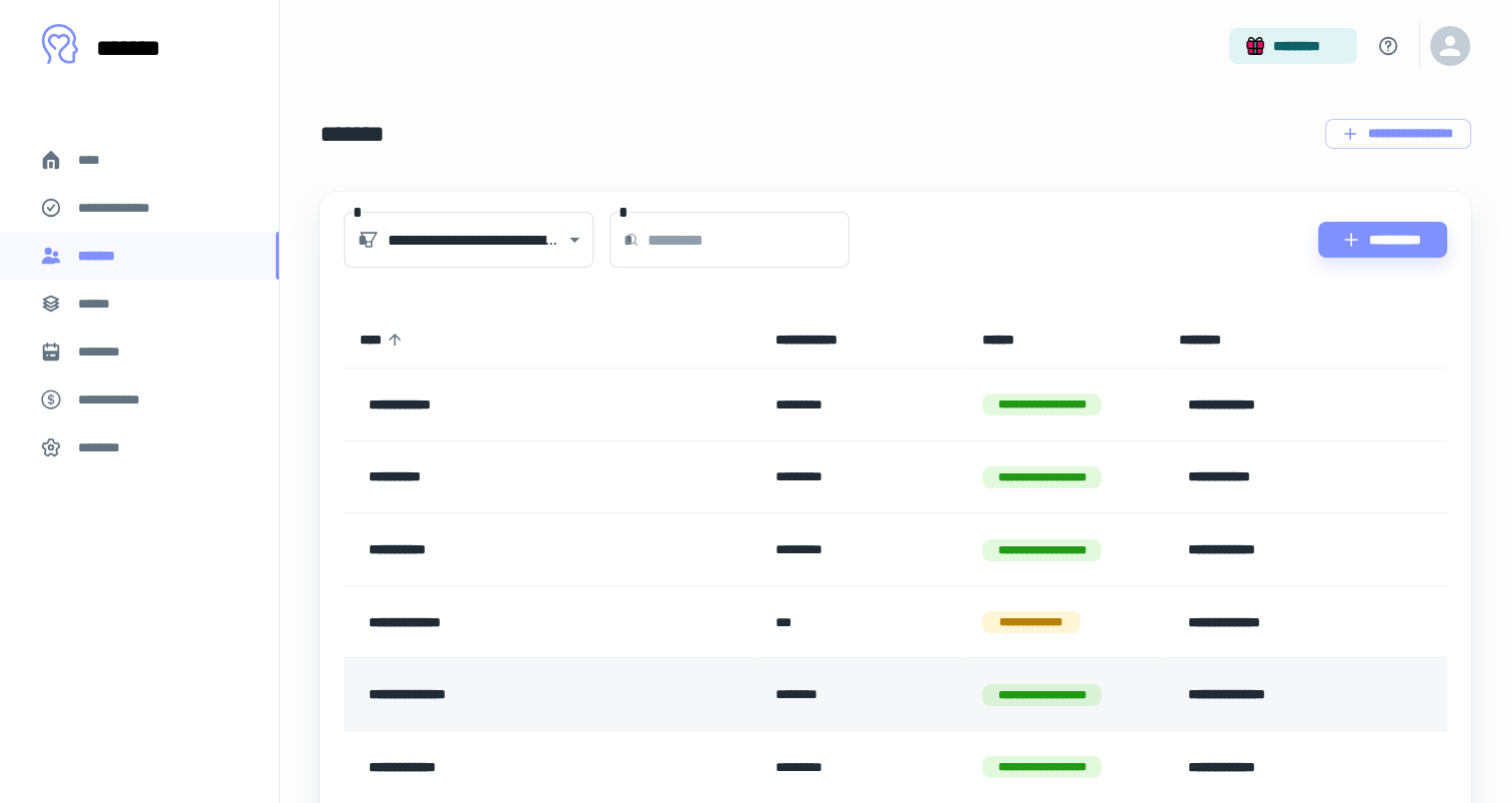 click on "**********" at bounding box center (531, 694) 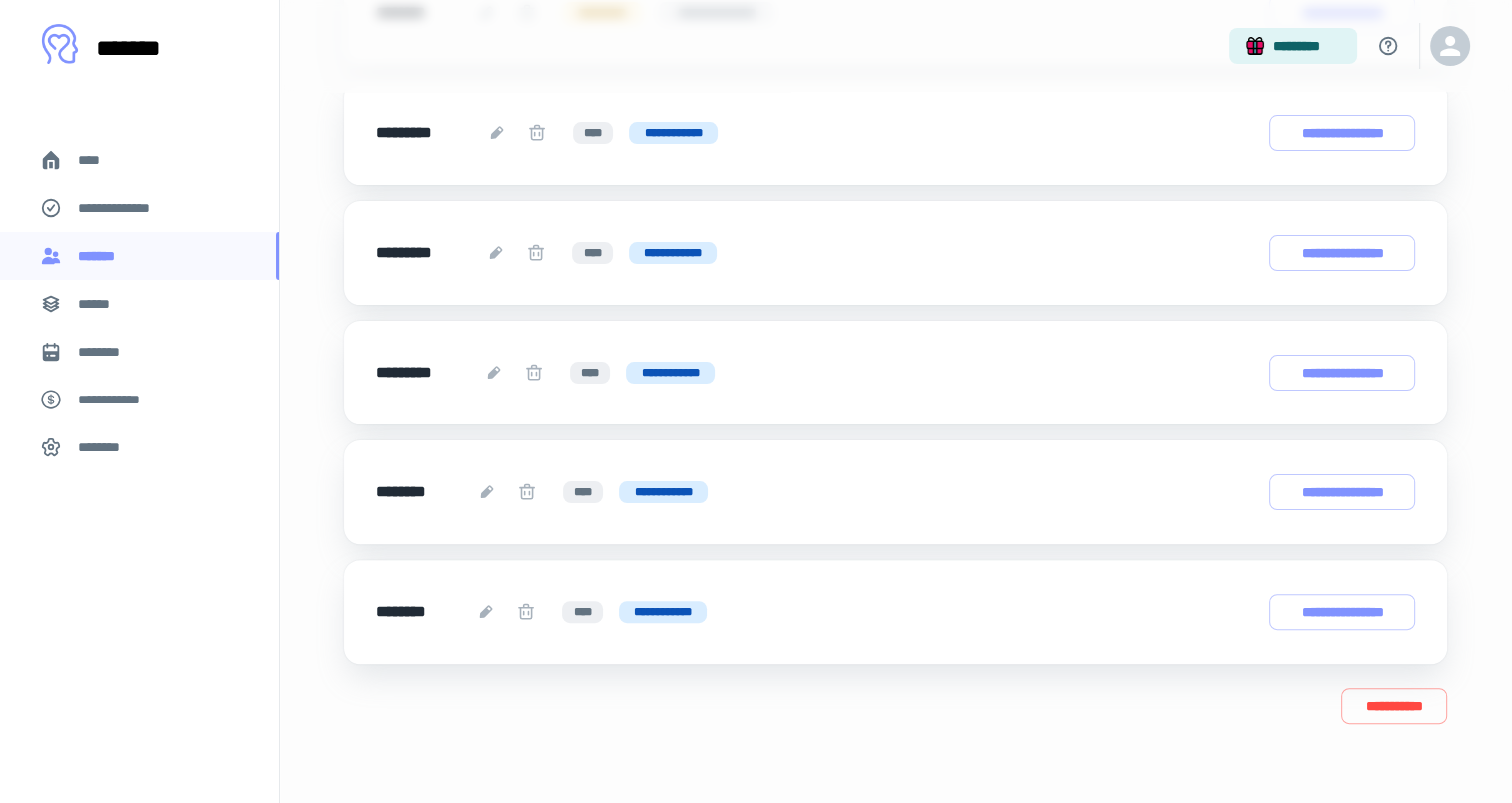 scroll, scrollTop: 0, scrollLeft: 0, axis: both 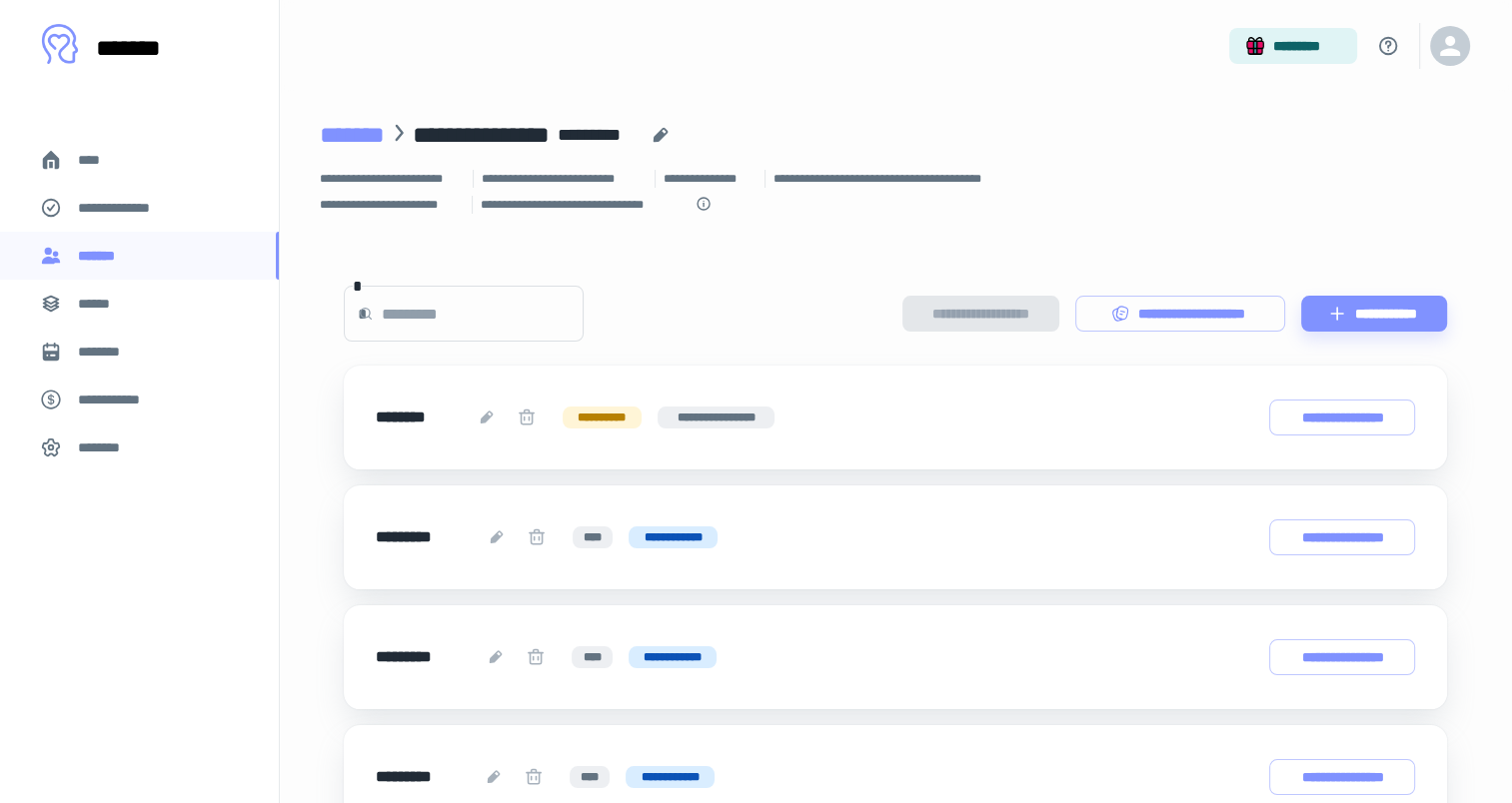 click on "*******" at bounding box center [352, 135] 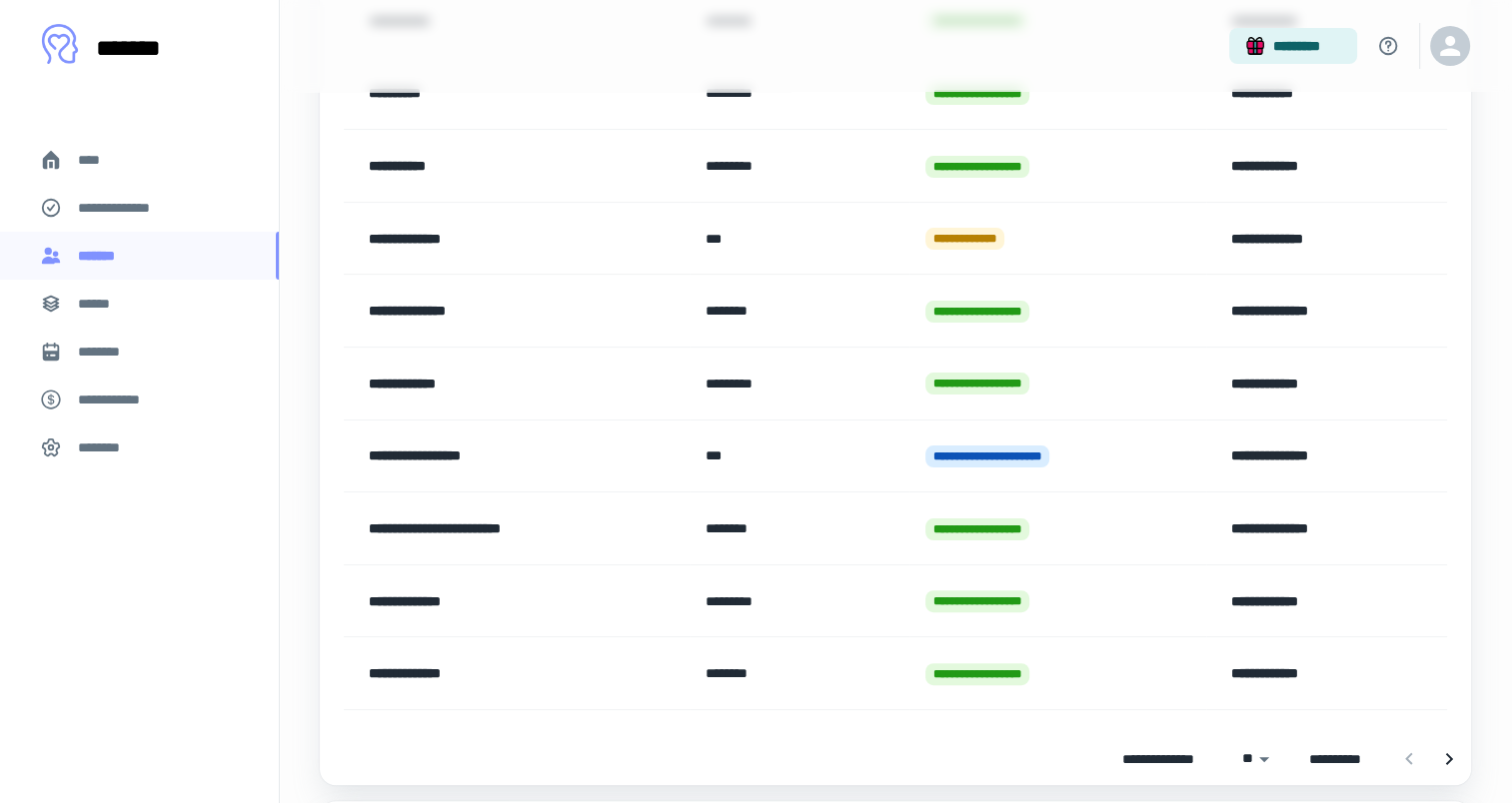 scroll, scrollTop: 389, scrollLeft: 0, axis: vertical 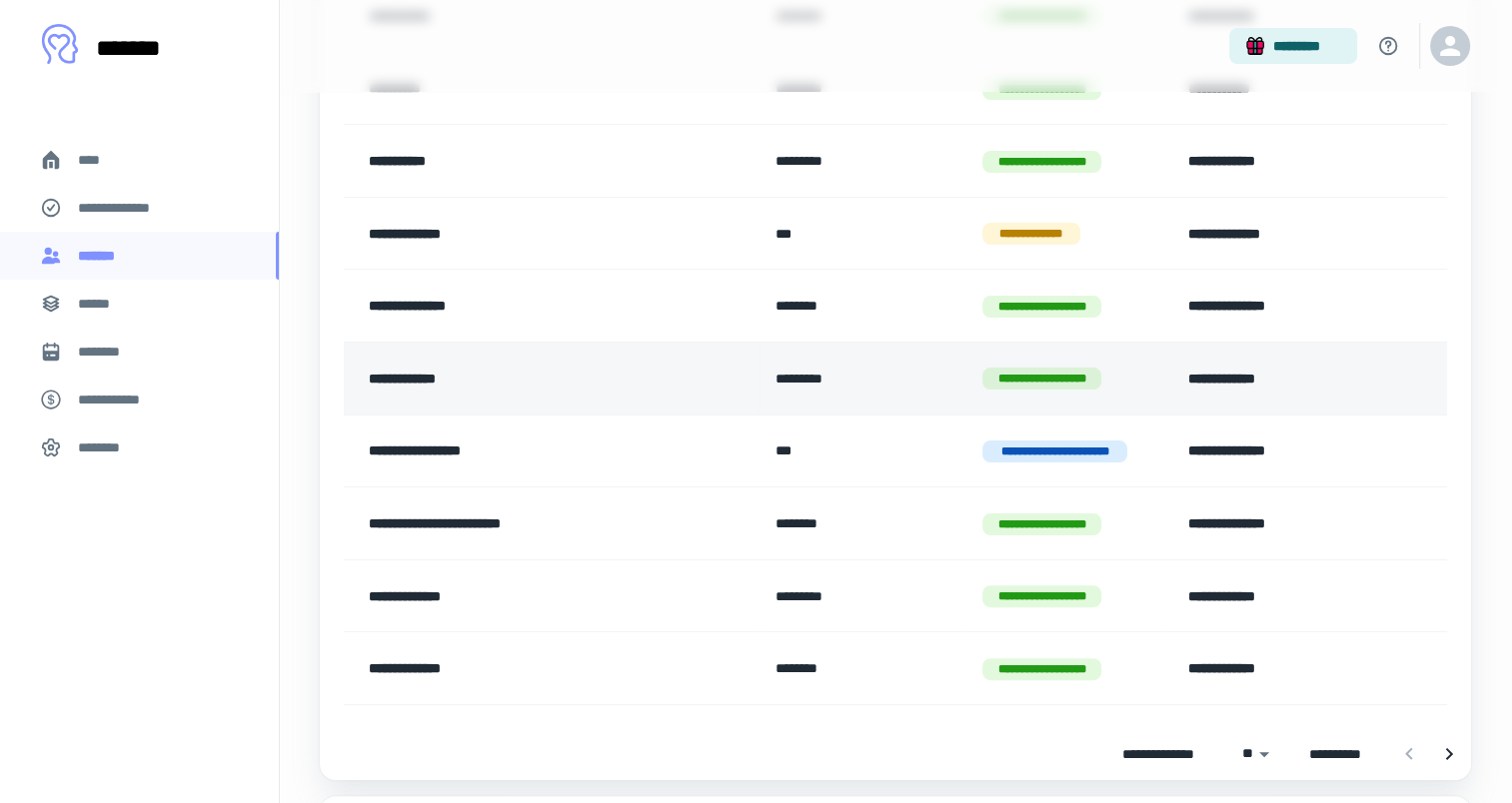 click on "**********" at bounding box center [531, 379] 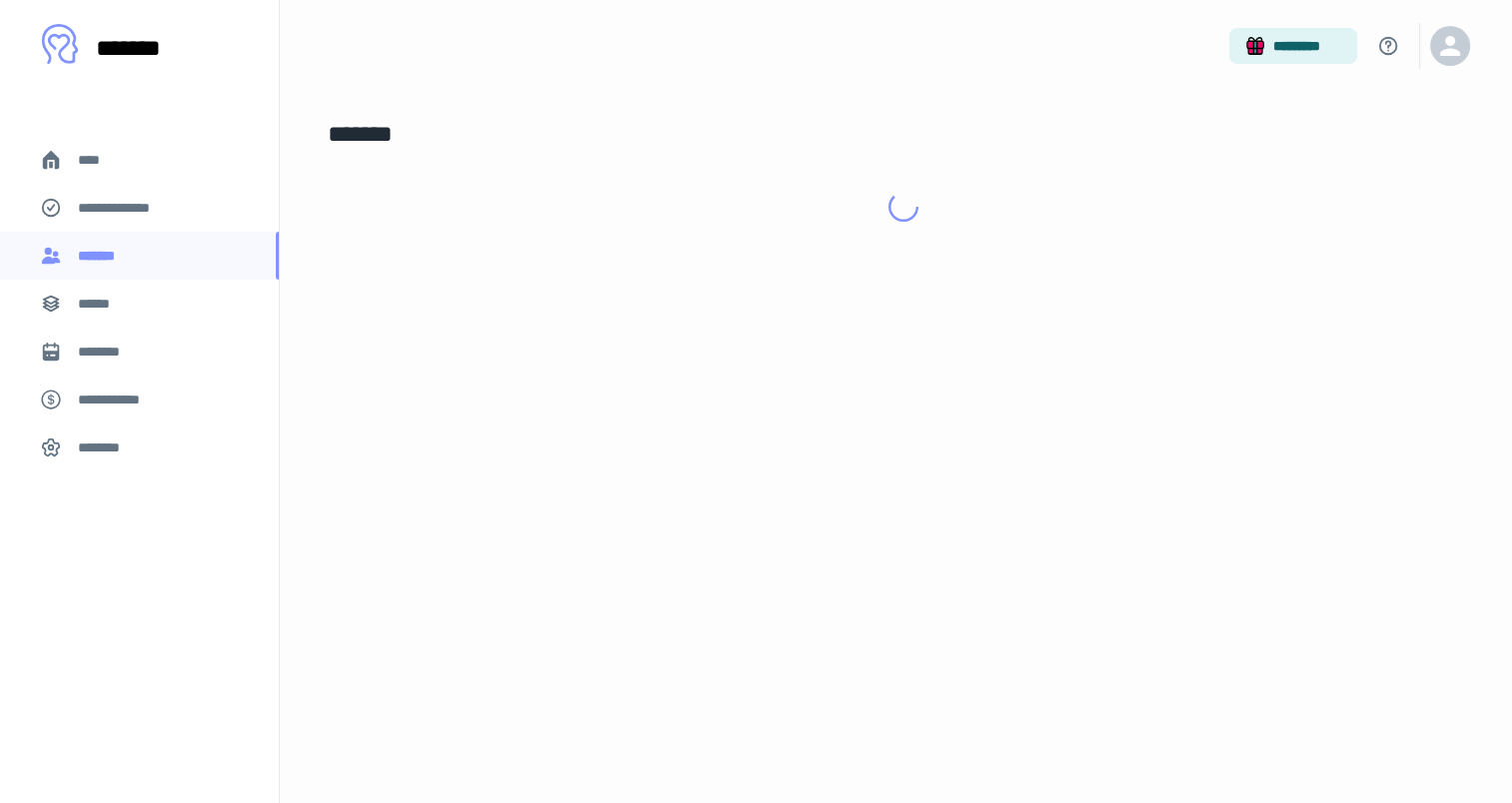 scroll, scrollTop: 0, scrollLeft: 0, axis: both 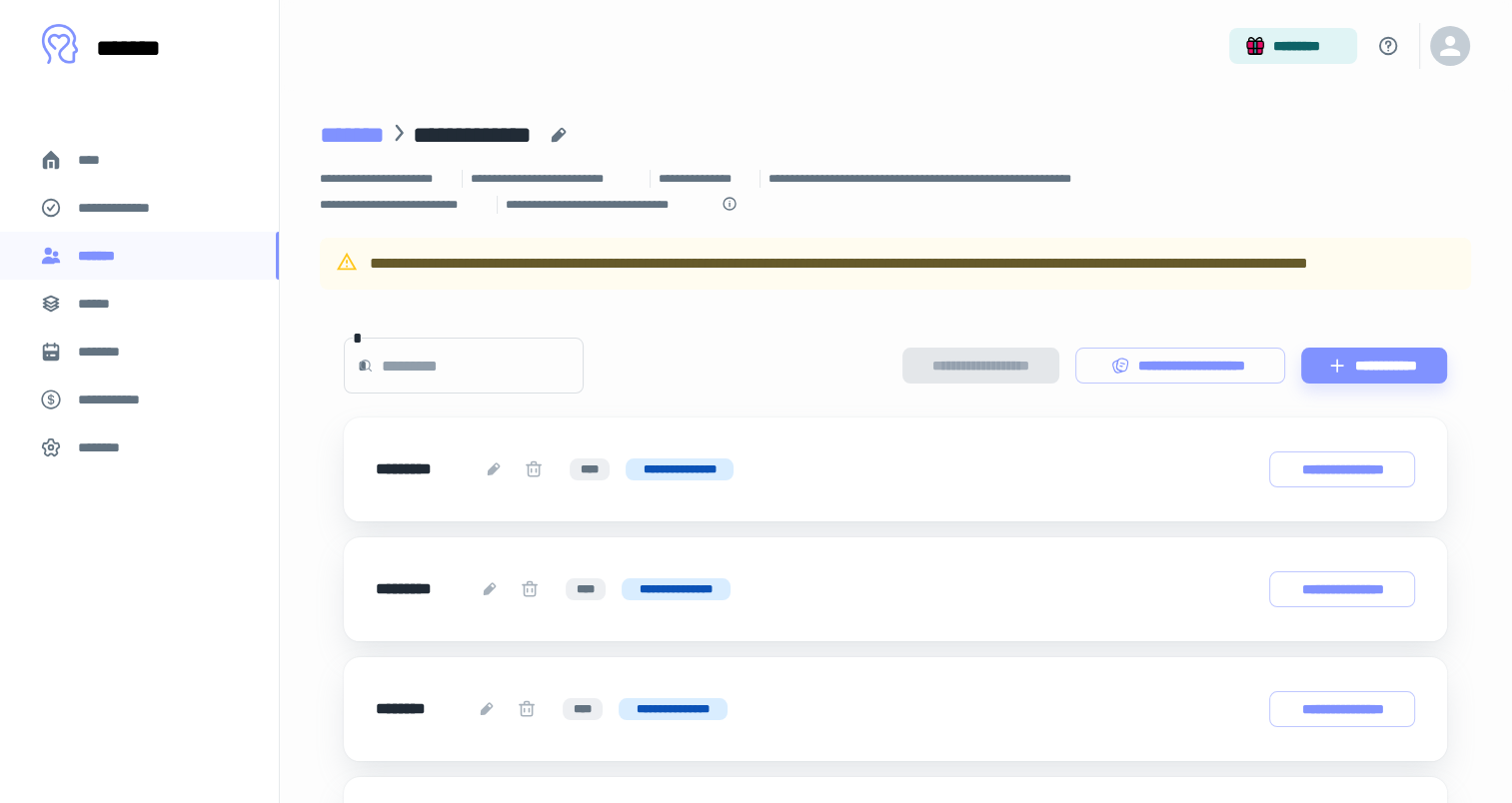 click on "*******" at bounding box center (352, 135) 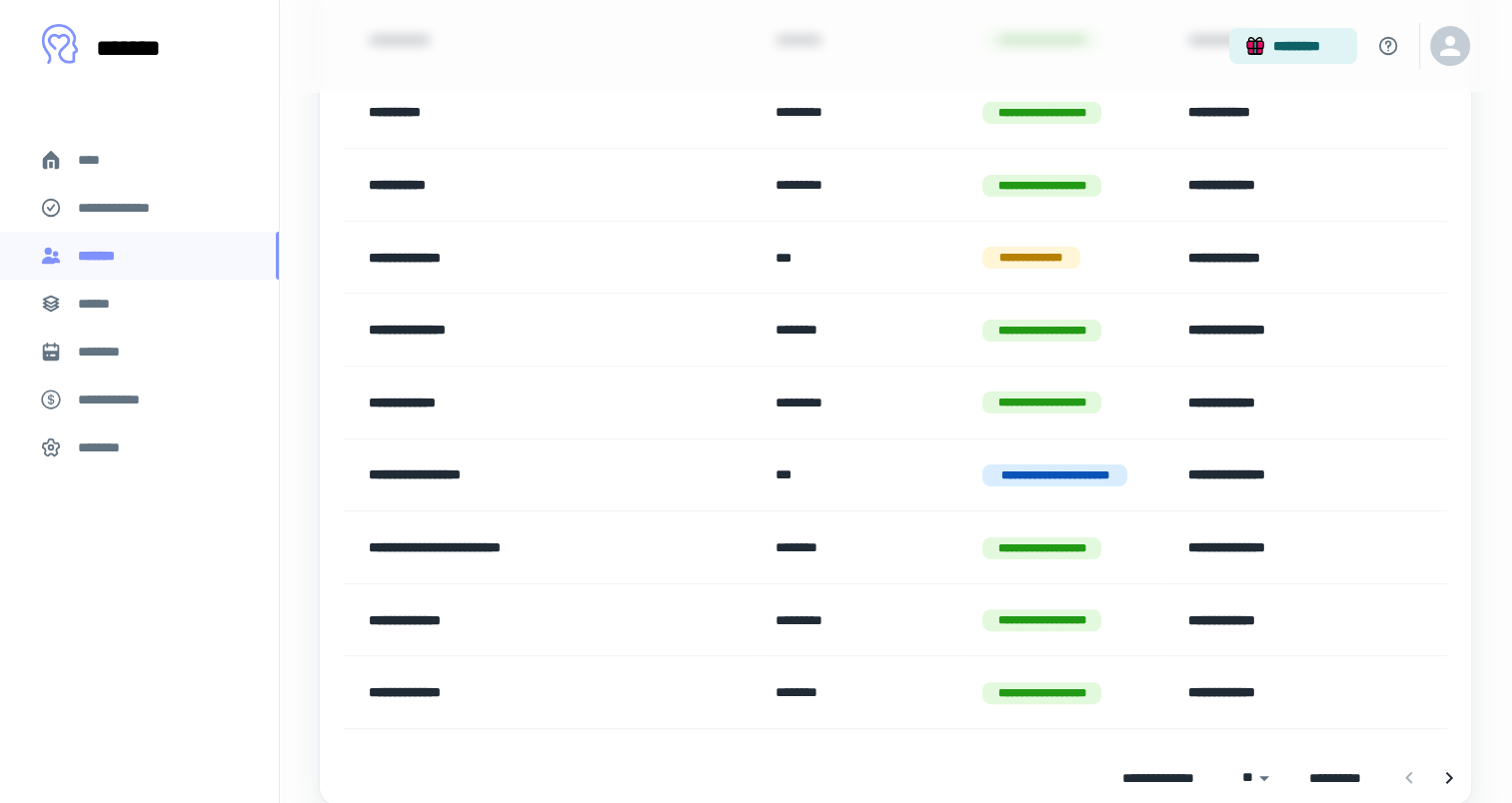 scroll, scrollTop: 366, scrollLeft: 0, axis: vertical 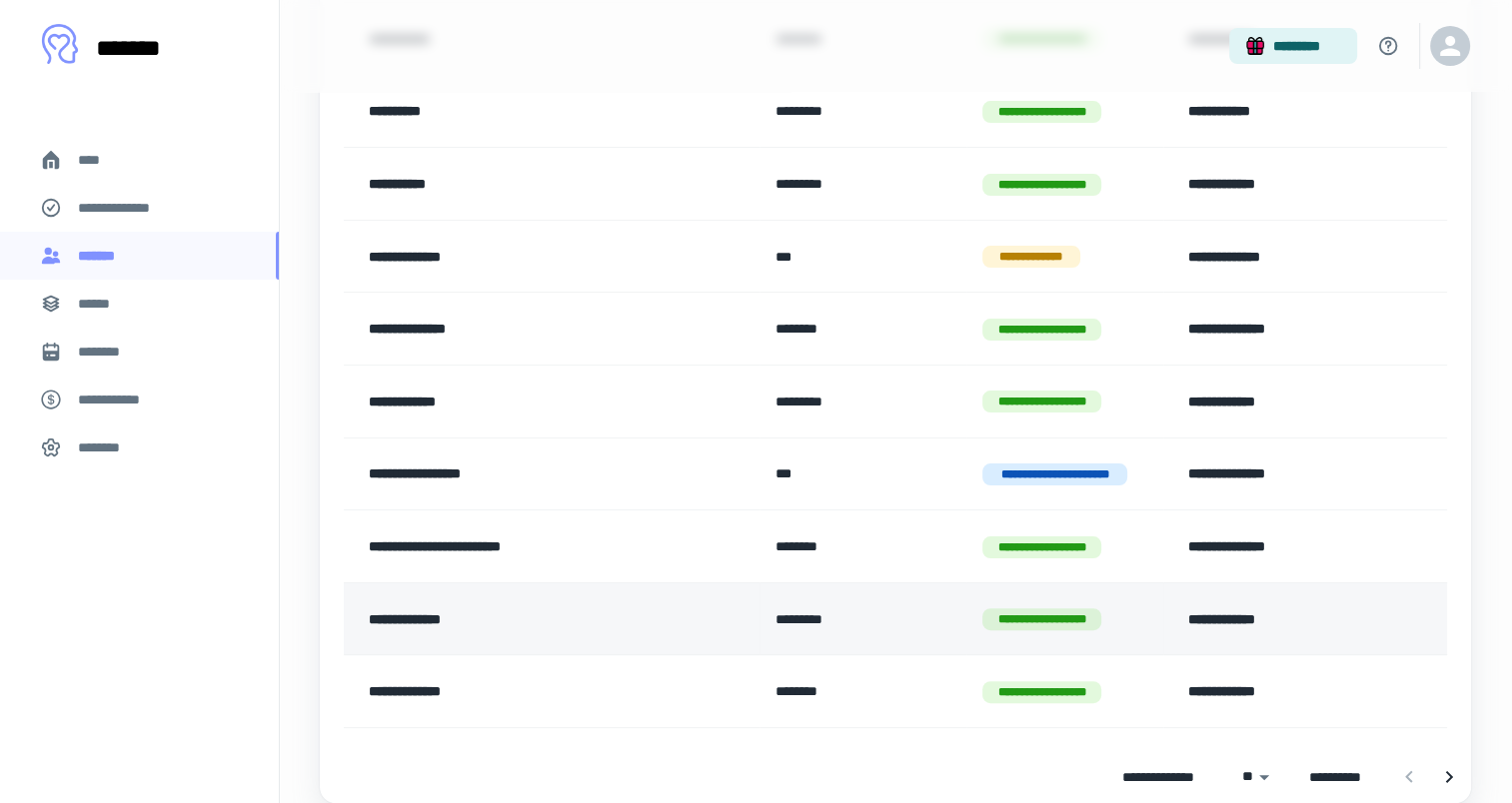 click on "**********" at bounding box center (531, 619) 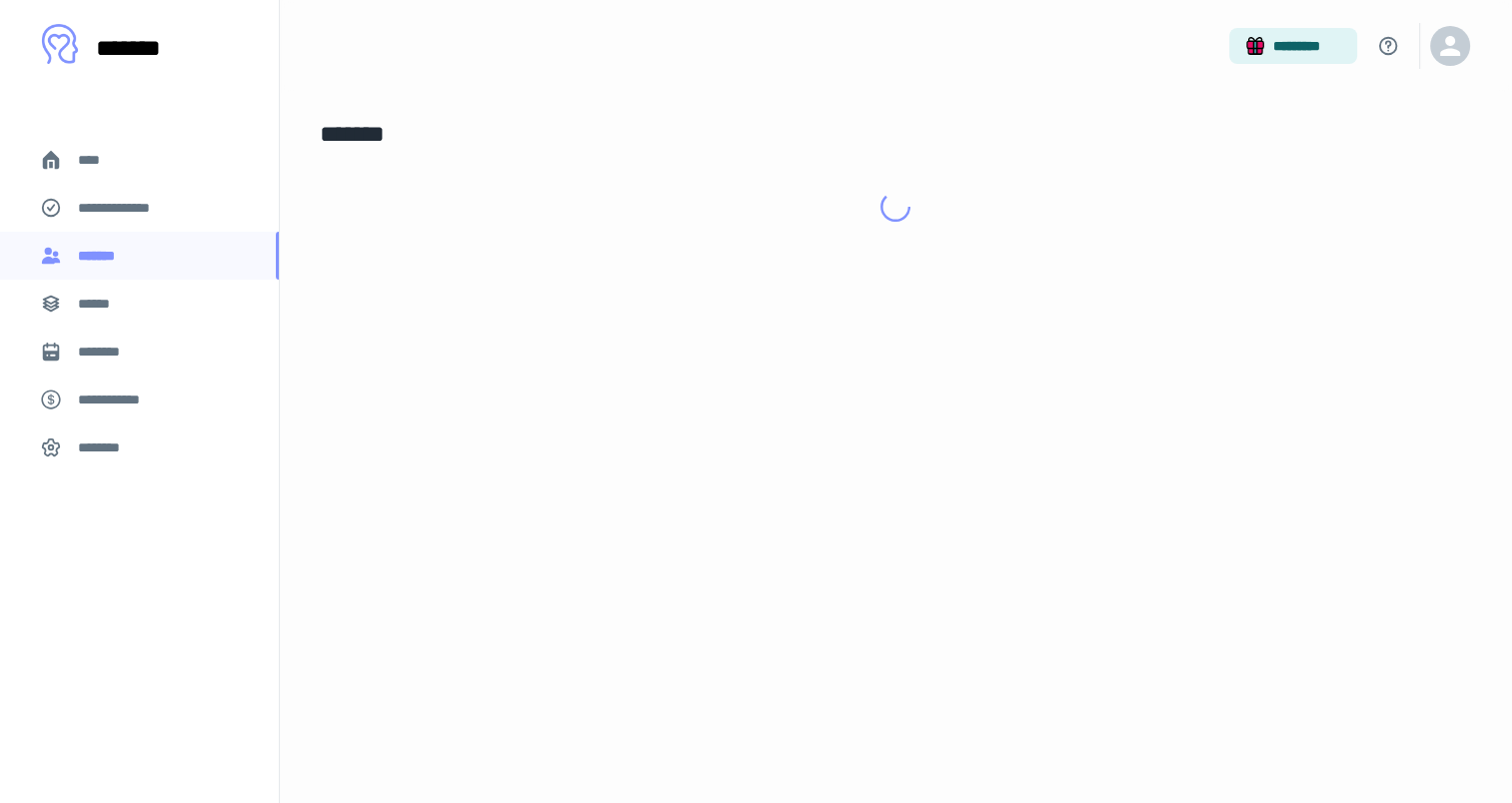 scroll, scrollTop: 0, scrollLeft: 0, axis: both 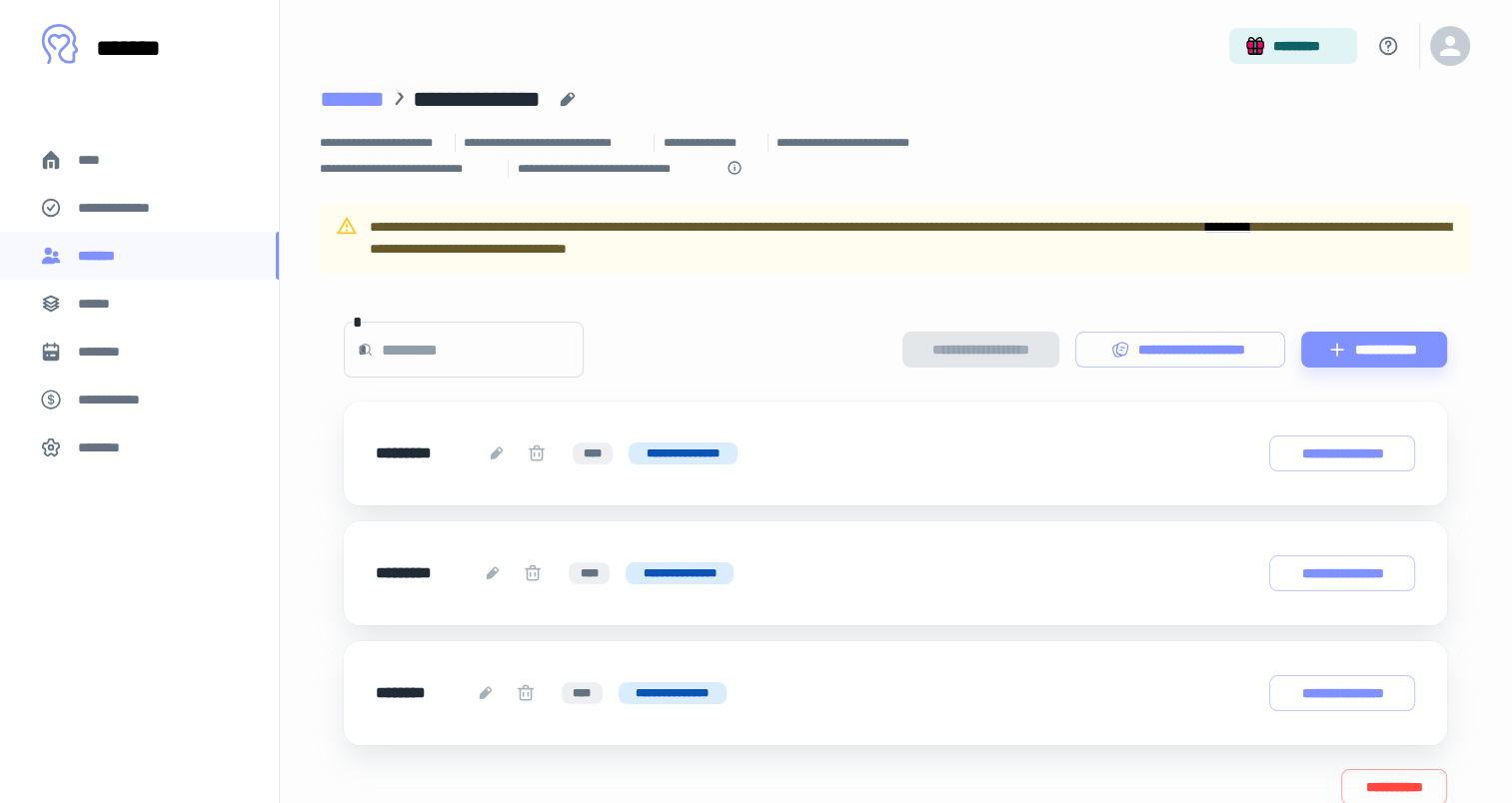 click on "*******" at bounding box center [352, 99] 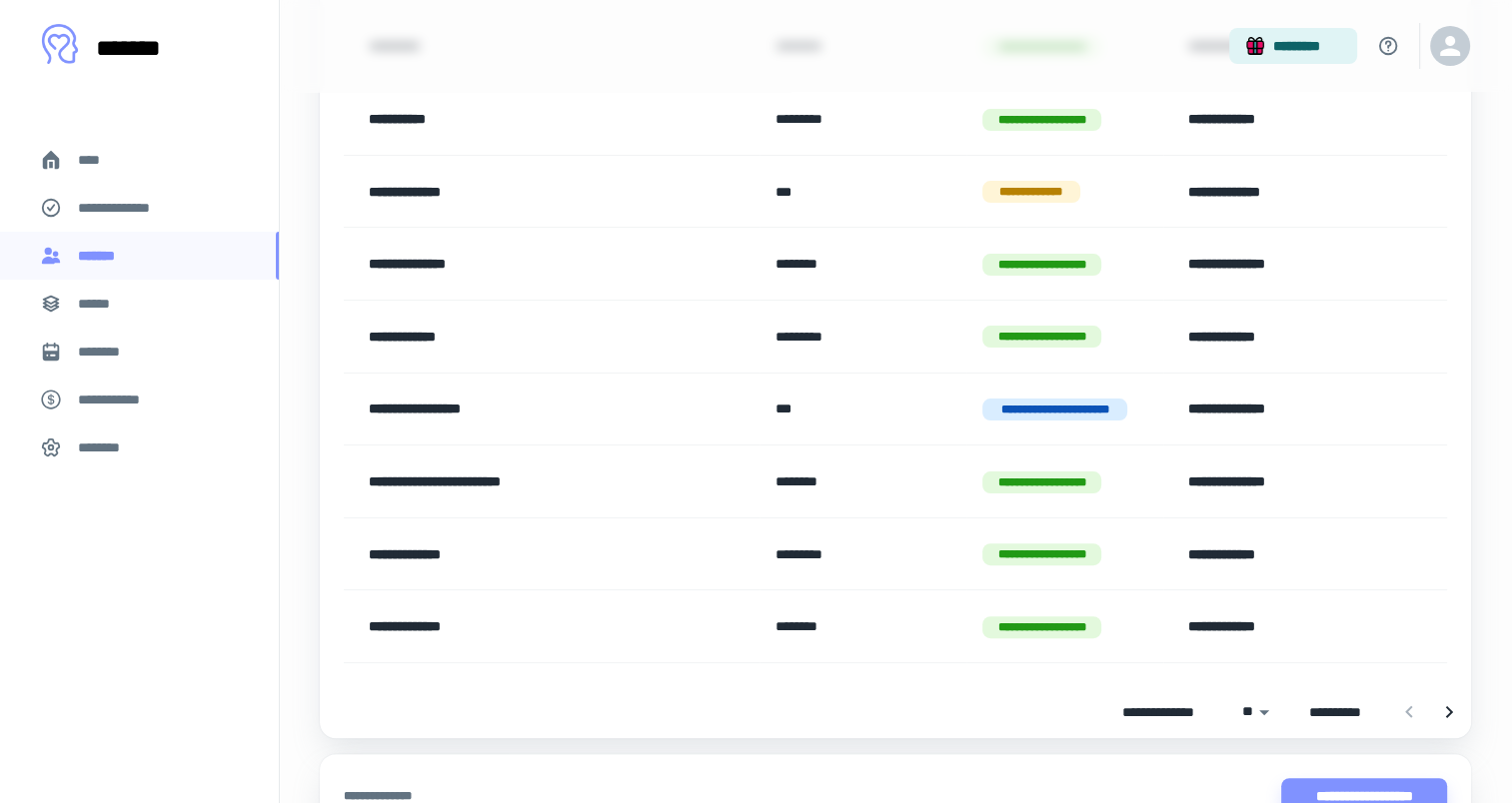 scroll, scrollTop: 545, scrollLeft: 0, axis: vertical 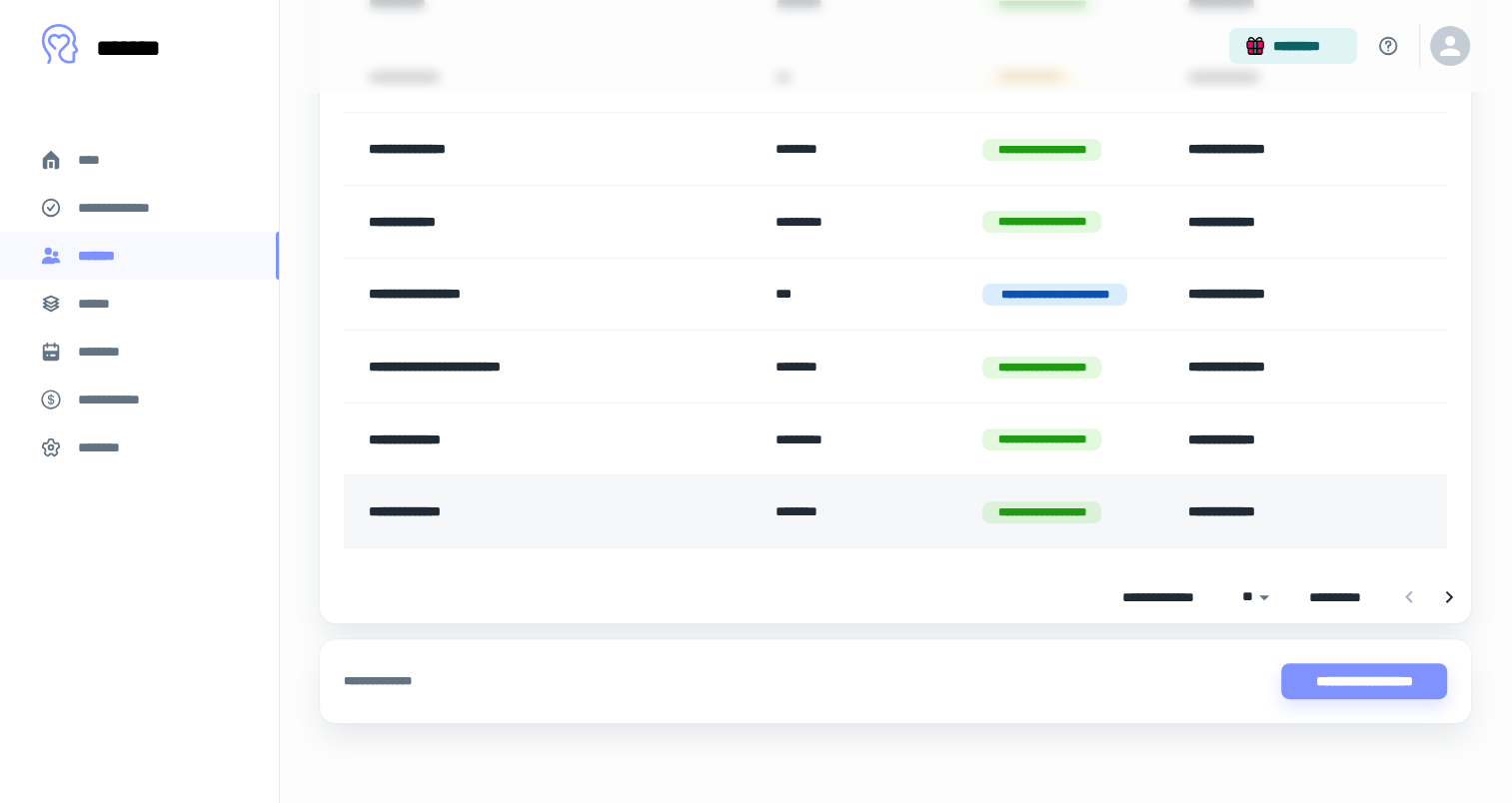 click on "**********" at bounding box center (531, 511) 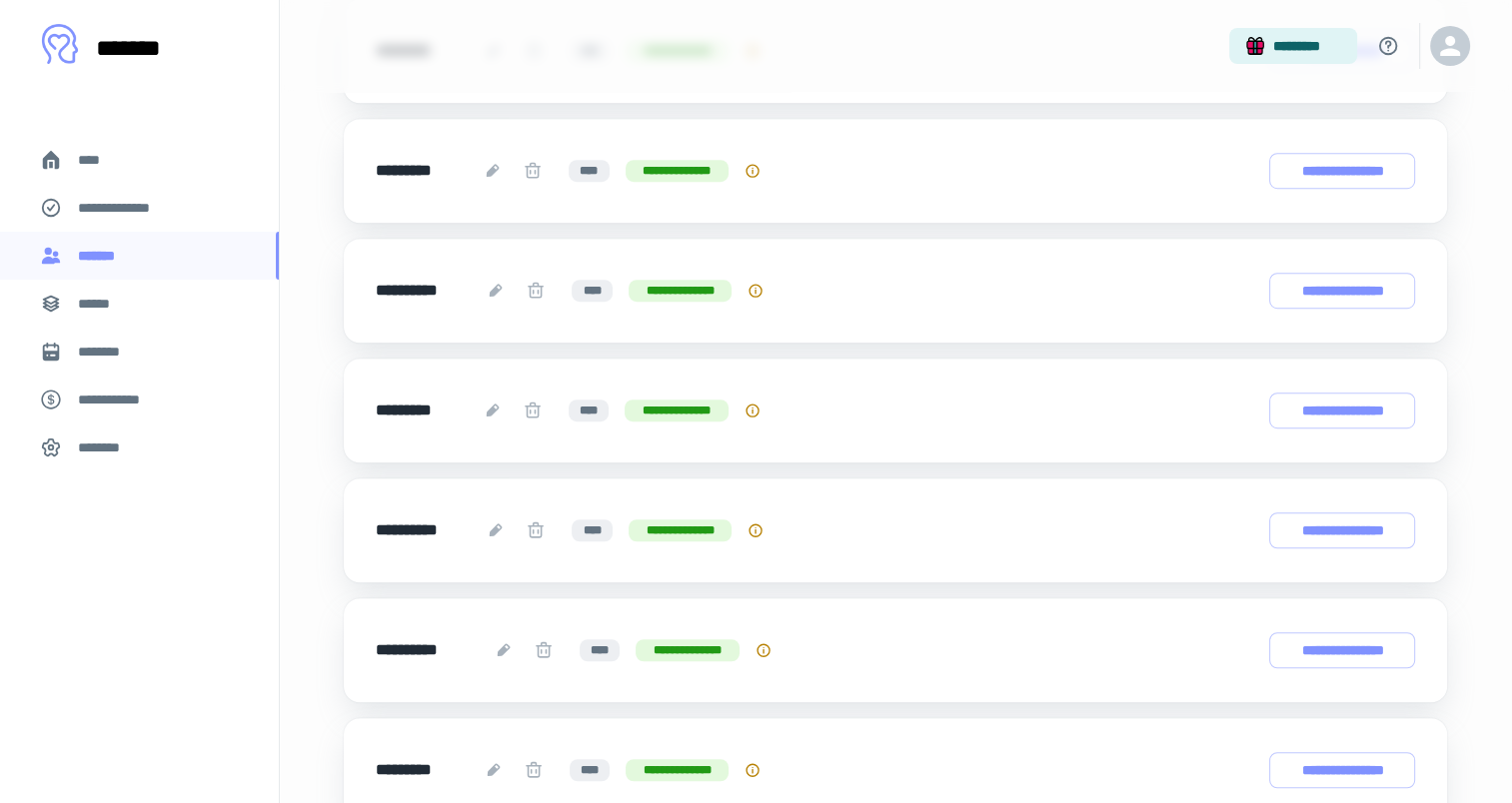 scroll, scrollTop: 0, scrollLeft: 0, axis: both 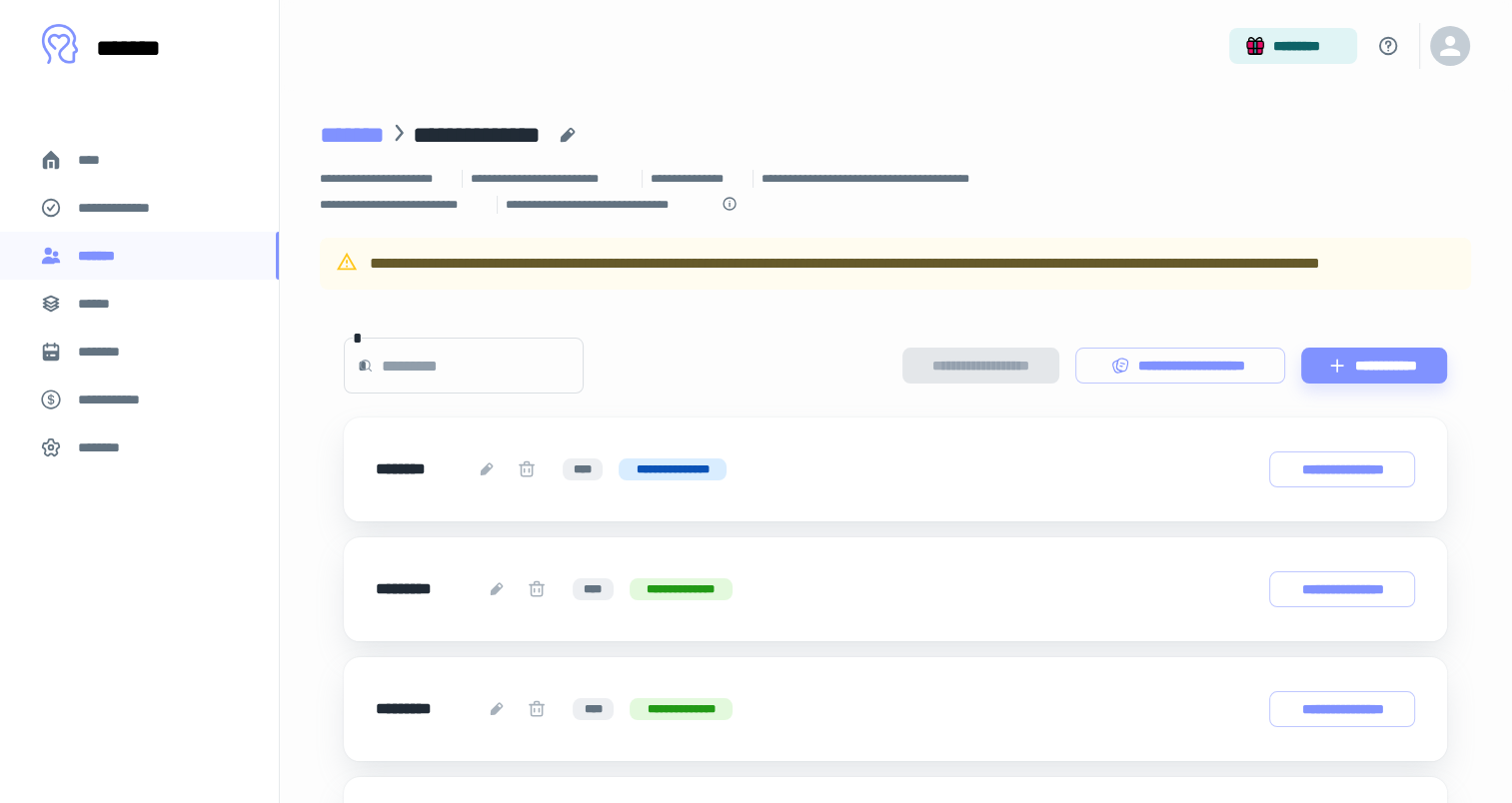 click on "*******" at bounding box center (352, 135) 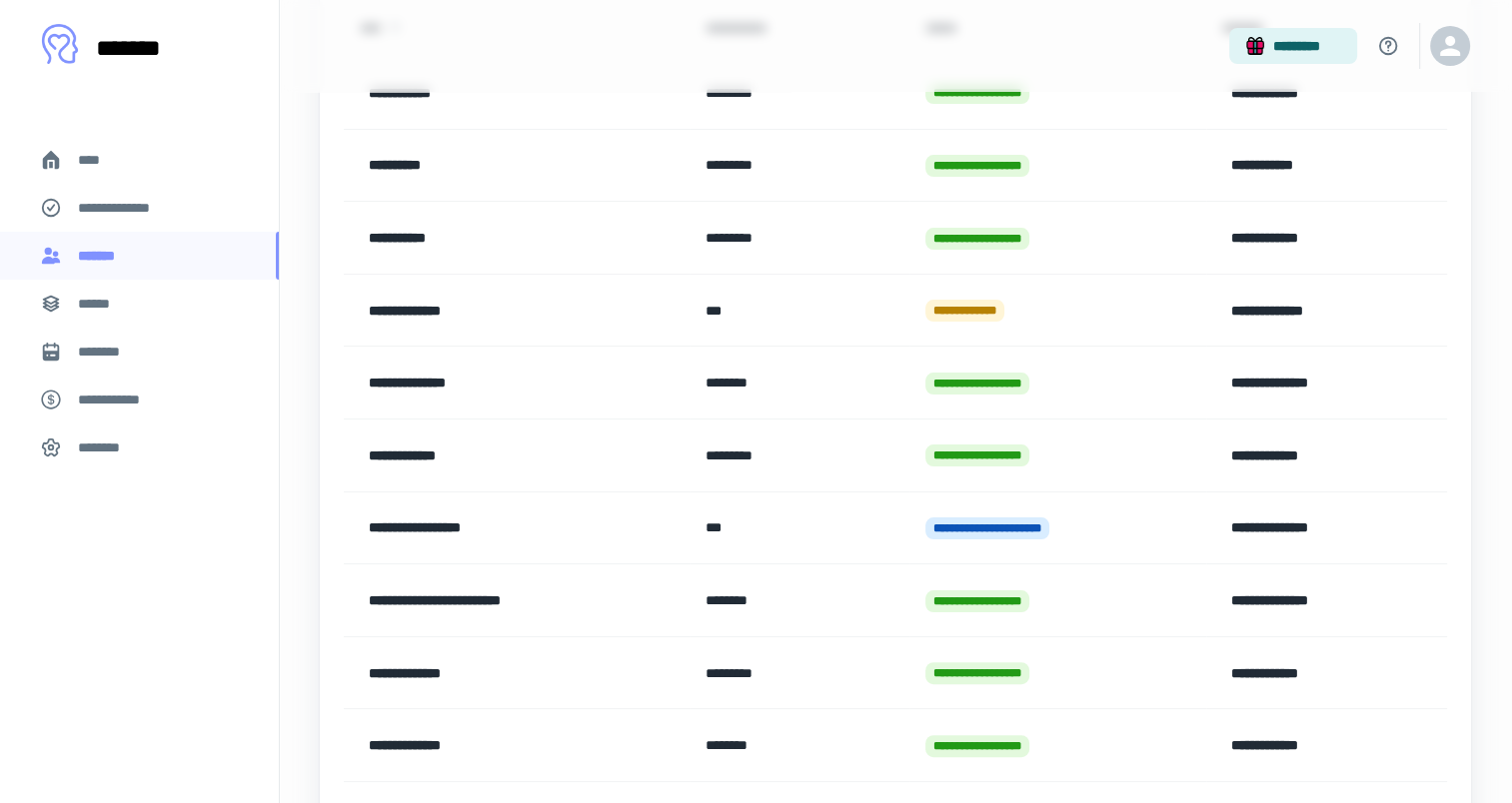scroll, scrollTop: 545, scrollLeft: 0, axis: vertical 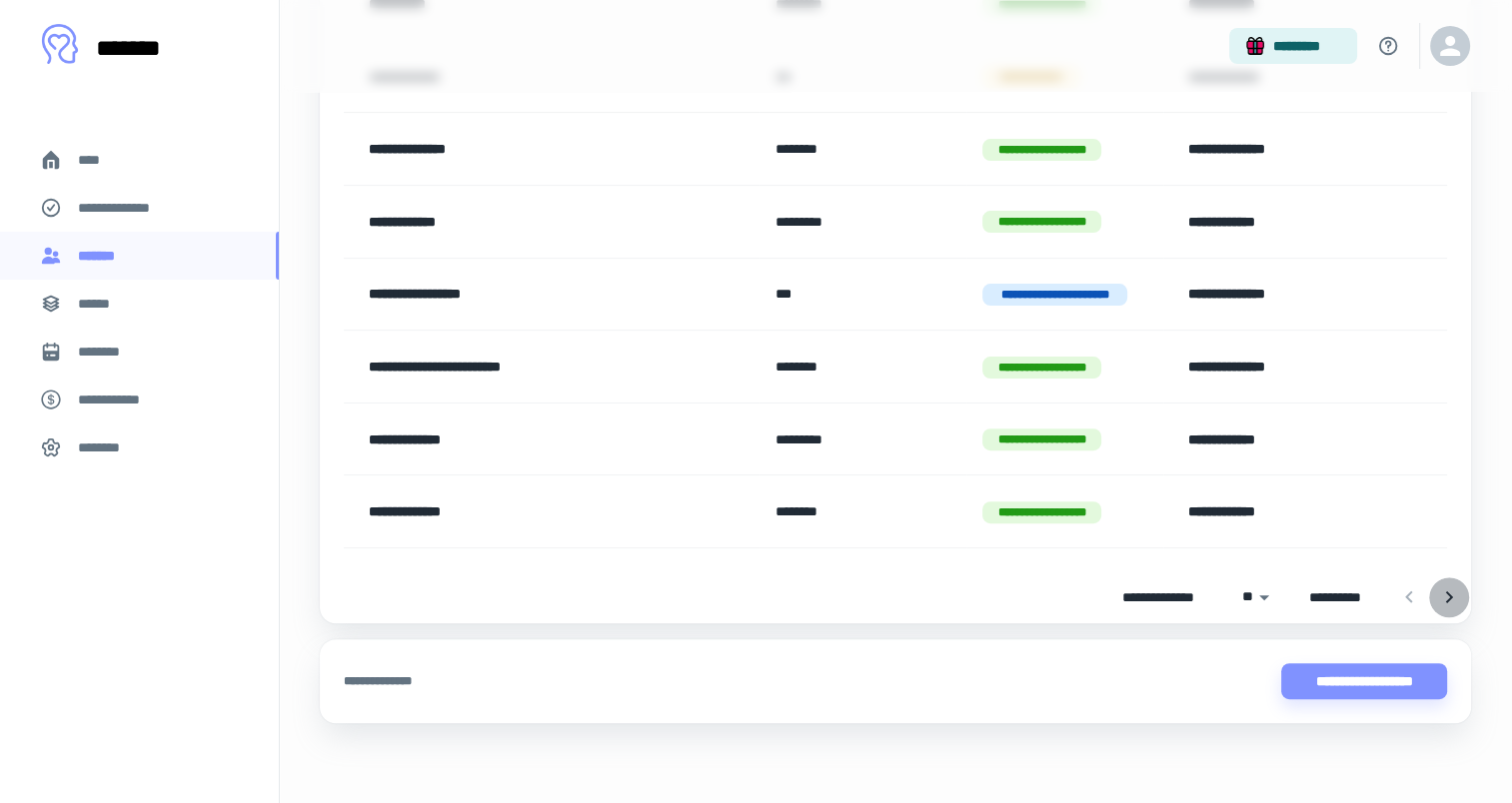 click 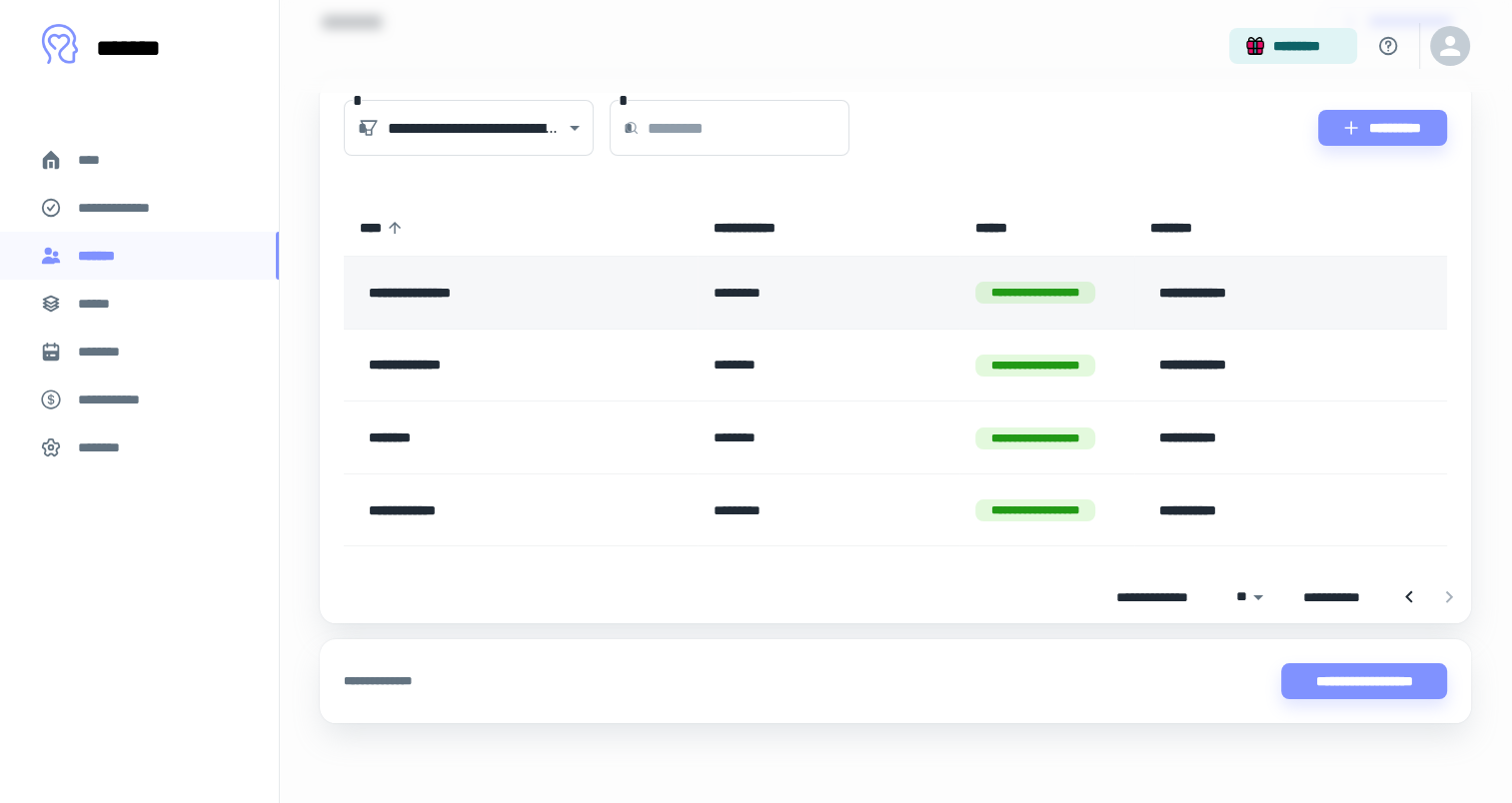 click on "**********" at bounding box center [497, 293] 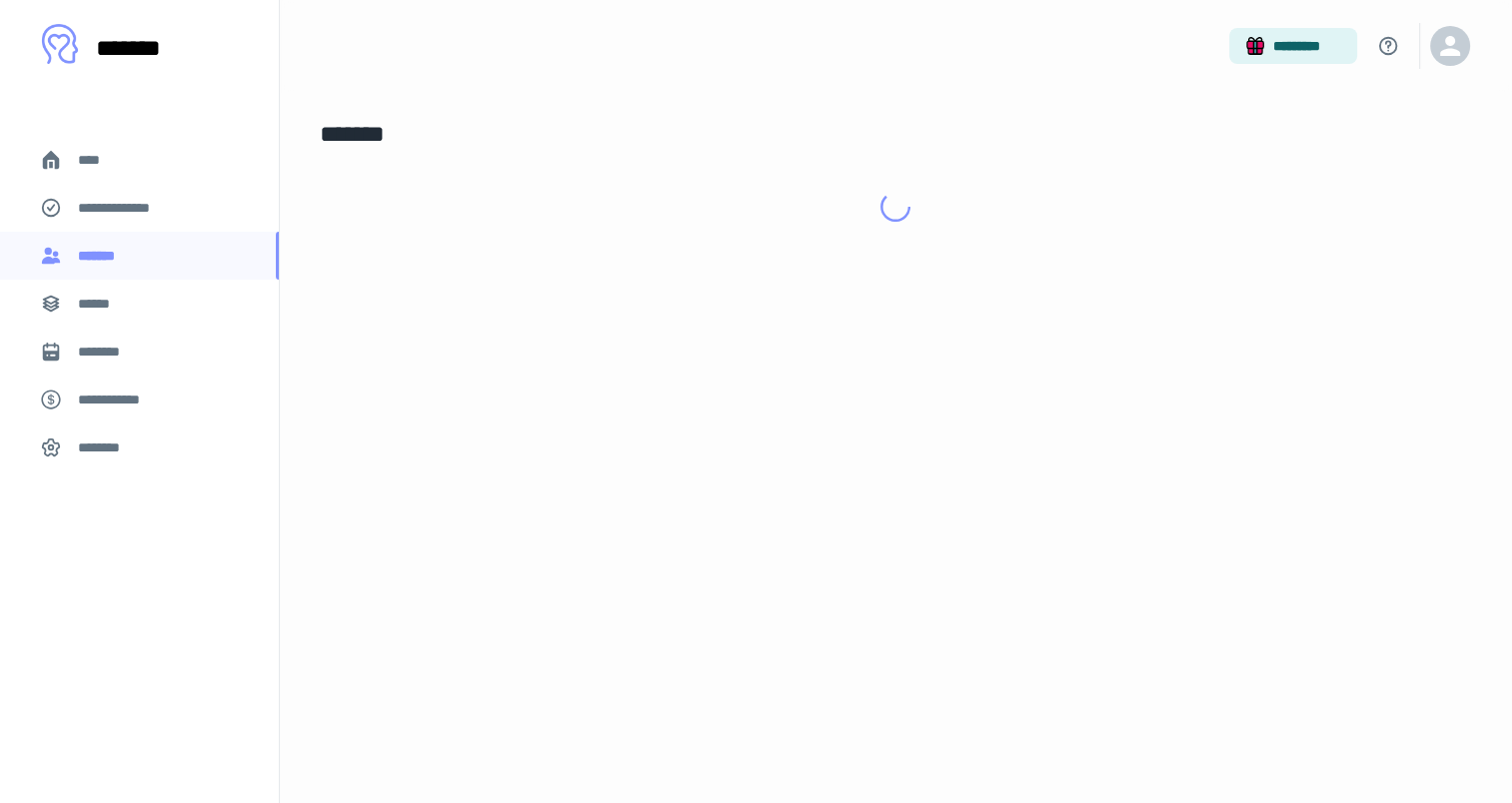 scroll, scrollTop: 0, scrollLeft: 0, axis: both 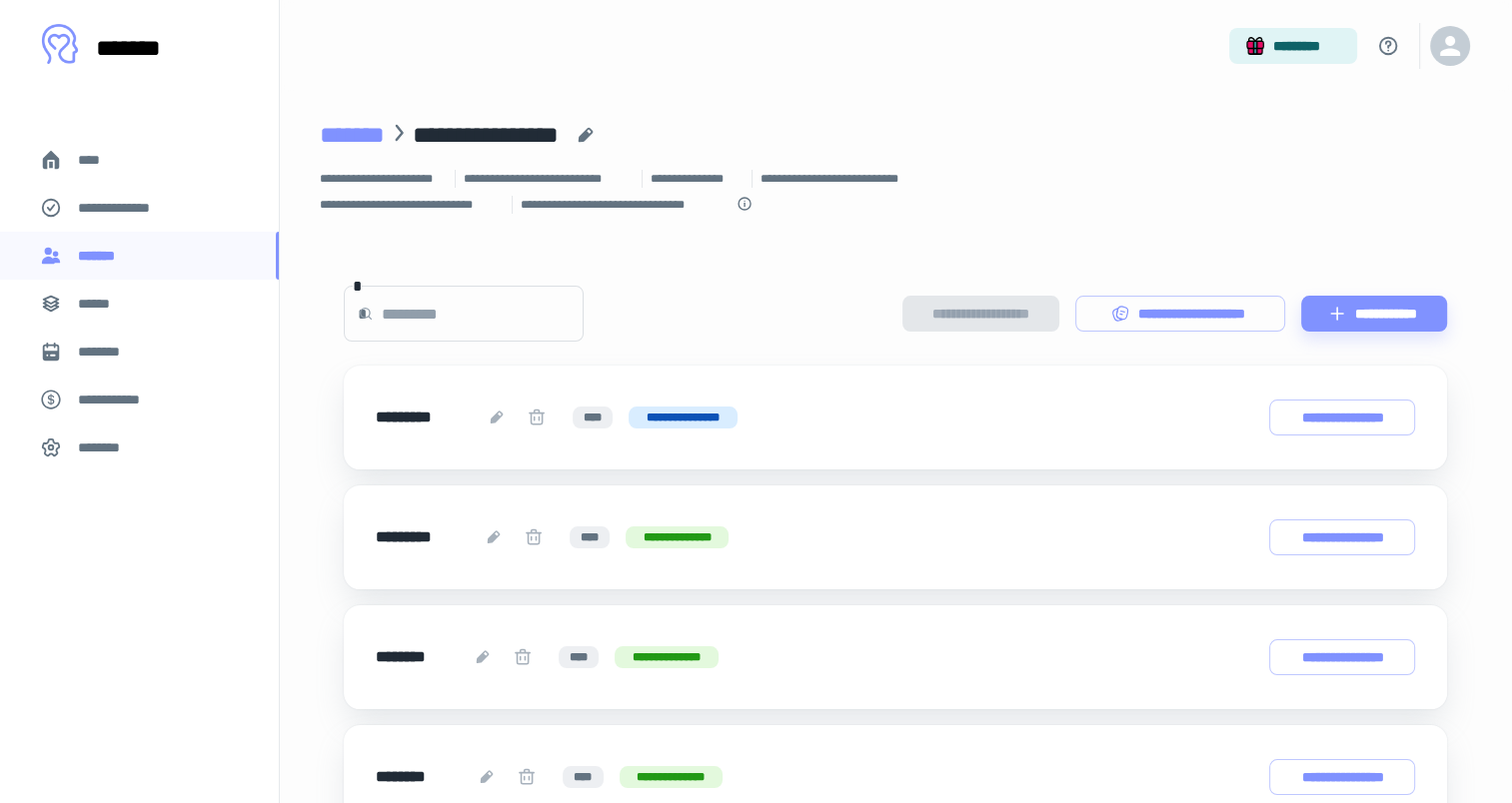click on "*******" at bounding box center (352, 135) 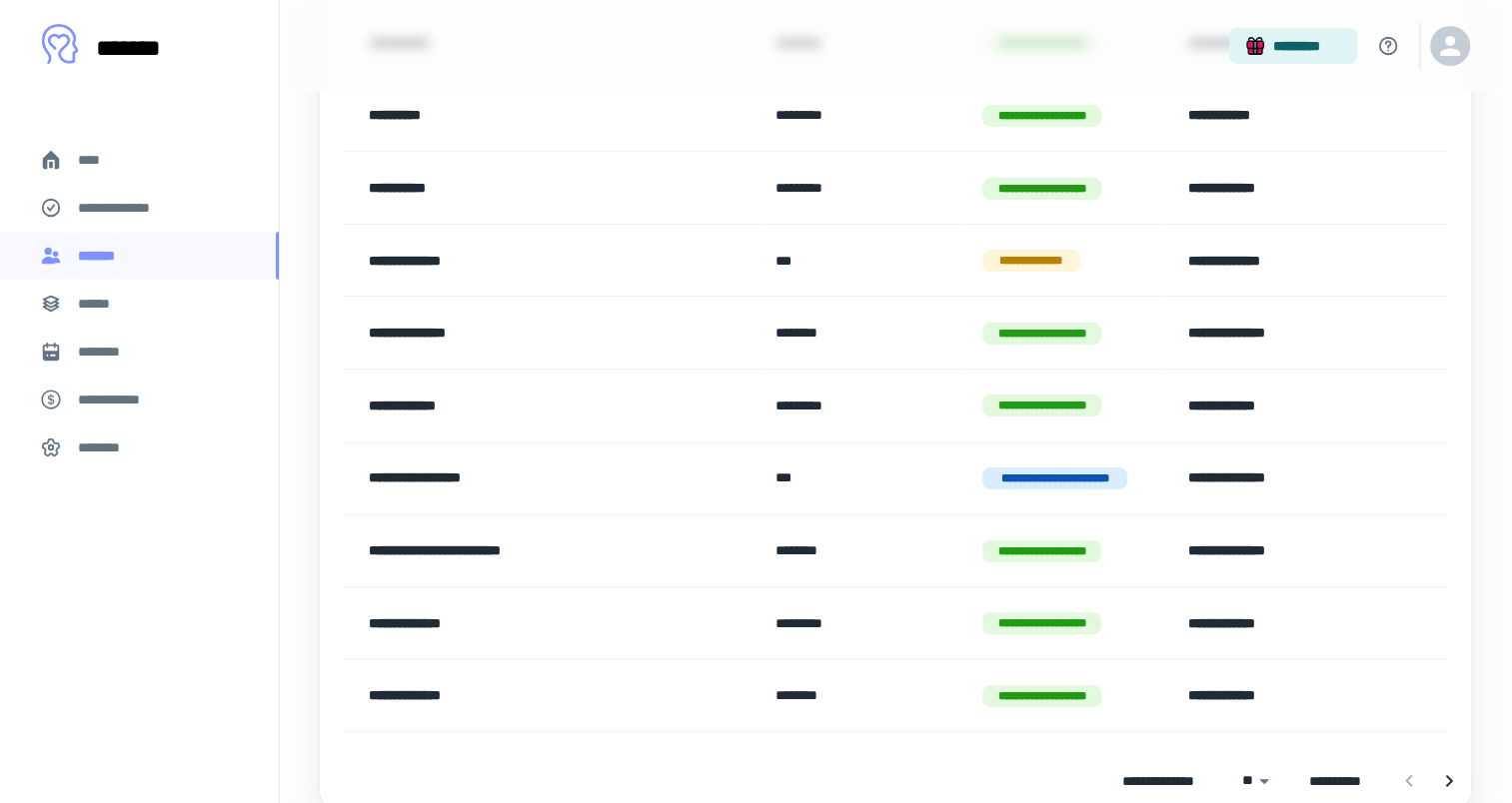 scroll, scrollTop: 545, scrollLeft: 0, axis: vertical 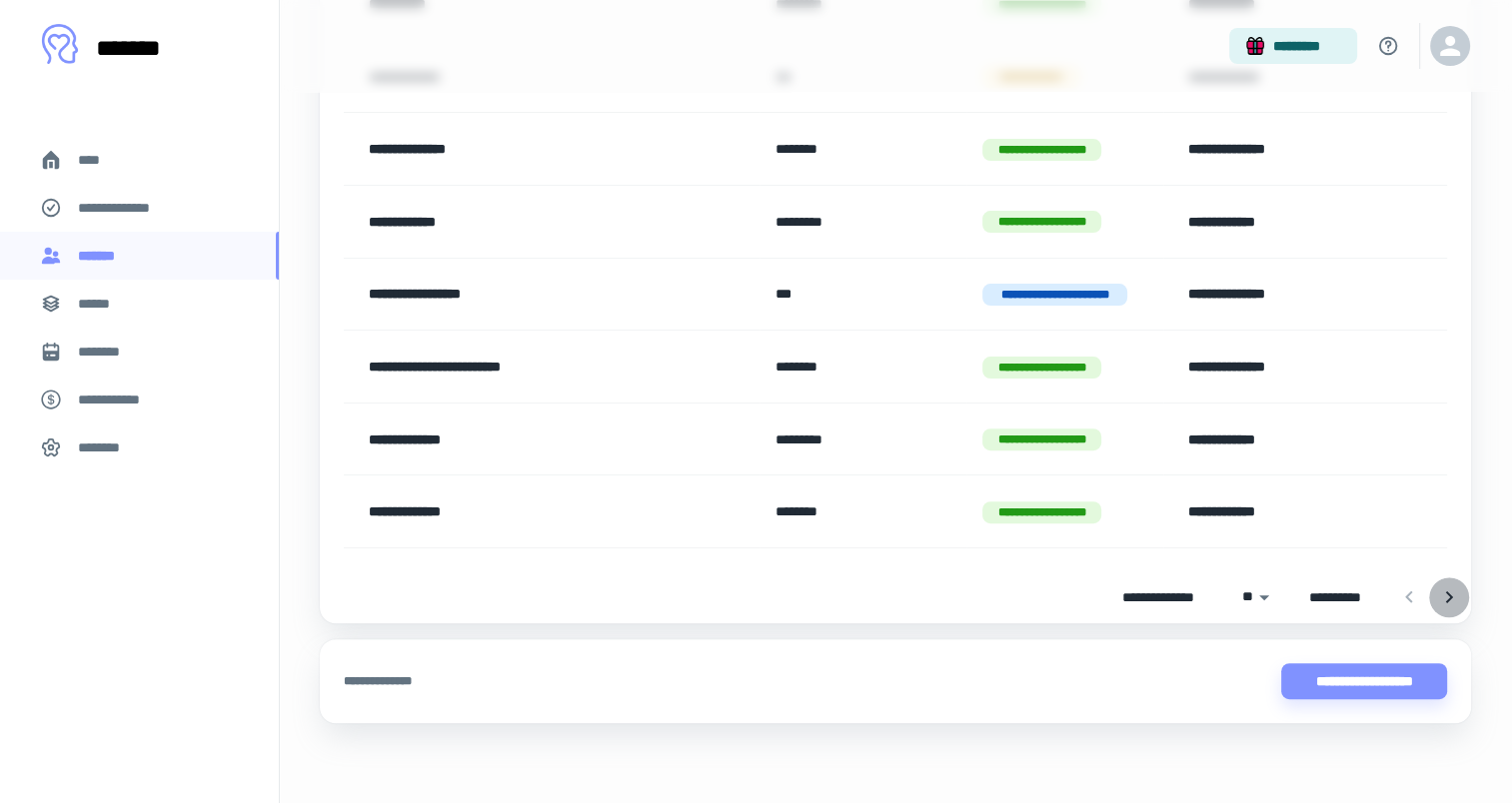 click 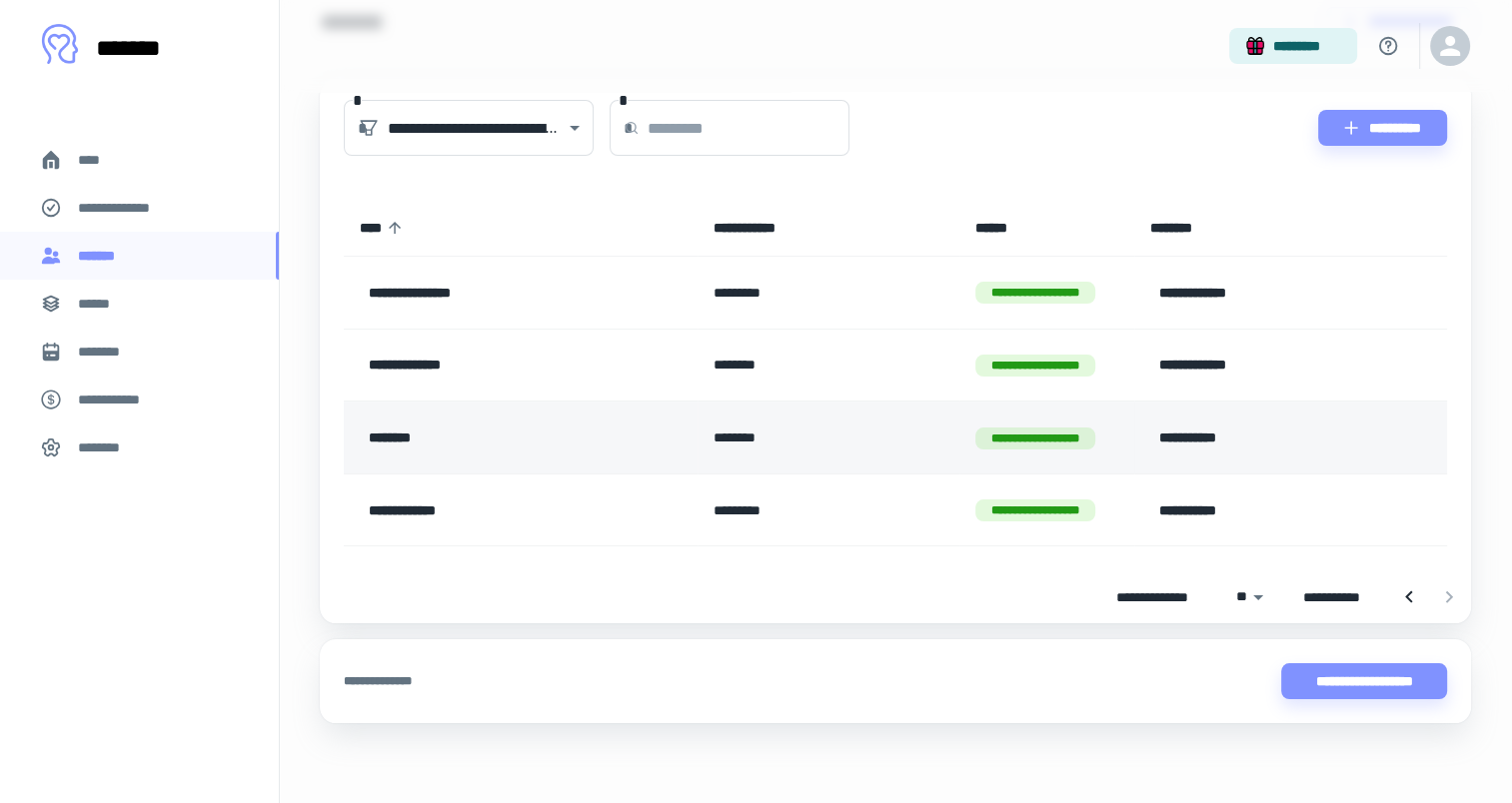 click on "********" at bounding box center [497, 437] 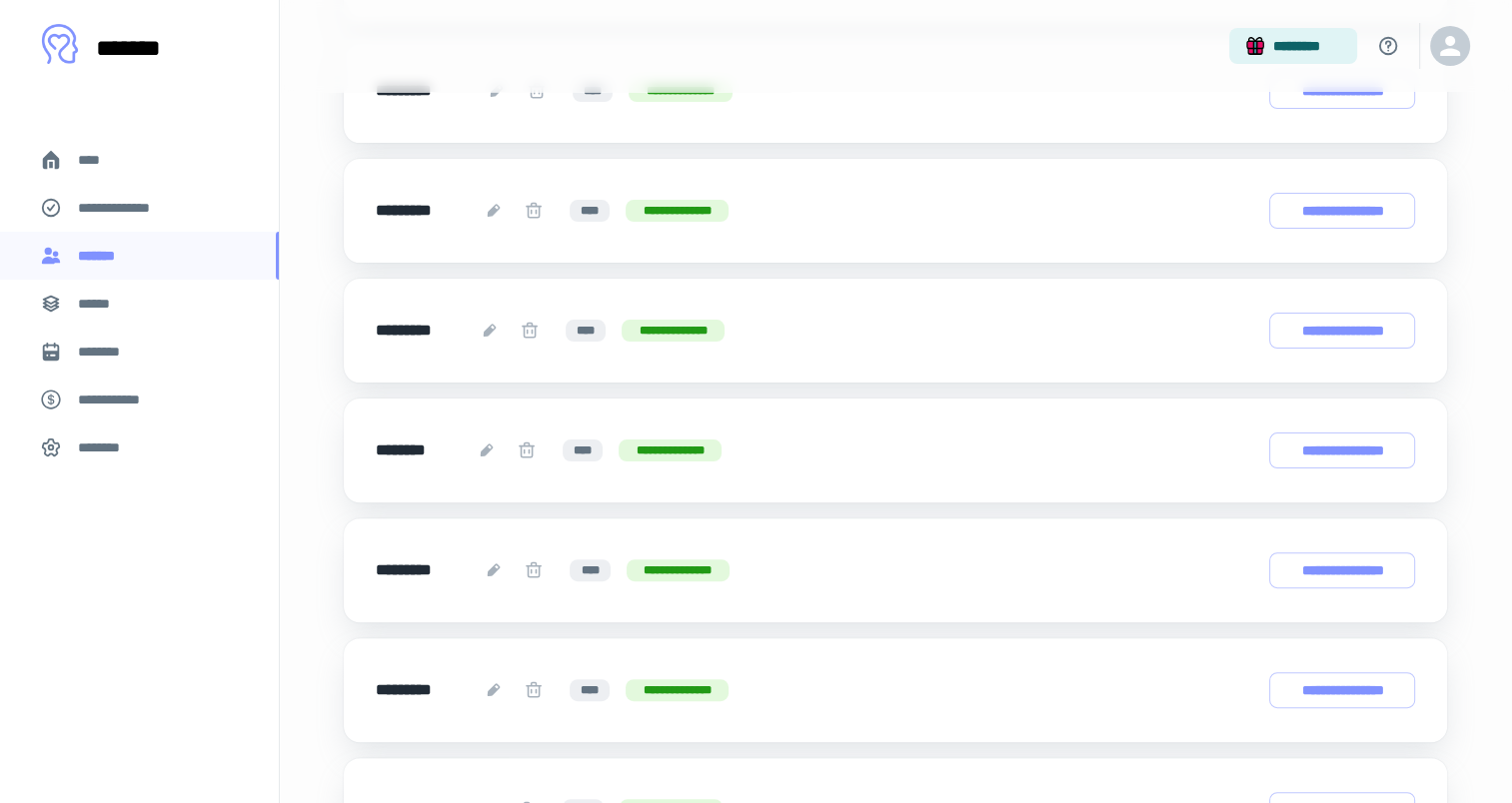 scroll, scrollTop: 0, scrollLeft: 0, axis: both 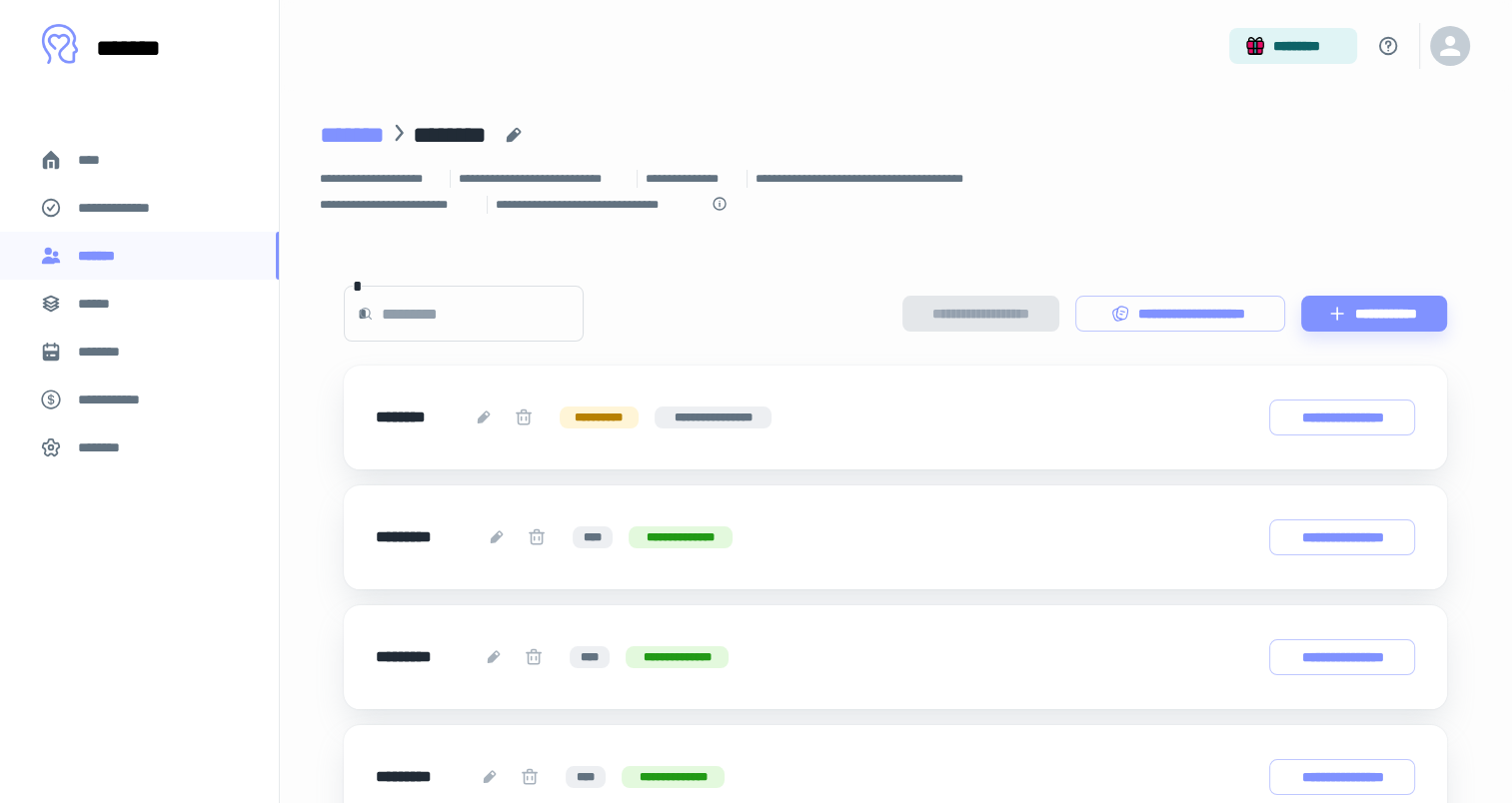 click on "*******" at bounding box center [352, 135] 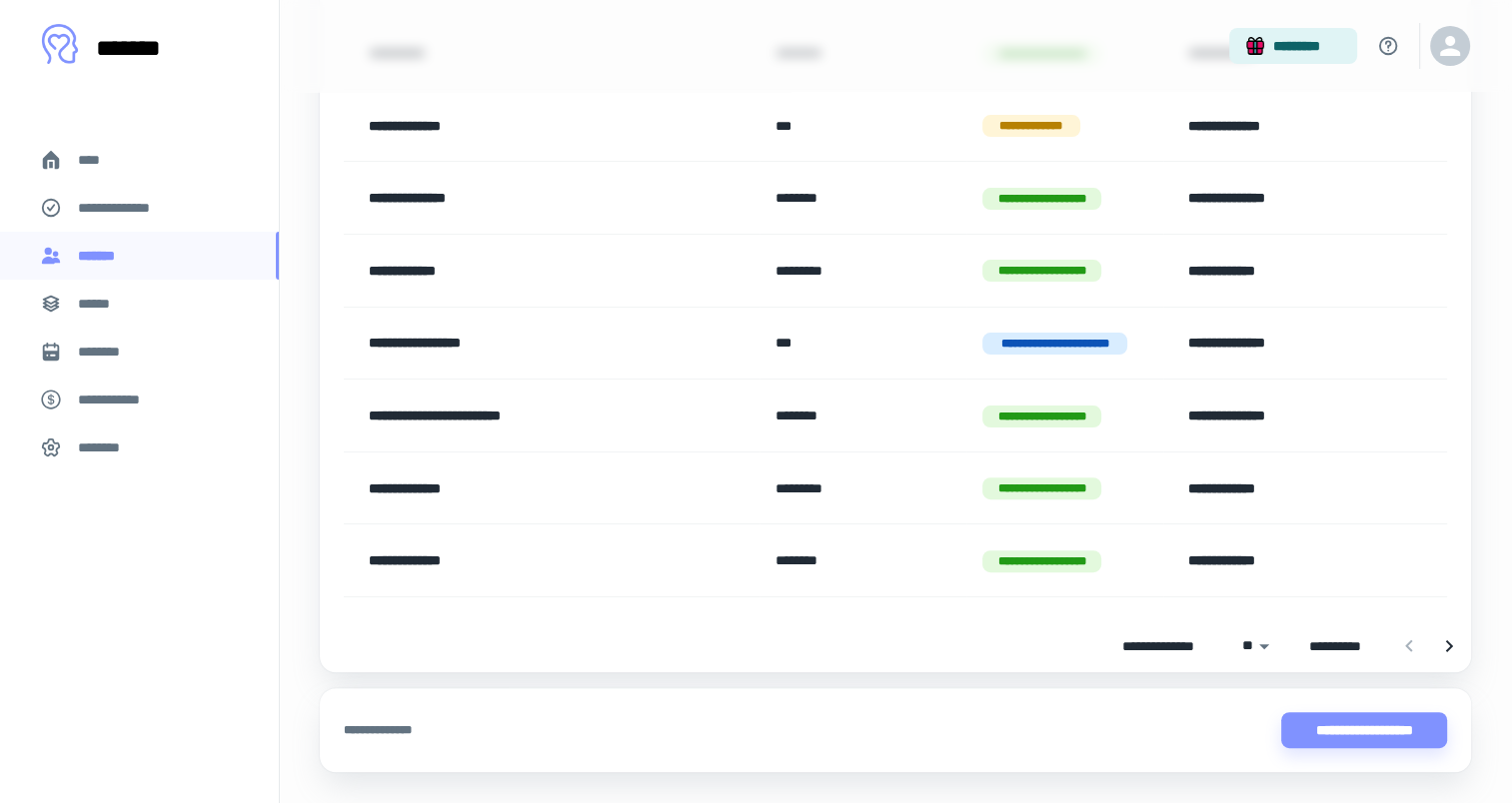 scroll, scrollTop: 545, scrollLeft: 0, axis: vertical 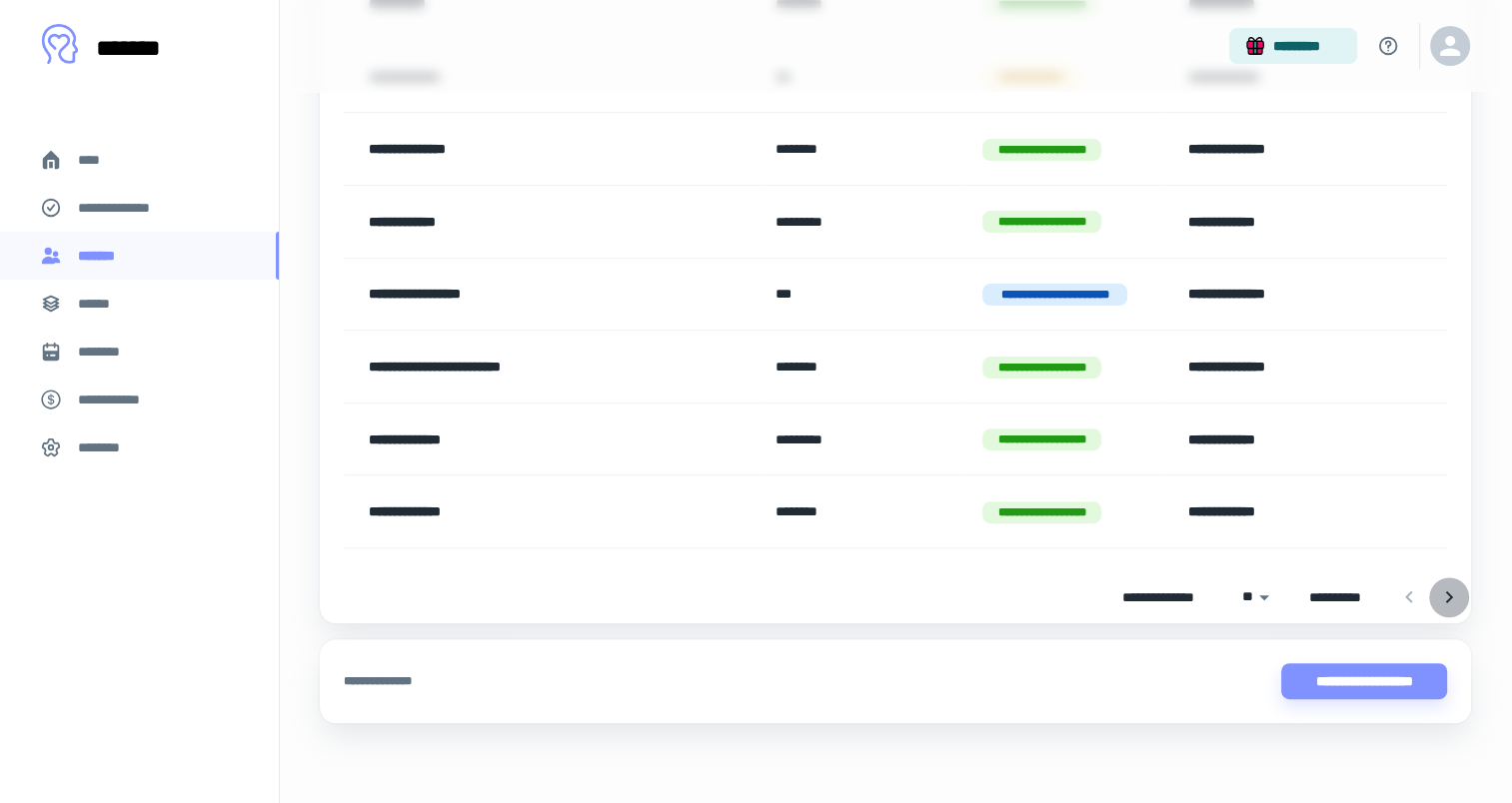 click 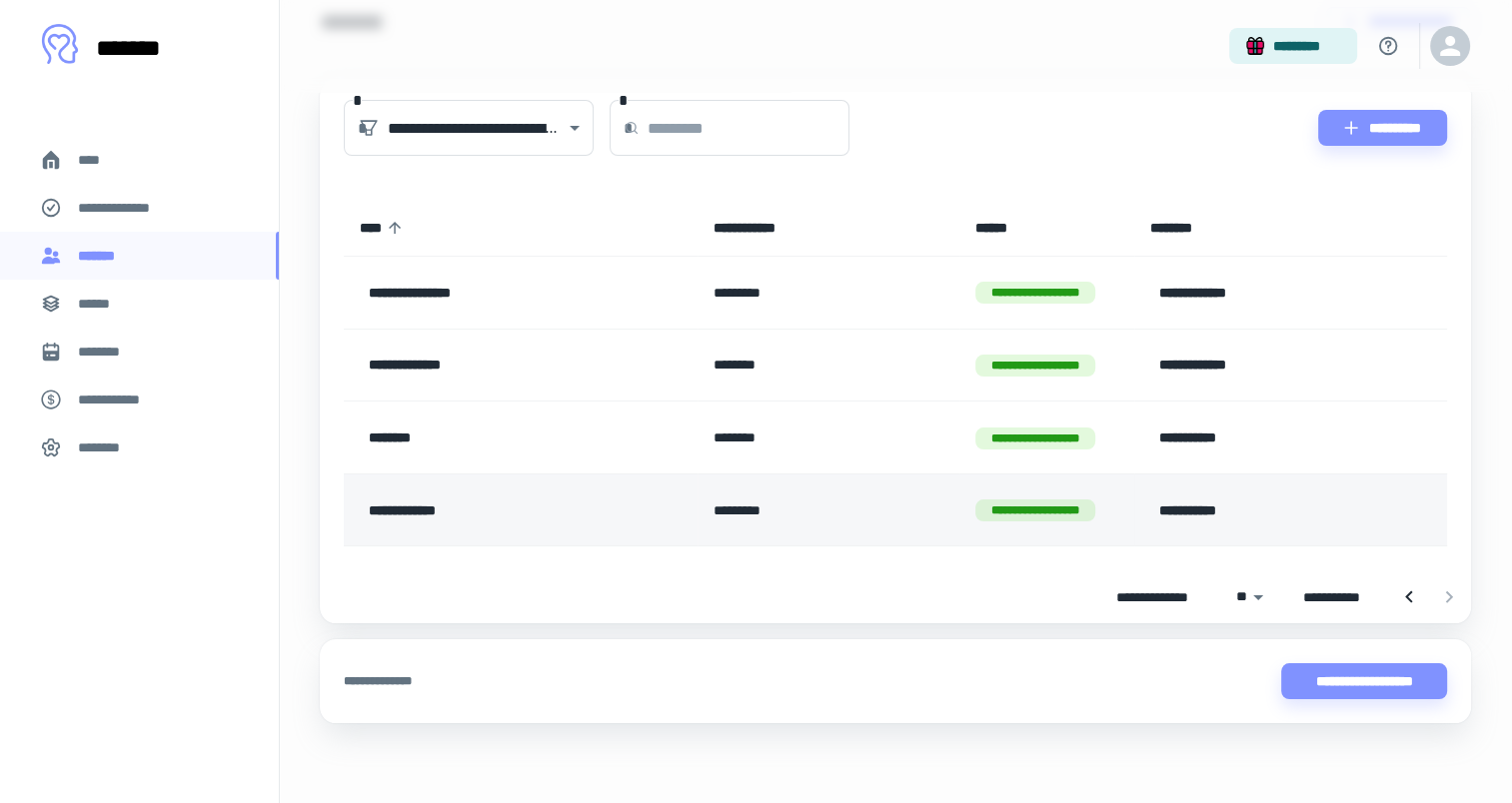 click on "**********" at bounding box center (497, 510) 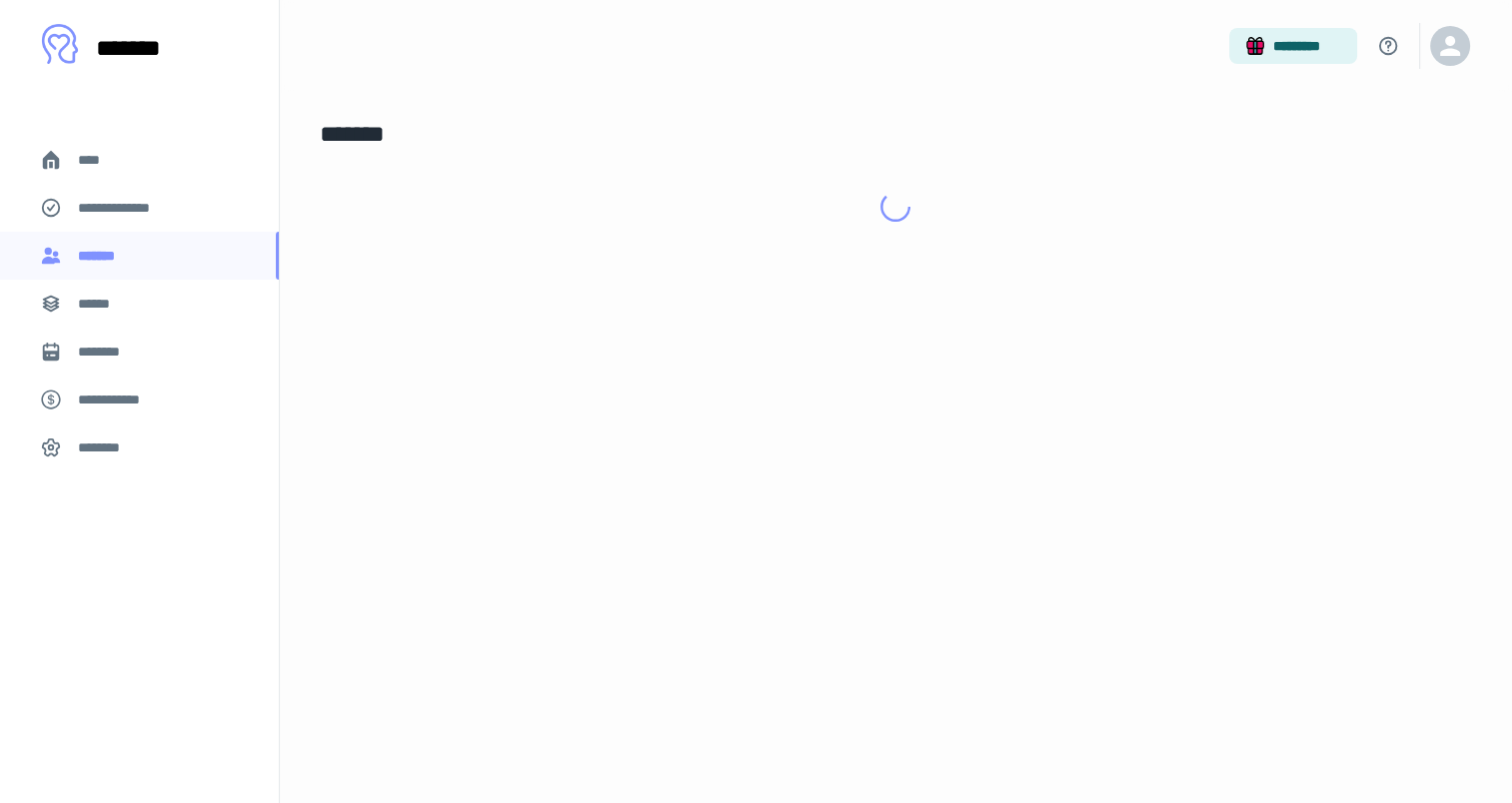 scroll, scrollTop: 0, scrollLeft: 0, axis: both 